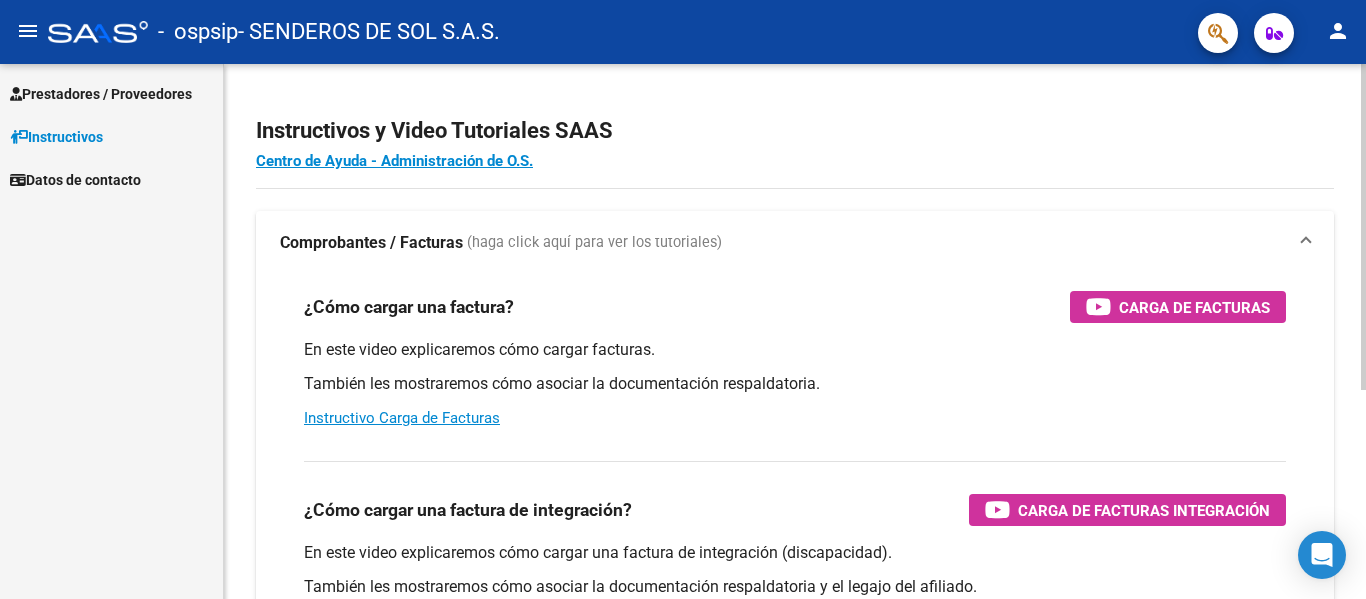 scroll, scrollTop: 0, scrollLeft: 0, axis: both 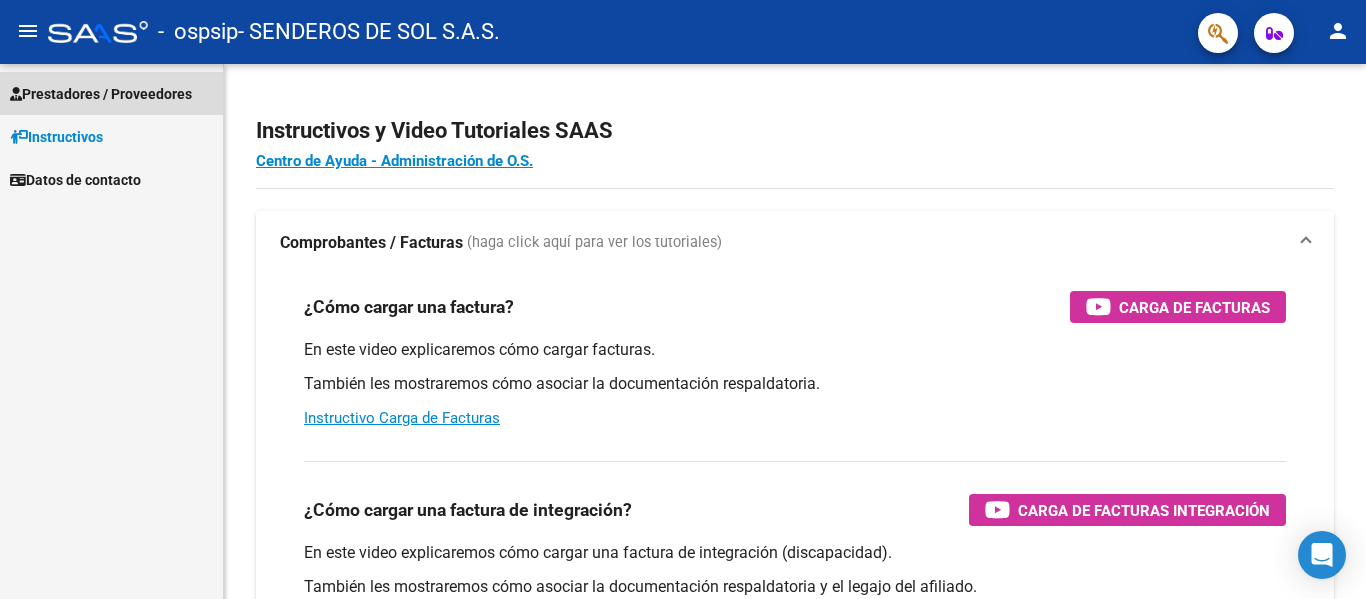 click on "Prestadores / Proveedores" at bounding box center (101, 94) 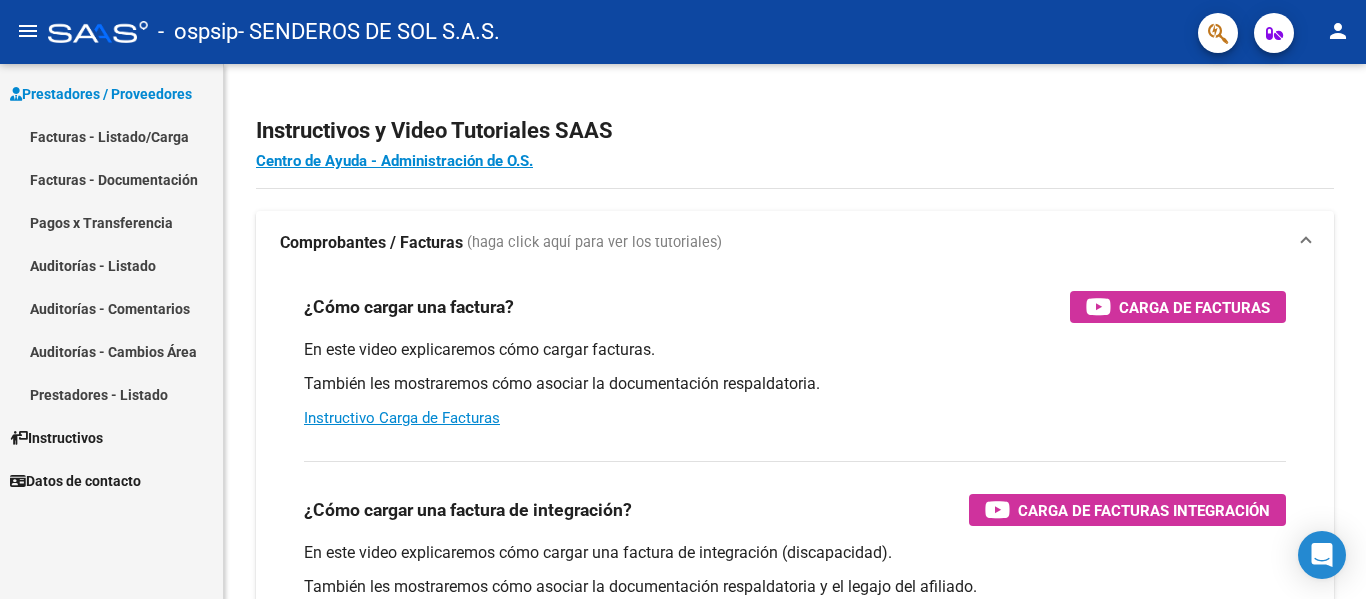click on "Facturas - Listado/Carga" at bounding box center [111, 136] 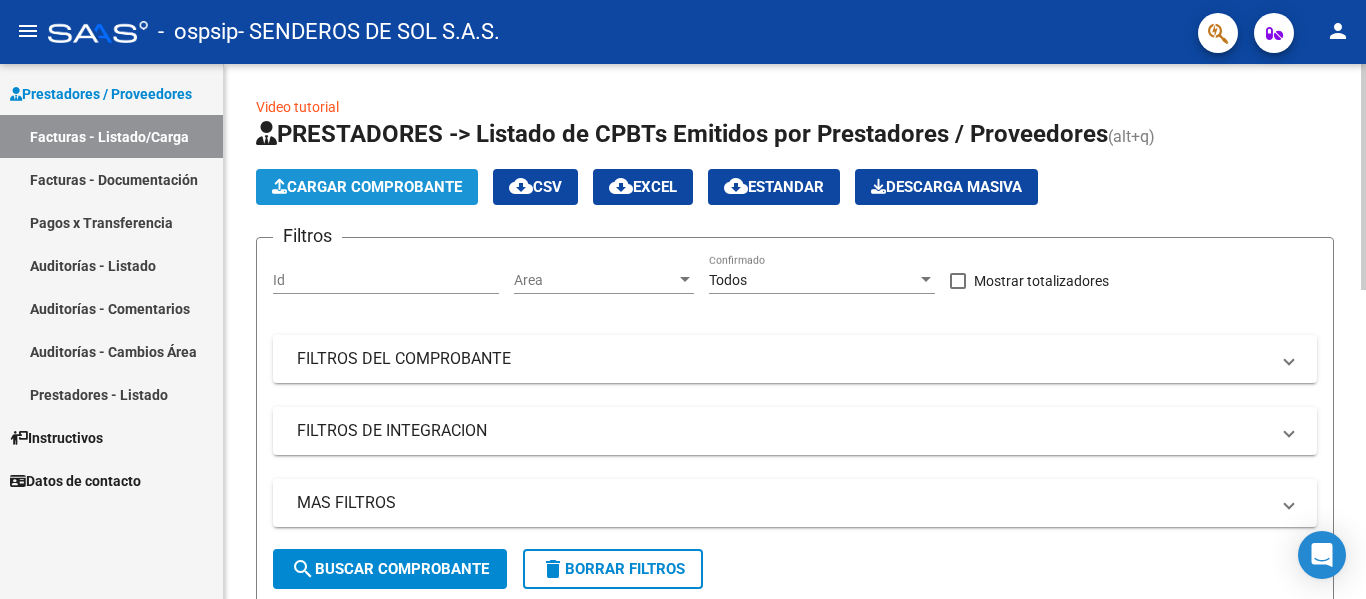 click on "Cargar Comprobante" 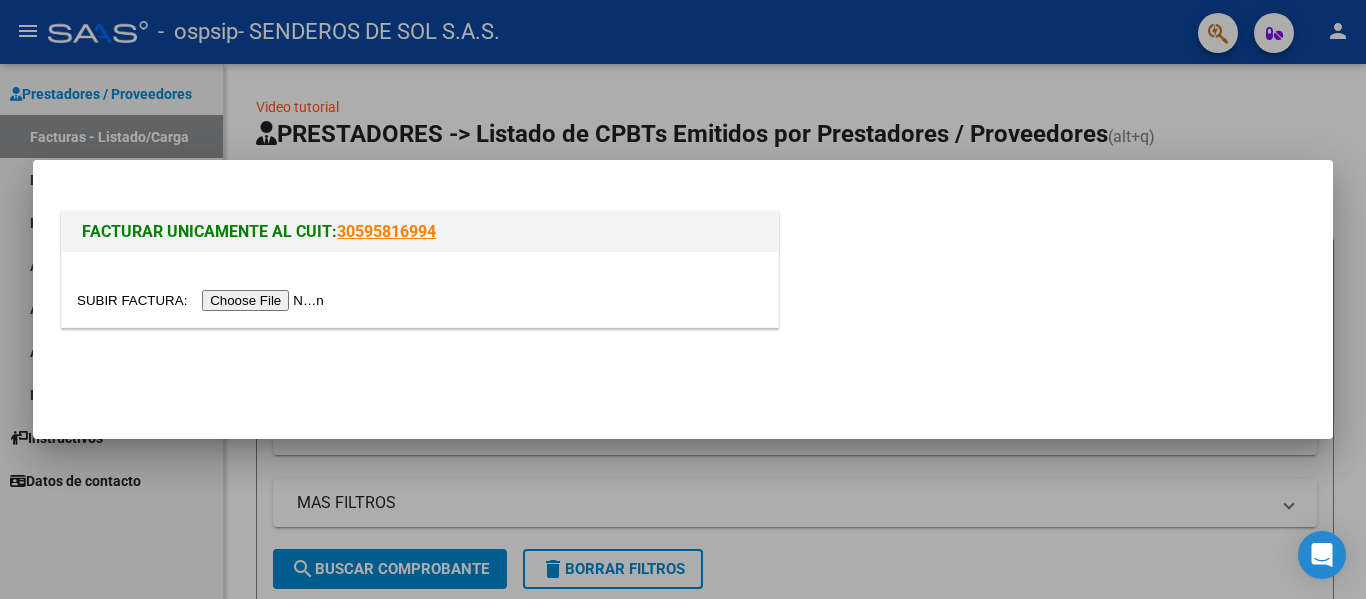 click at bounding box center (203, 300) 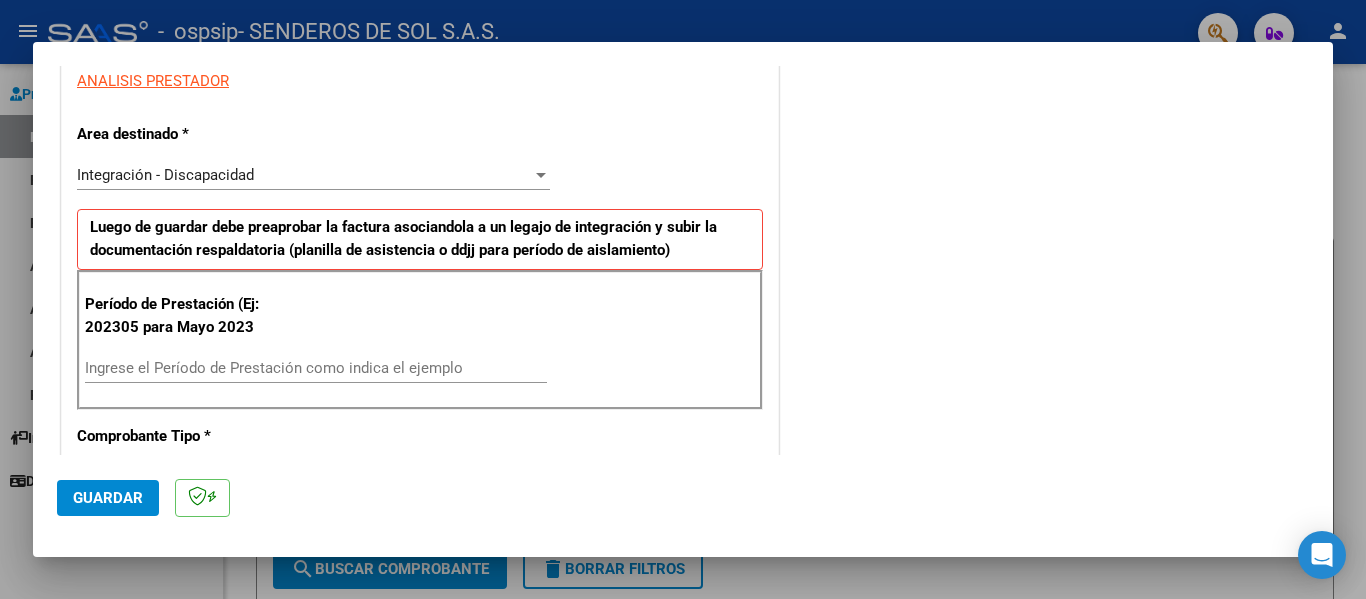 scroll, scrollTop: 400, scrollLeft: 0, axis: vertical 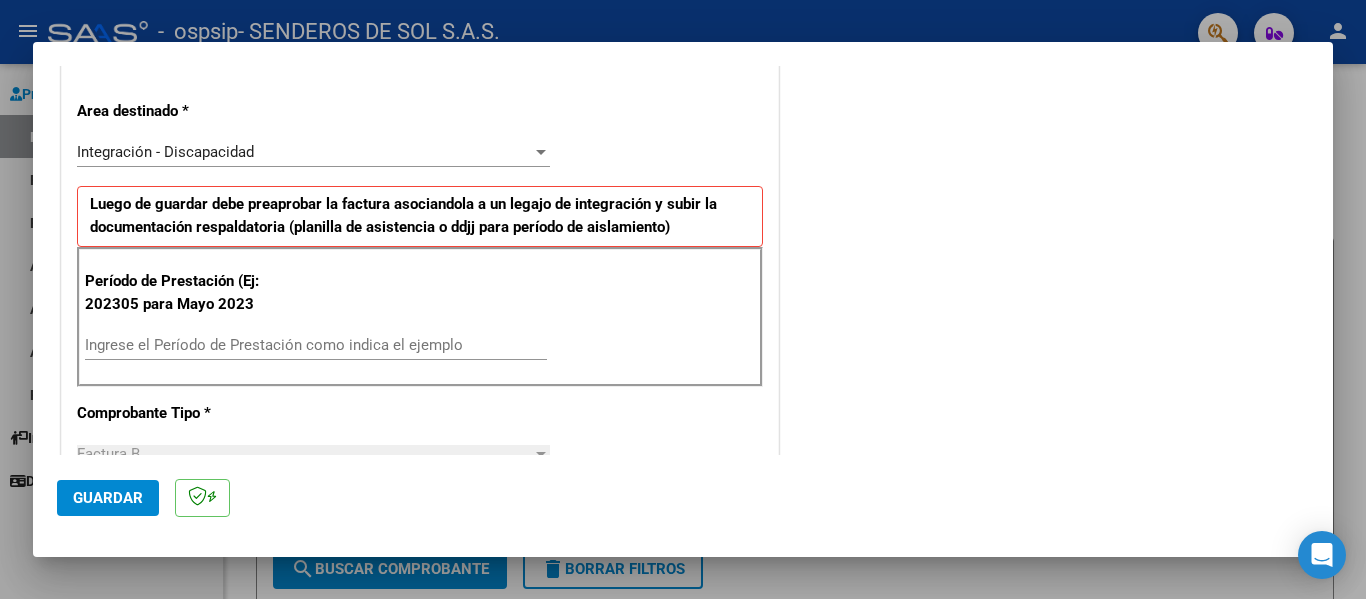 click on "Ingrese el Período de Prestación como indica el ejemplo" at bounding box center [316, 345] 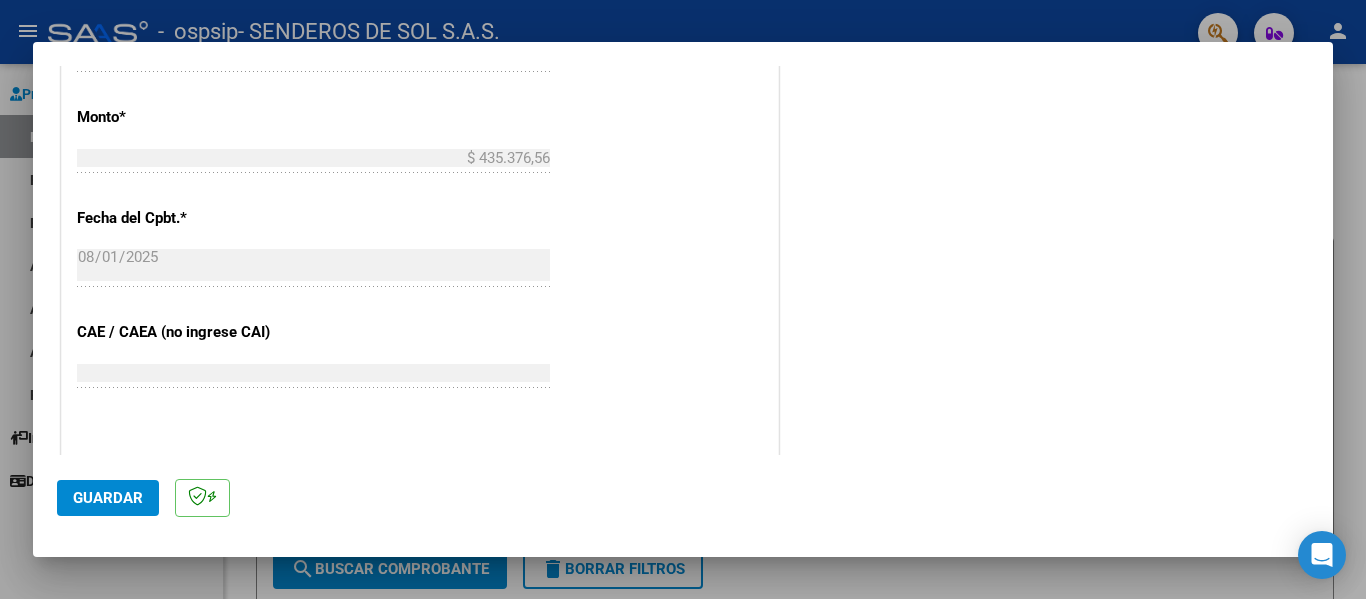 scroll, scrollTop: 1200, scrollLeft: 0, axis: vertical 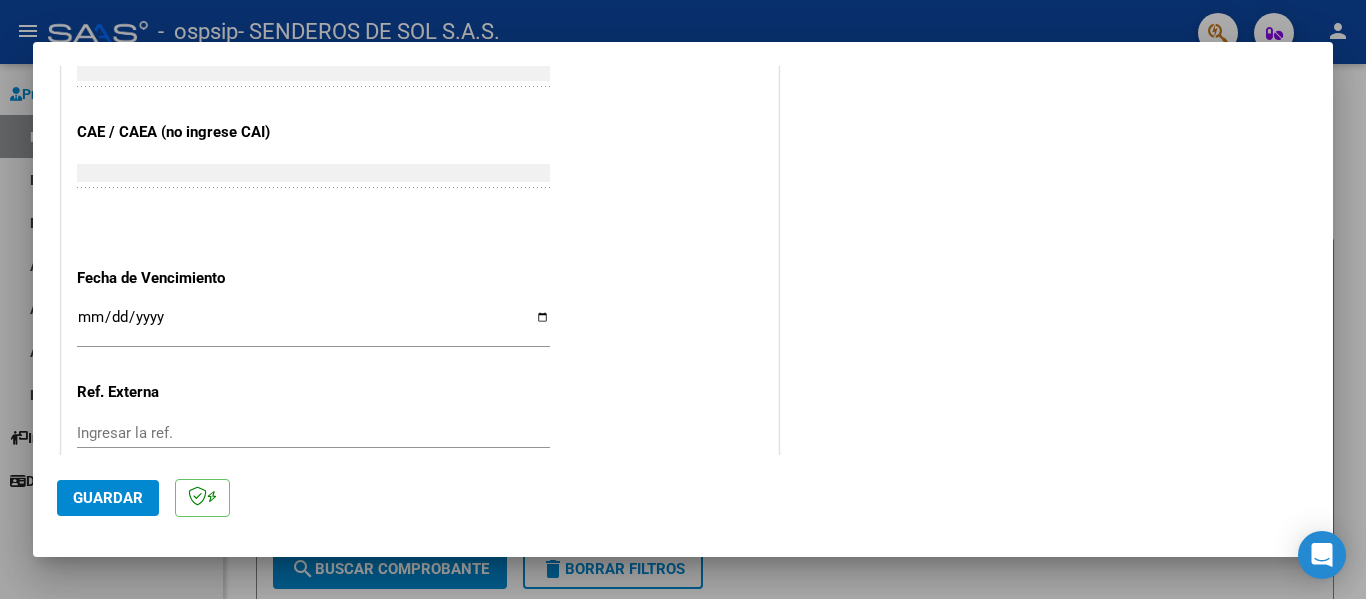 type on "202507" 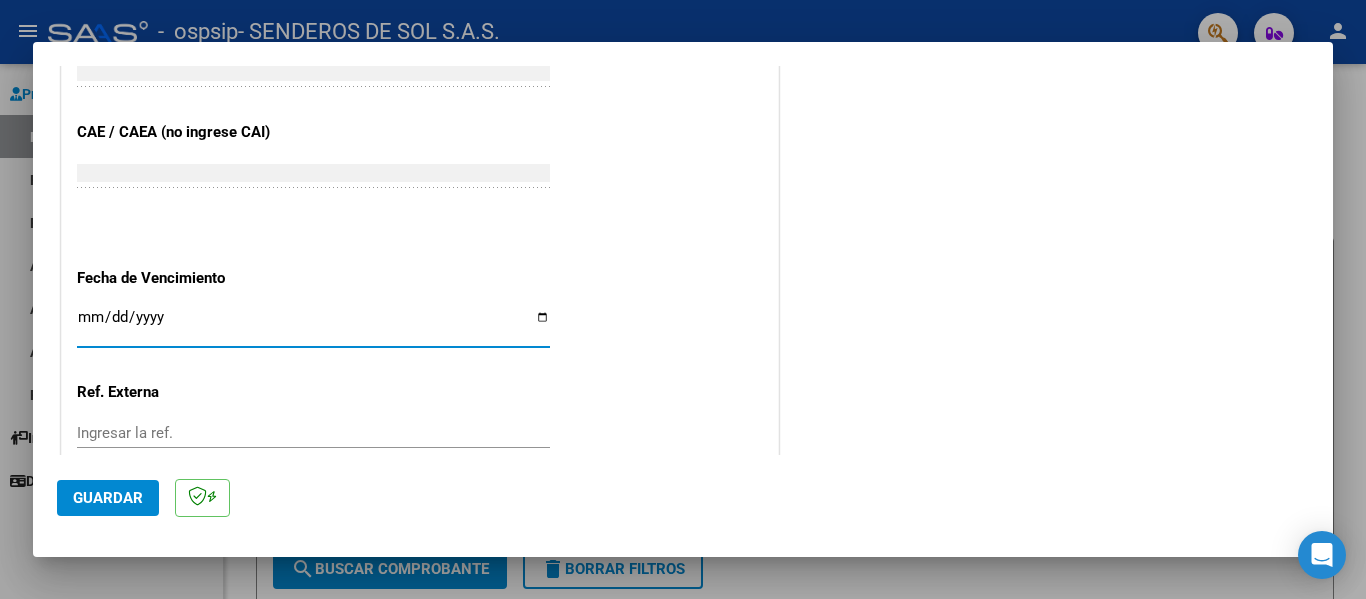 click on "Ingresar la fecha" at bounding box center [313, 325] 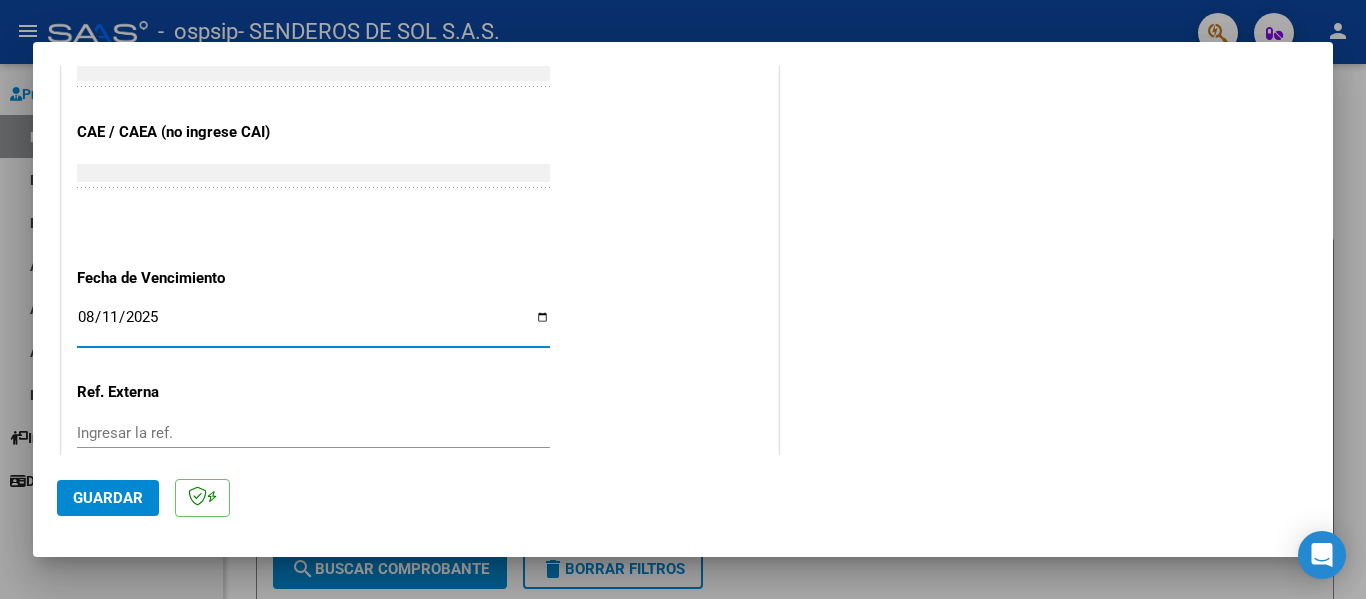 type on "2025-08-11" 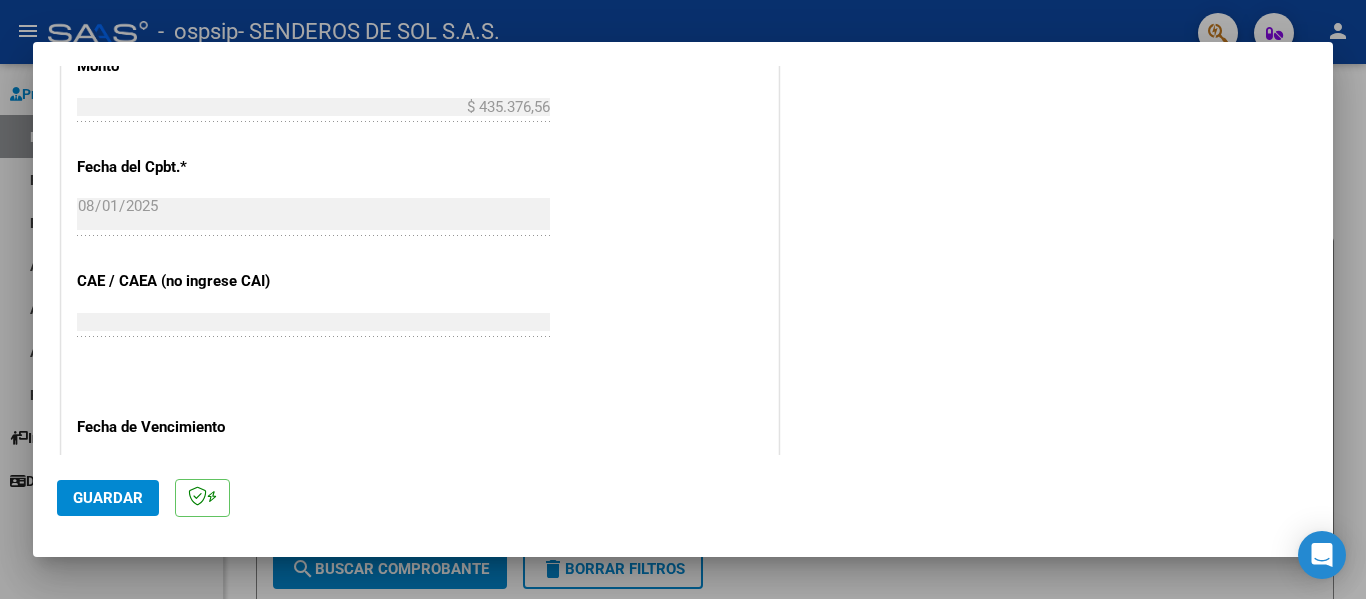 scroll, scrollTop: 1233, scrollLeft: 0, axis: vertical 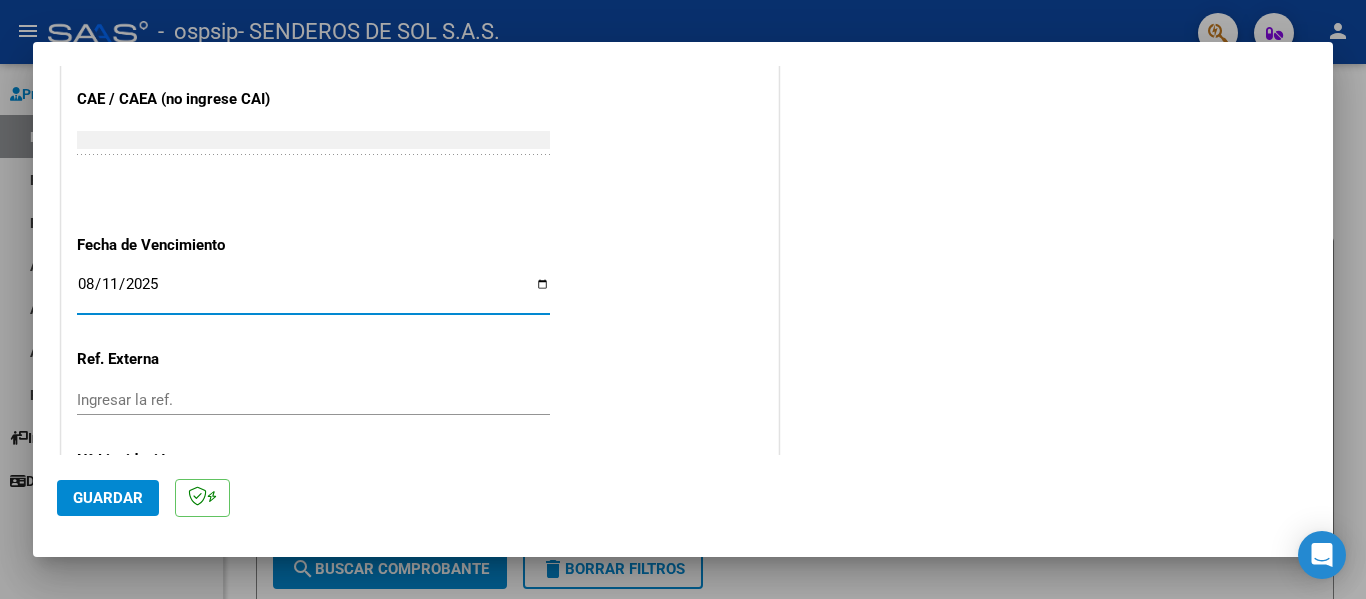 drag, startPoint x: 121, startPoint y: 503, endPoint x: 131, endPoint y: 501, distance: 10.198039 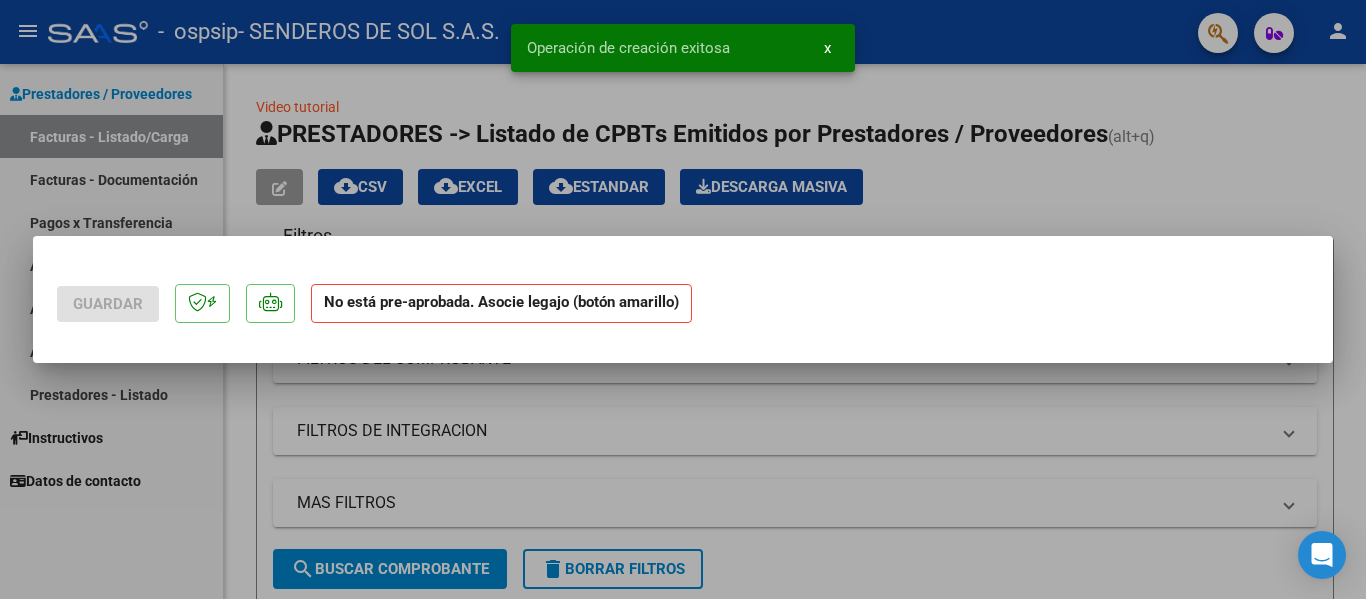 scroll, scrollTop: 0, scrollLeft: 0, axis: both 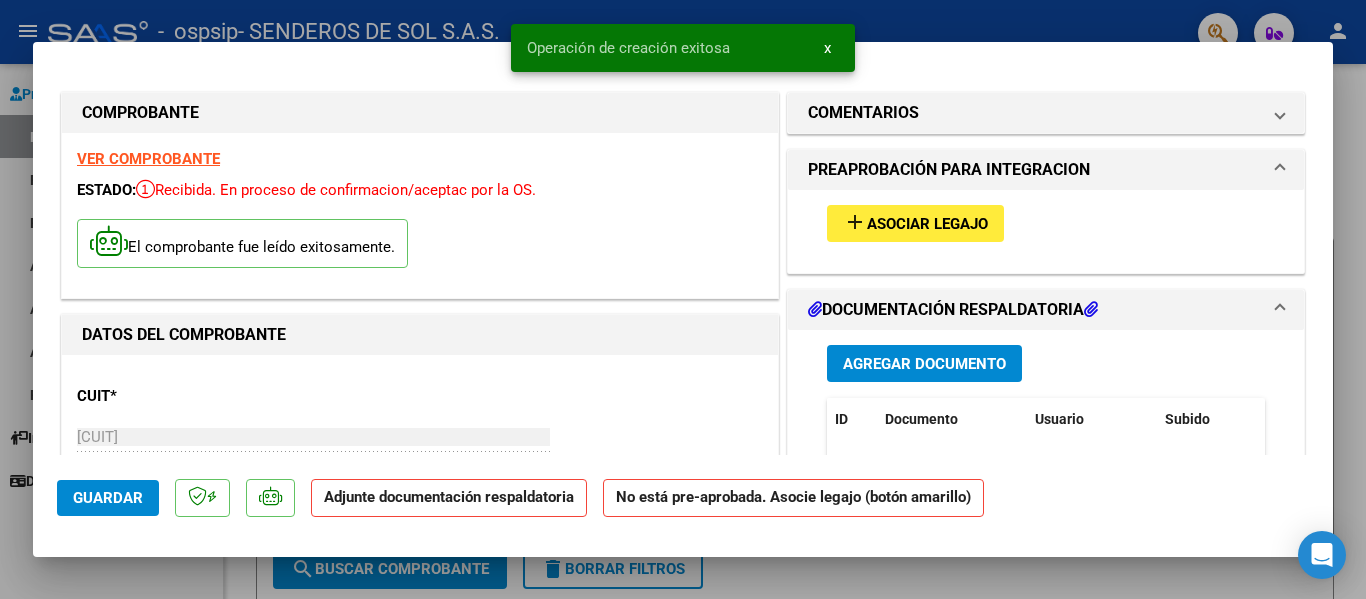 click on "add" at bounding box center (855, 222) 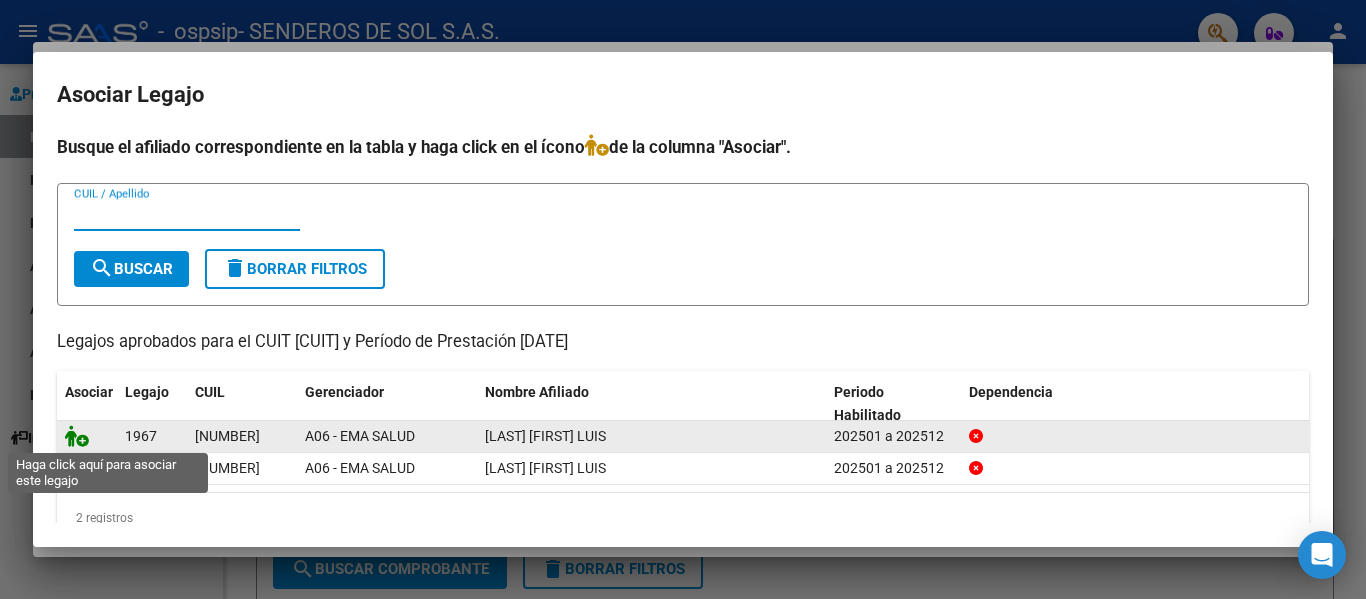 click 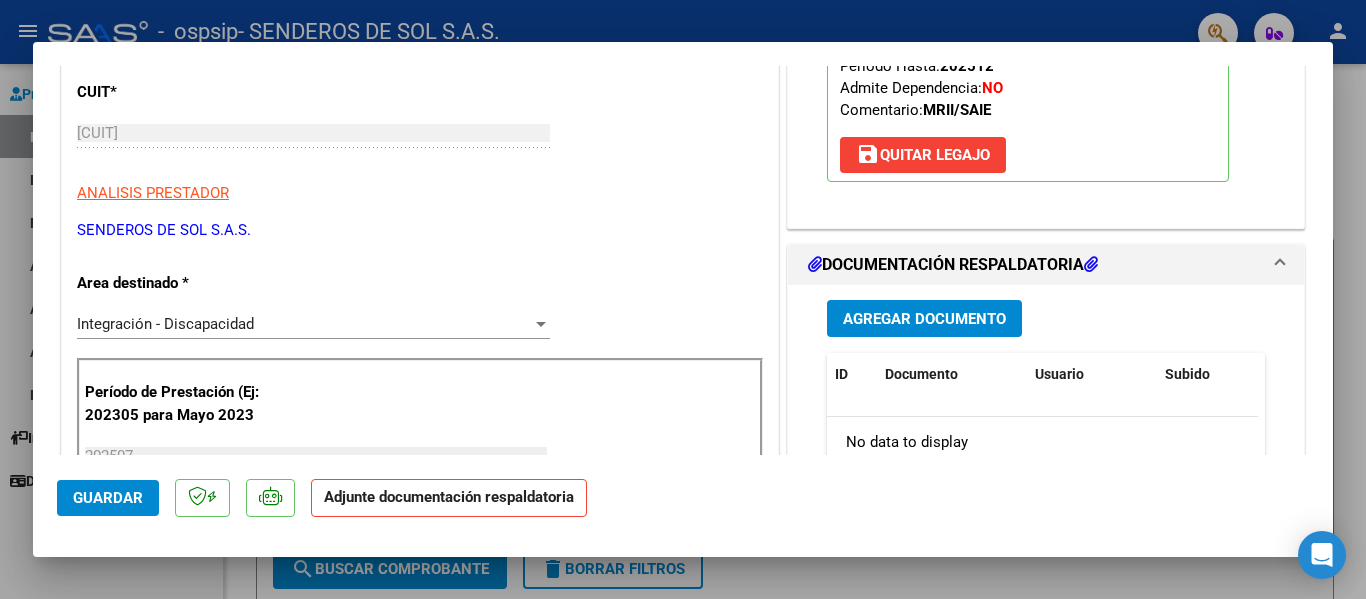 scroll, scrollTop: 500, scrollLeft: 0, axis: vertical 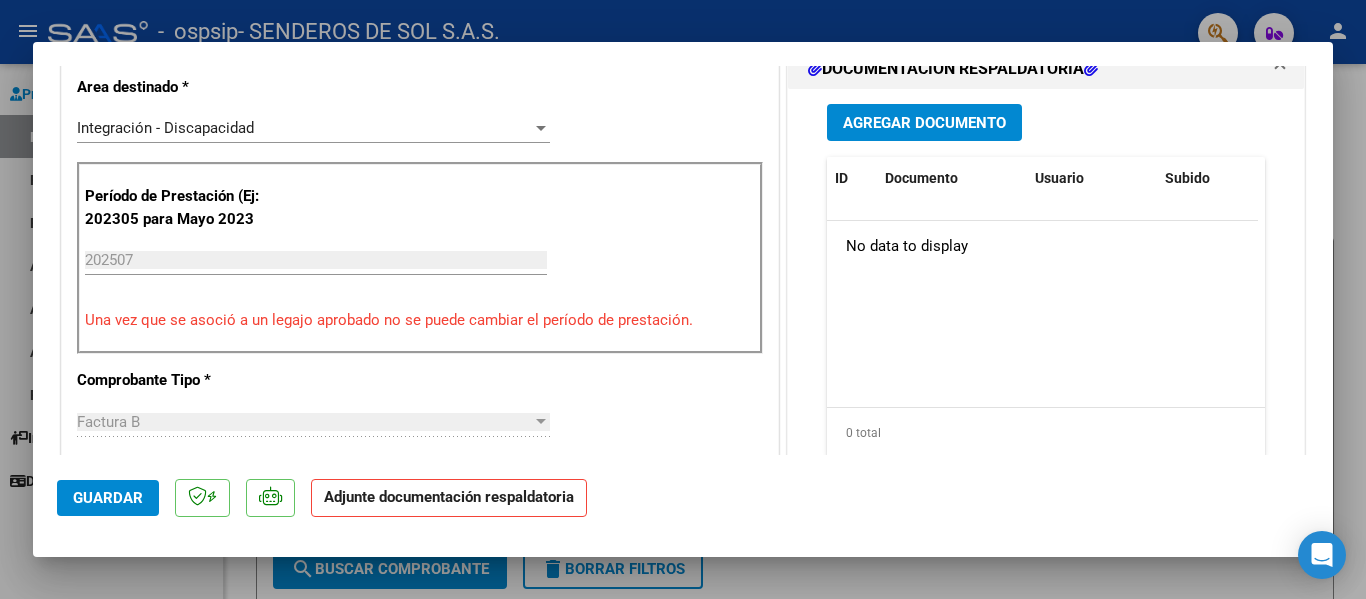 click on "Agregar Documento" at bounding box center [924, 123] 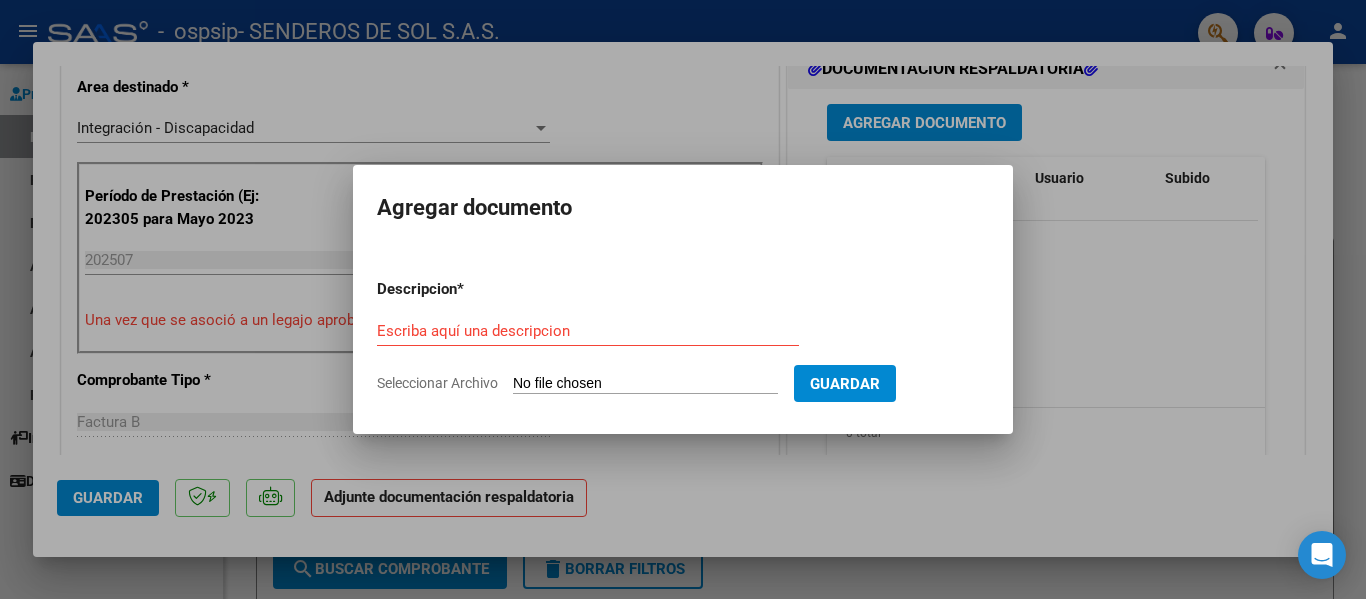 click on "Seleccionar Archivo" at bounding box center [645, 384] 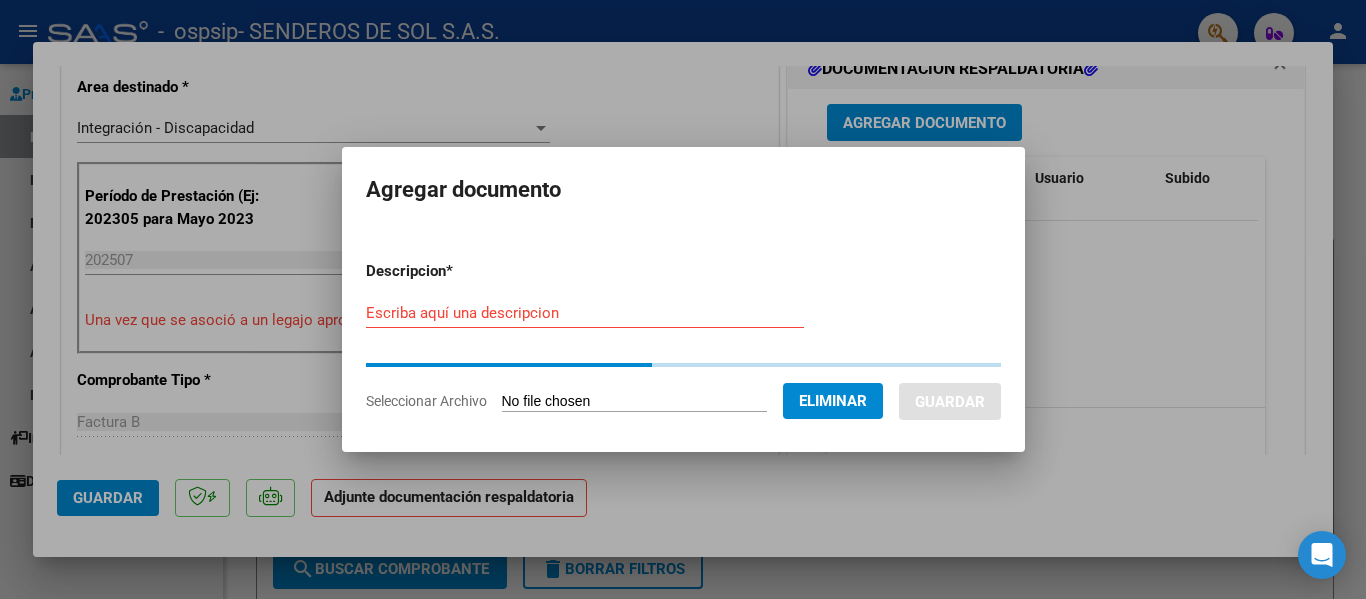 click on "Escriba aquí una descripcion" at bounding box center [585, 313] 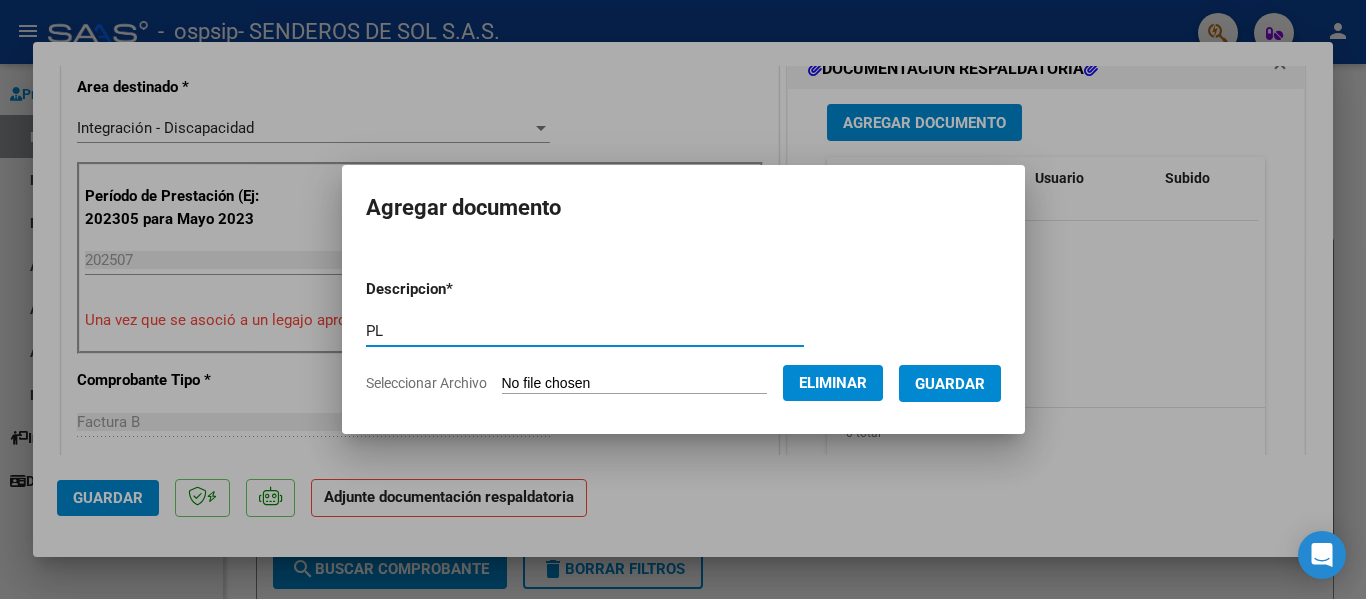 type on "P" 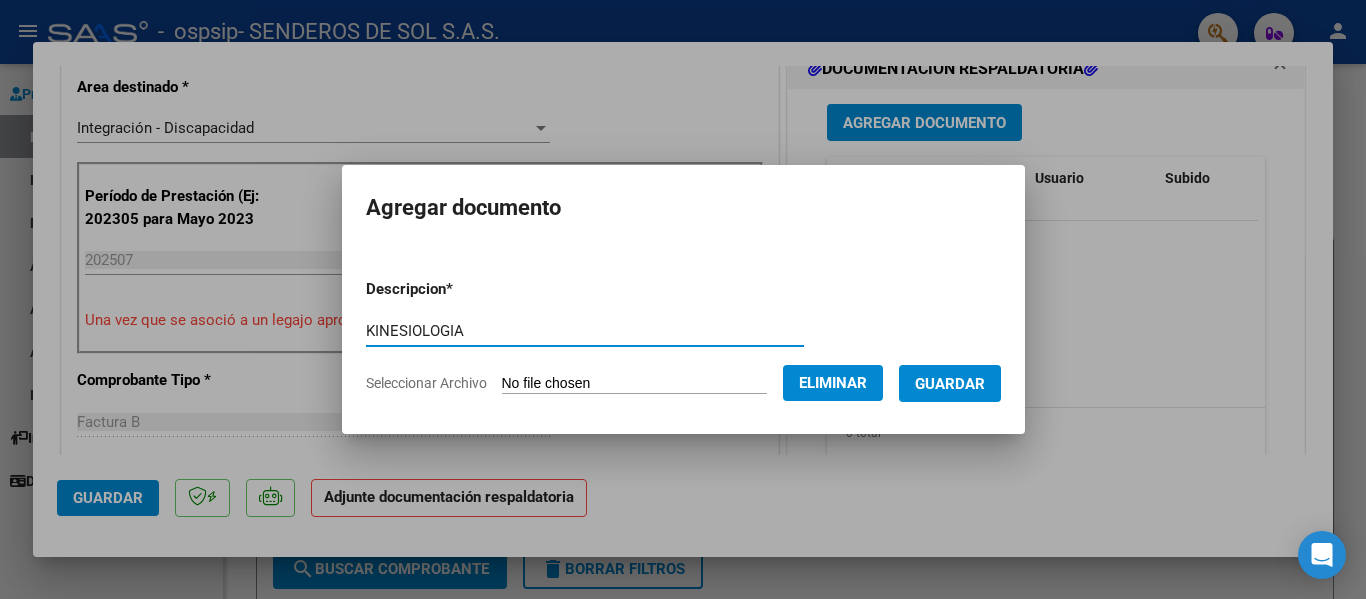 type on "KINESIOLOGIA" 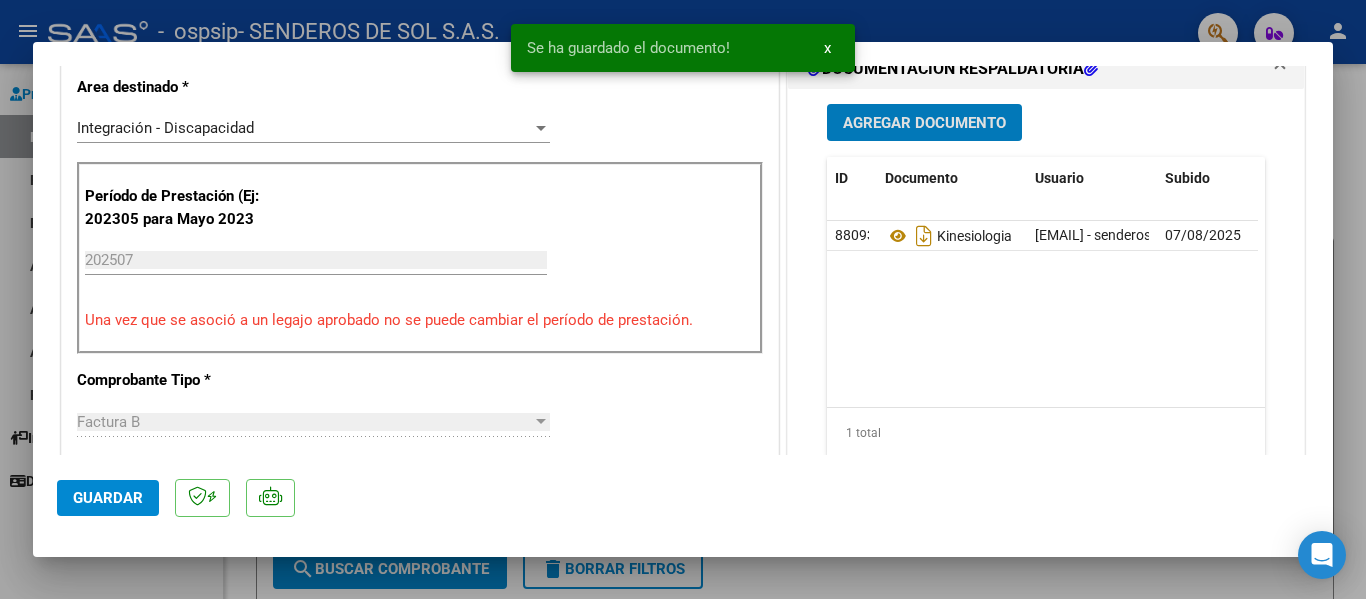click on "Agregar Documento" at bounding box center [924, 123] 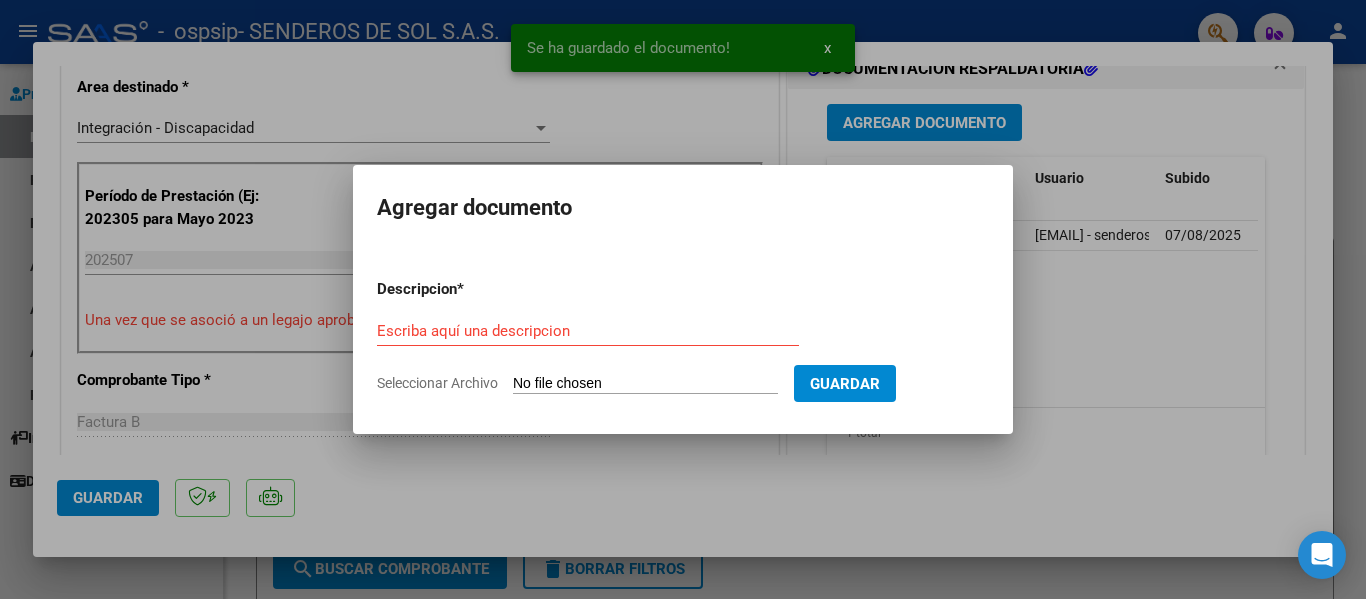 click on "Seleccionar Archivo" at bounding box center [645, 384] 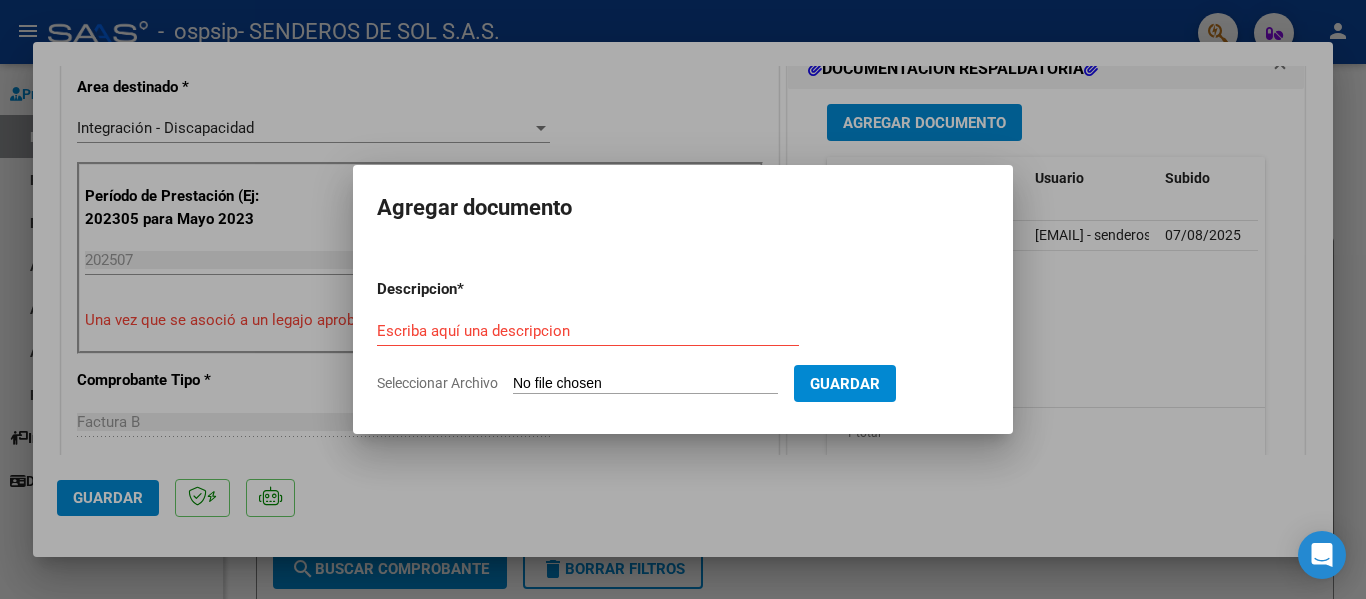 type on "C:\fakepath\PLANILLA DE PSICOPEDAGOGIA DE [LAST] [FIRST] LUIS.pdf" 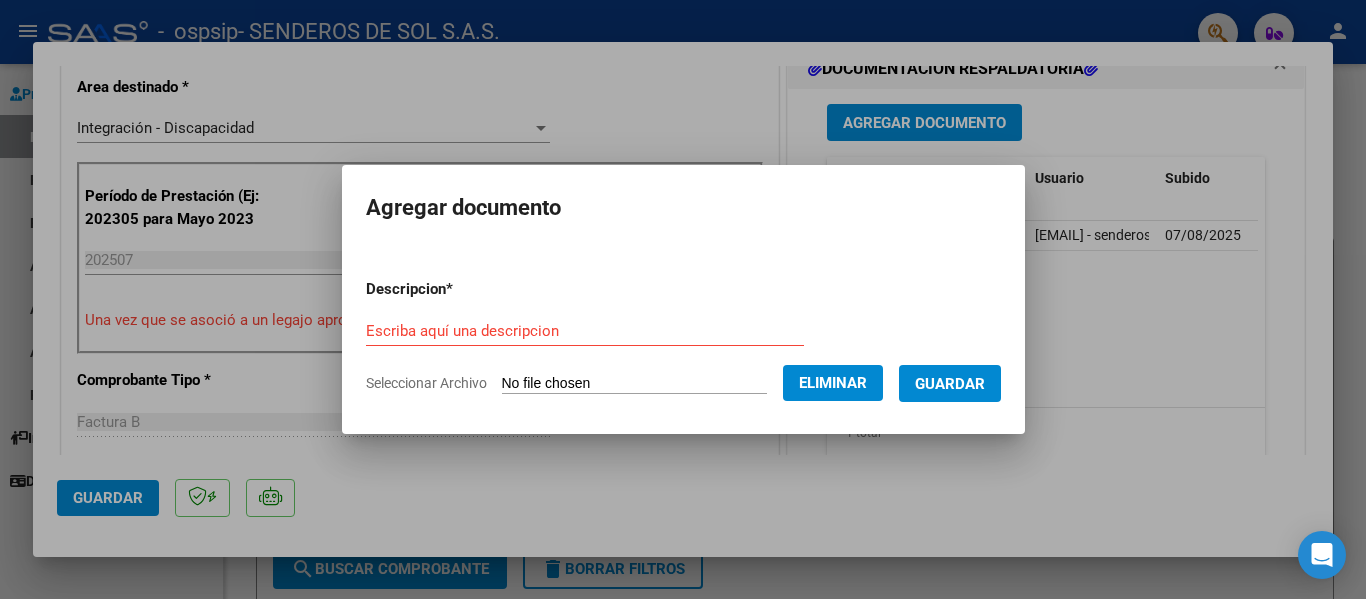 click on "Eliminar" 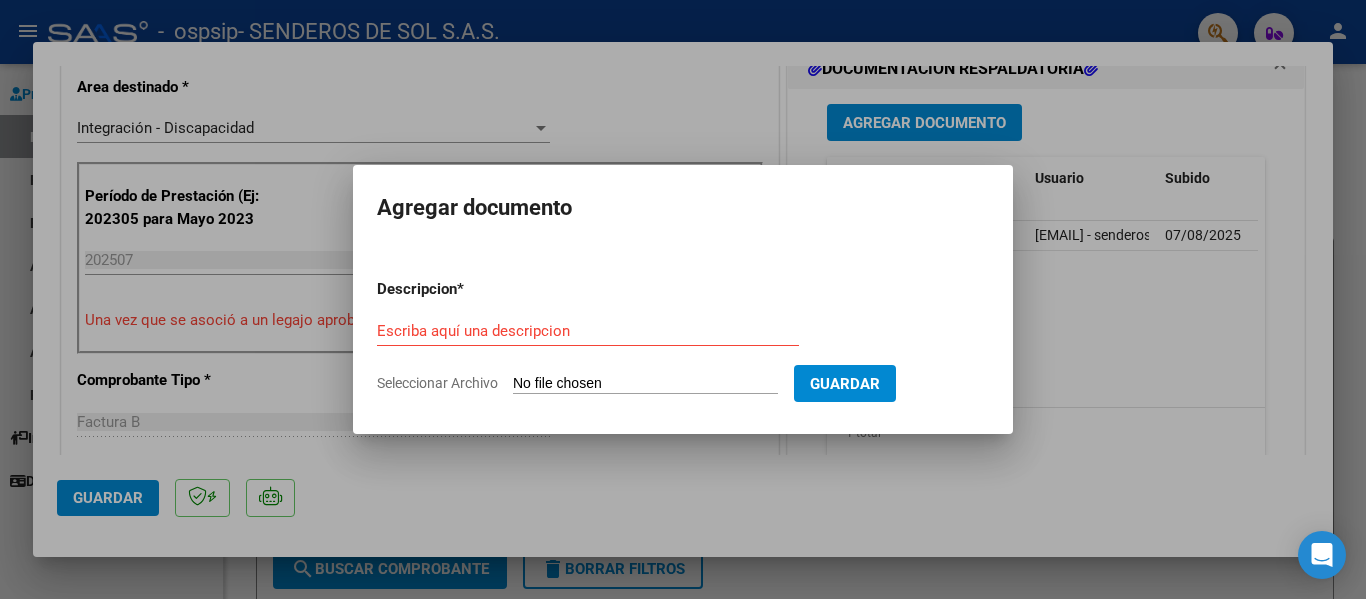 click on "Seleccionar Archivo" at bounding box center (645, 384) 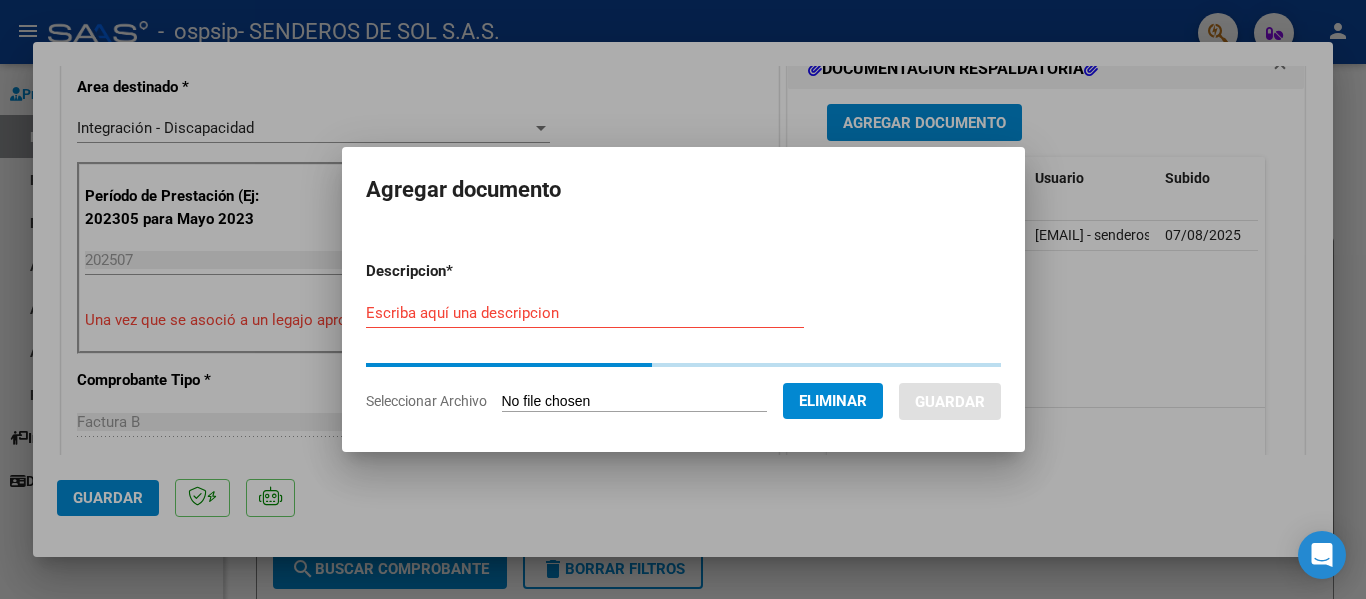 click on "Escriba aquí una descripcion" at bounding box center (585, 313) 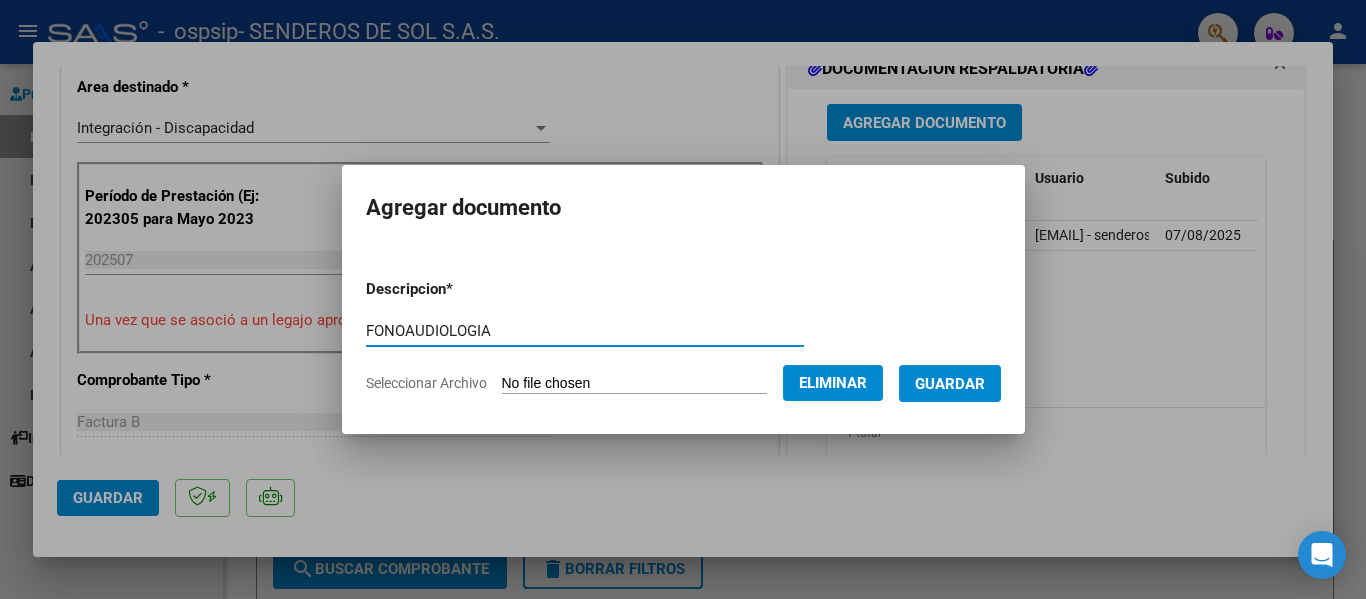 type on "FONOAUDIOLOGIA" 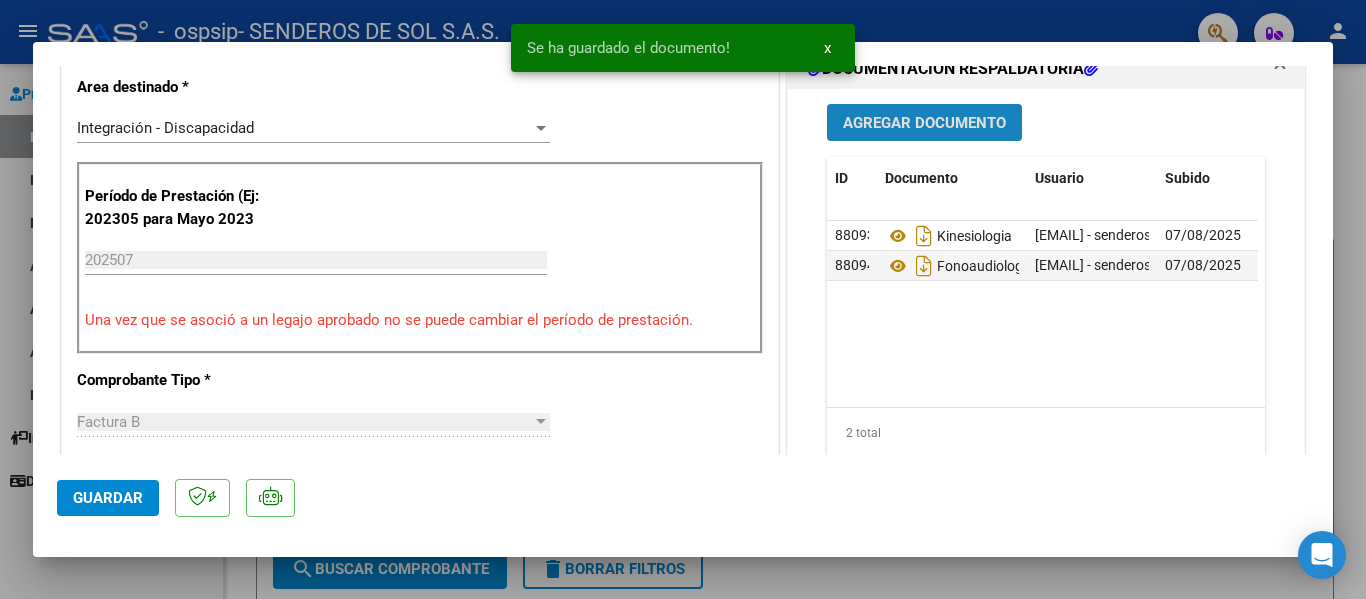 click on "Agregar Documento" at bounding box center (924, 123) 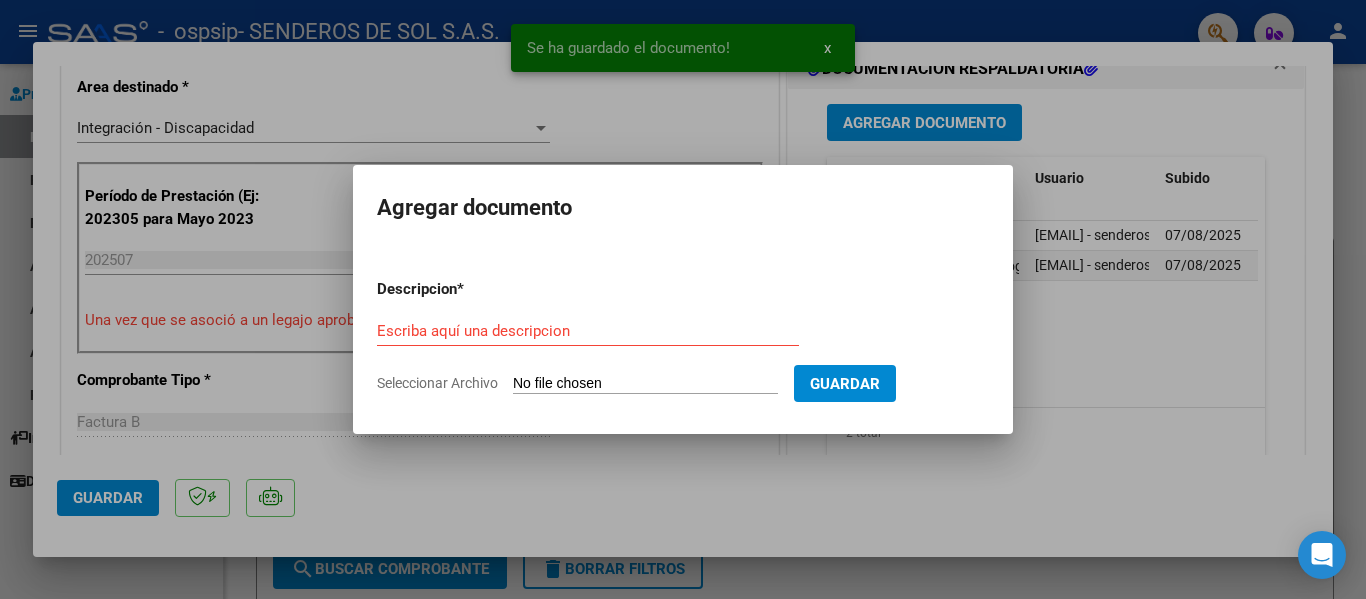 click on "Seleccionar Archivo" at bounding box center [645, 384] 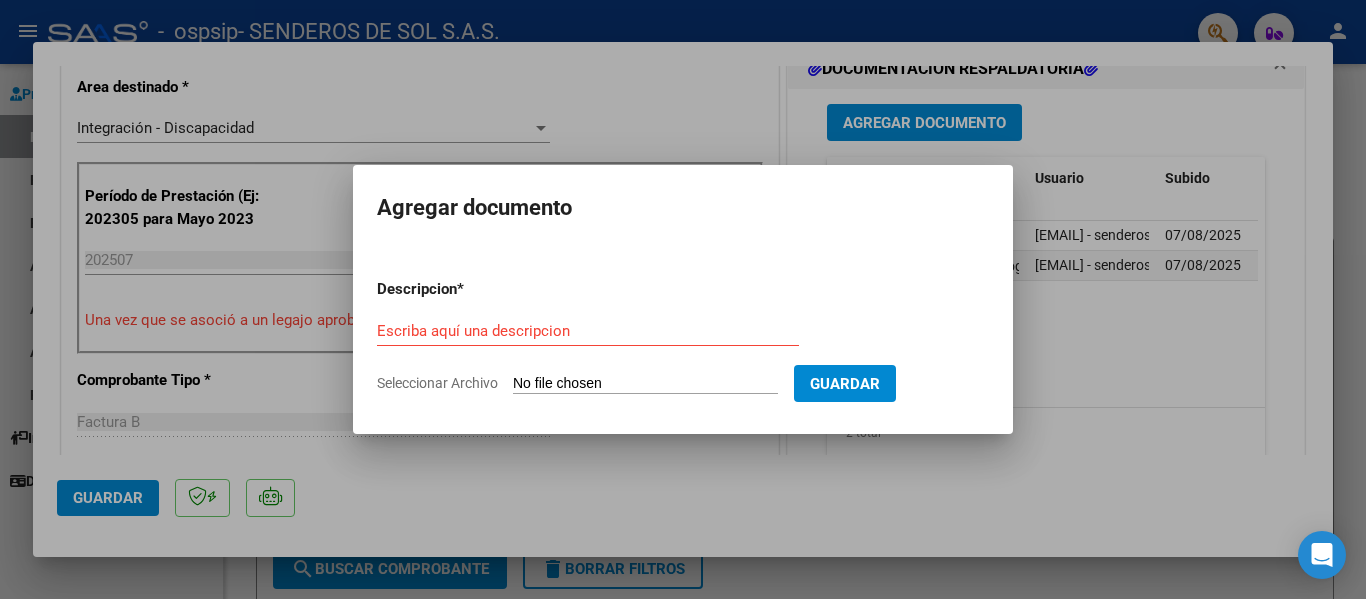 type on "C:\fakepath\PLANILLA PSICOLOGIA [LAST] [FIRST].pdf" 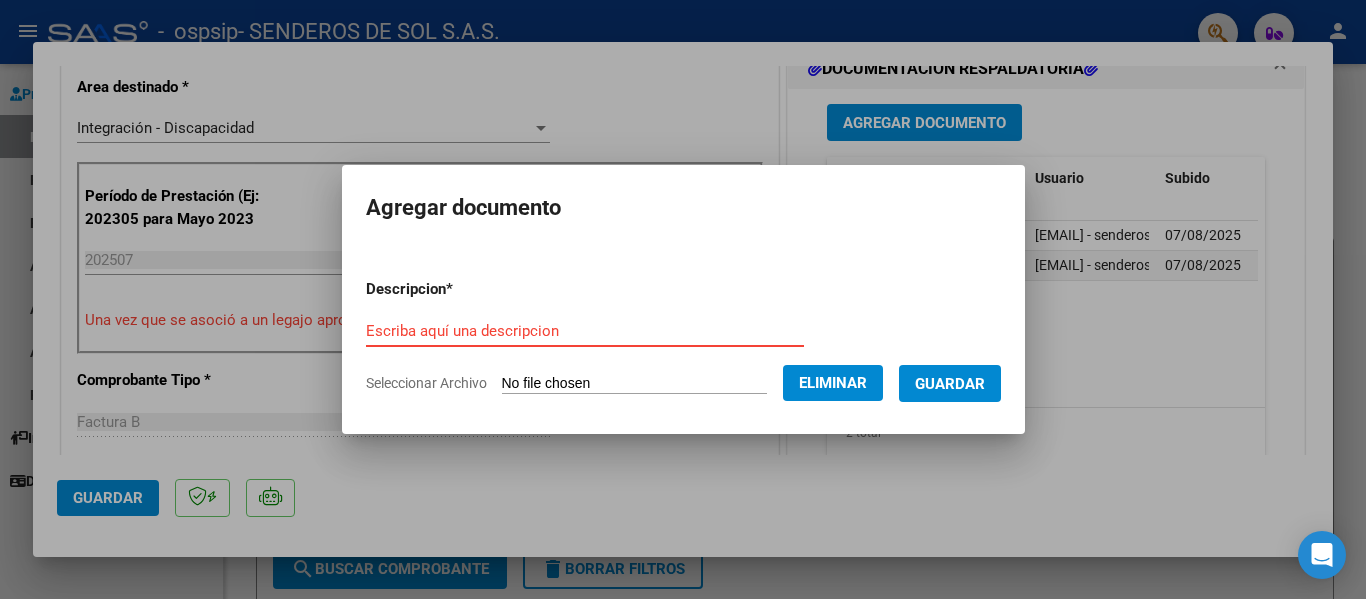 click on "Escriba aquí una descripcion" at bounding box center (585, 331) 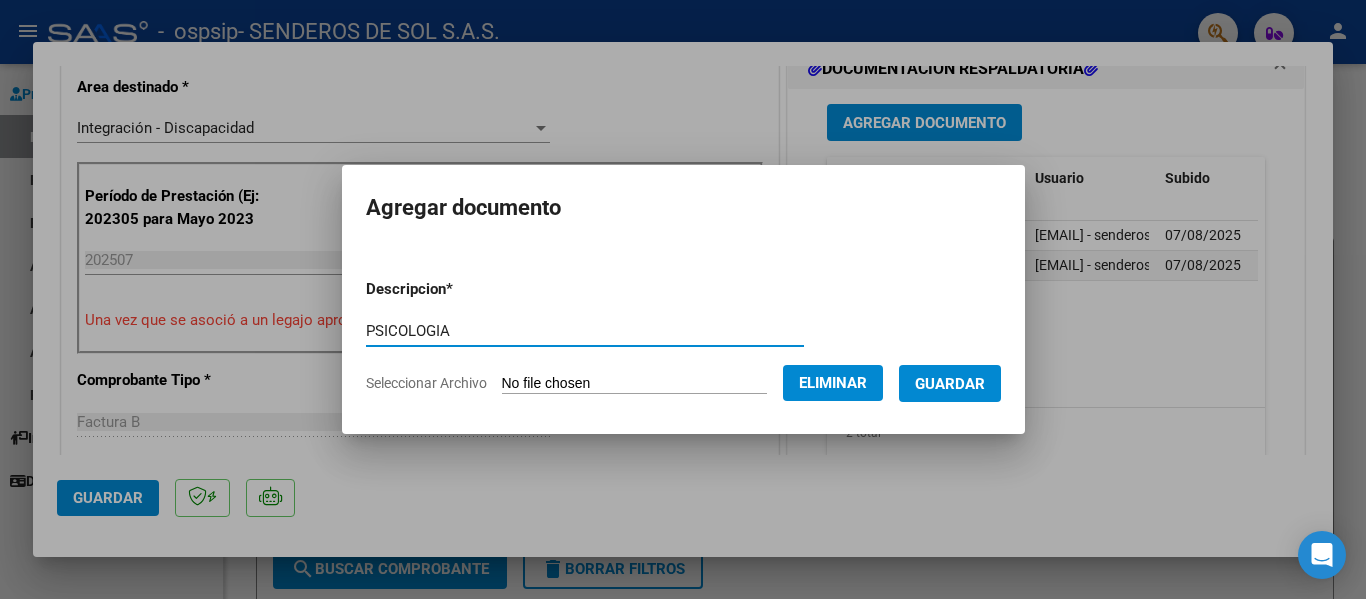 type on "PSICOLOGIA" 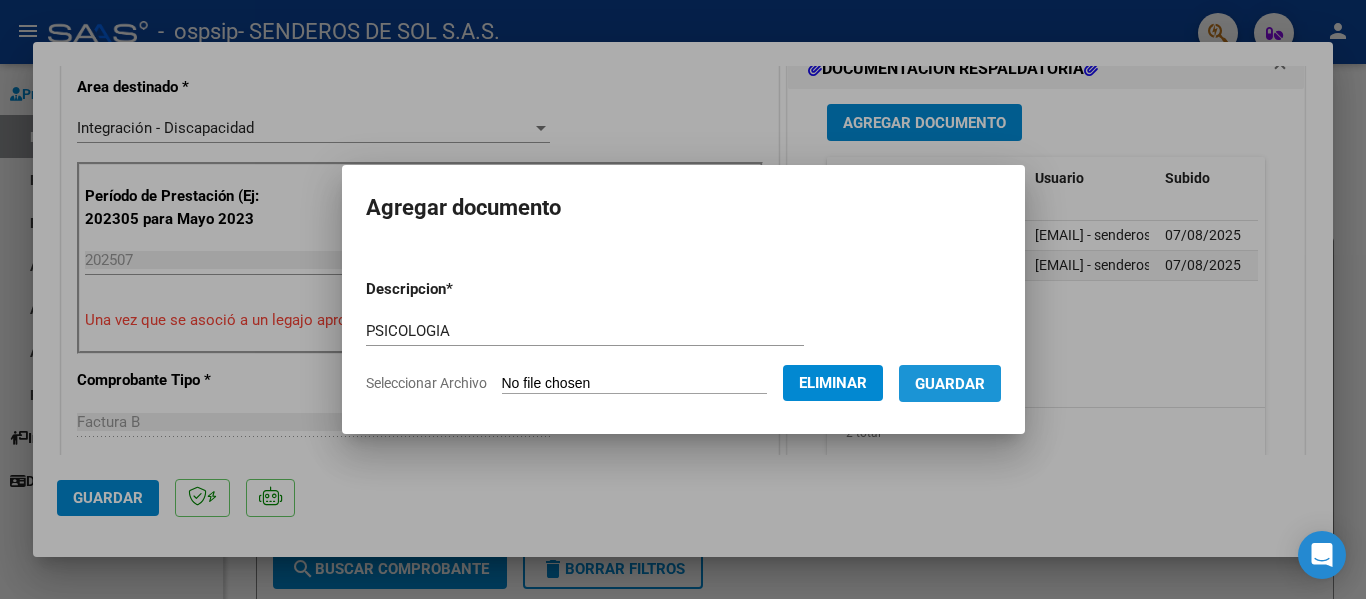 click on "Guardar" at bounding box center (950, 384) 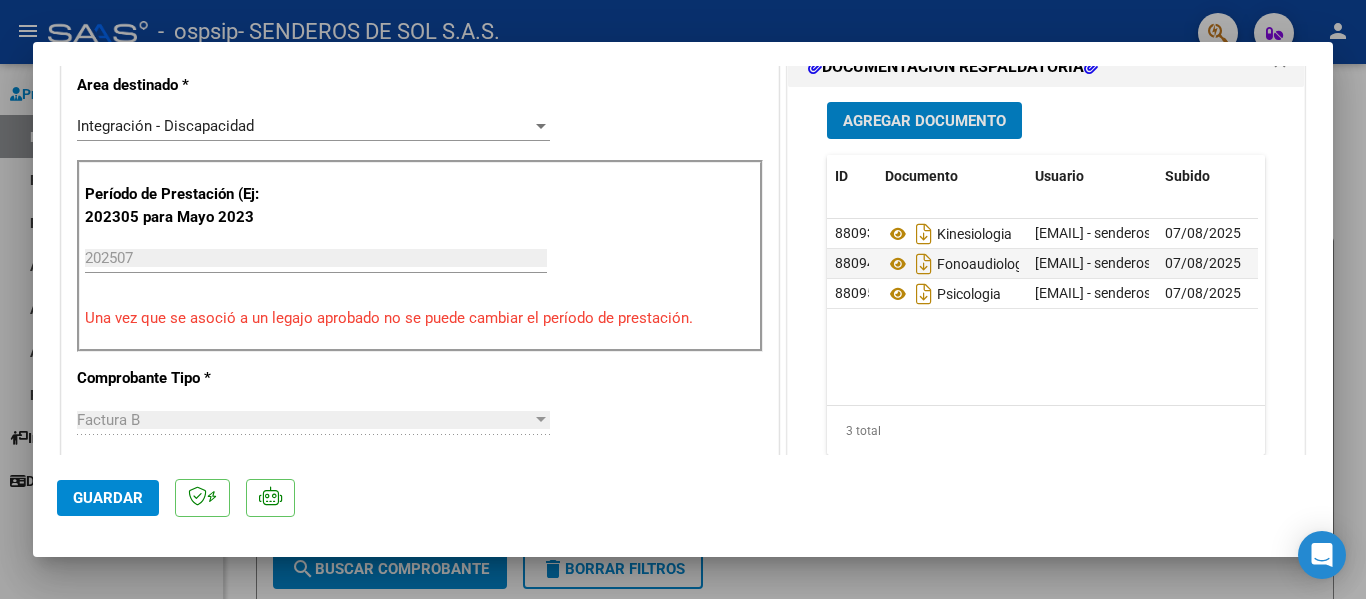 scroll, scrollTop: 500, scrollLeft: 0, axis: vertical 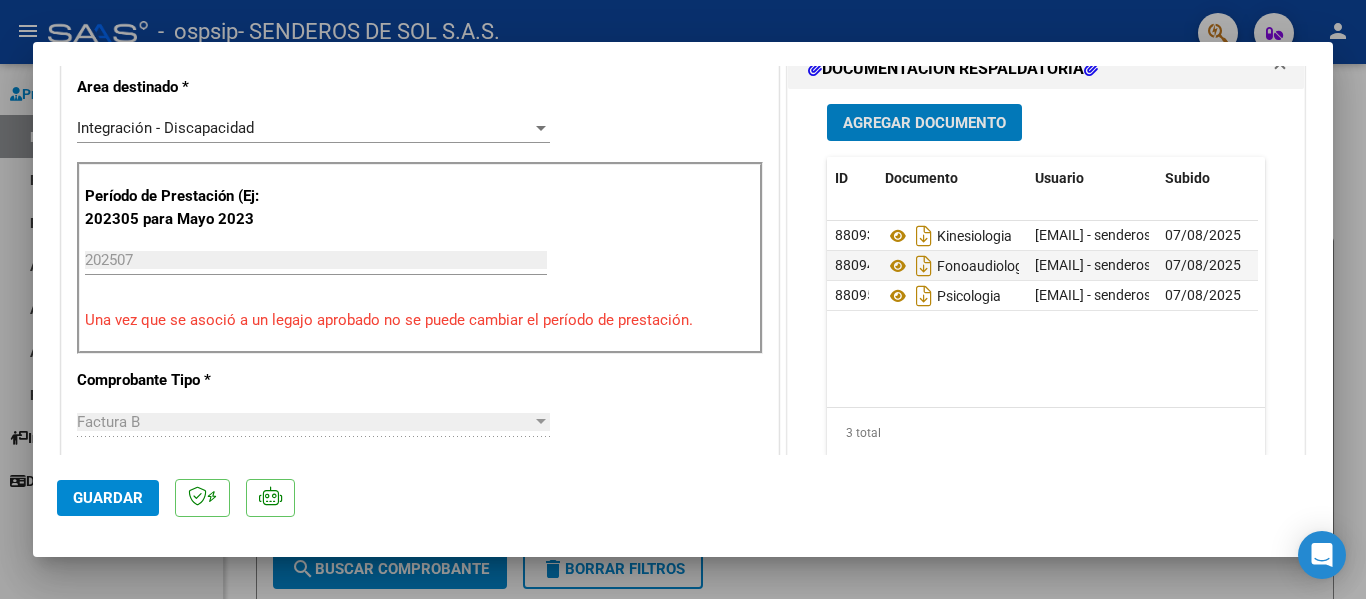 click on "Agregar Documento" at bounding box center [924, 123] 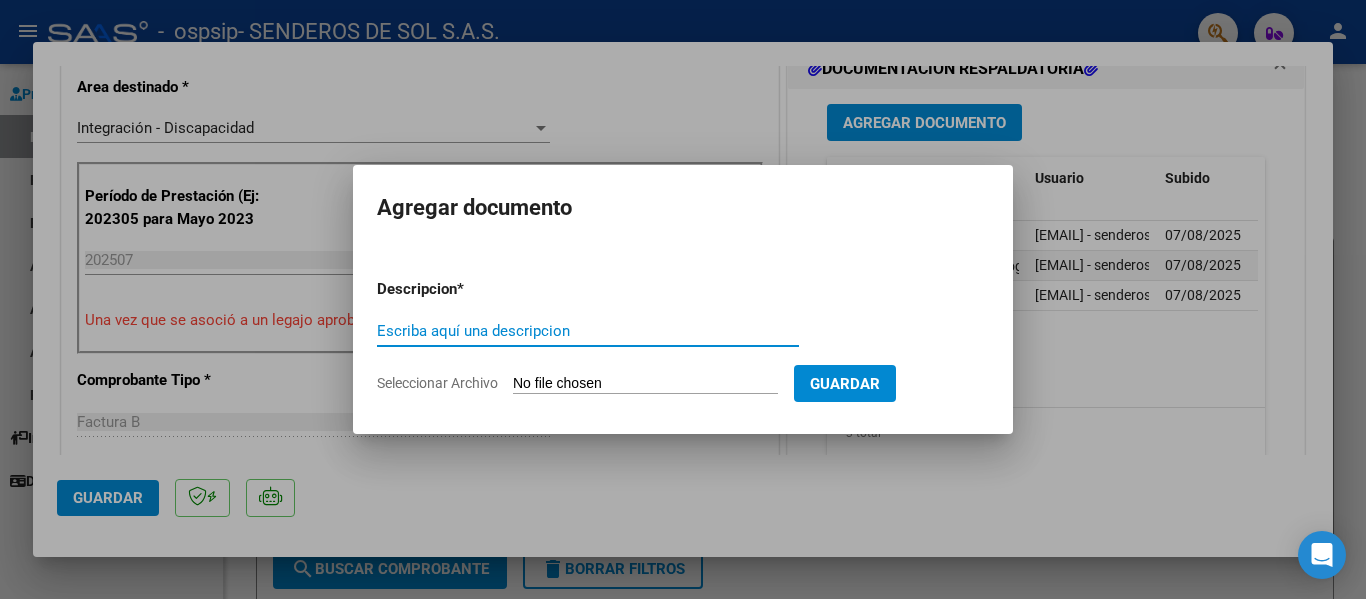 click on "Seleccionar Archivo" at bounding box center [645, 384] 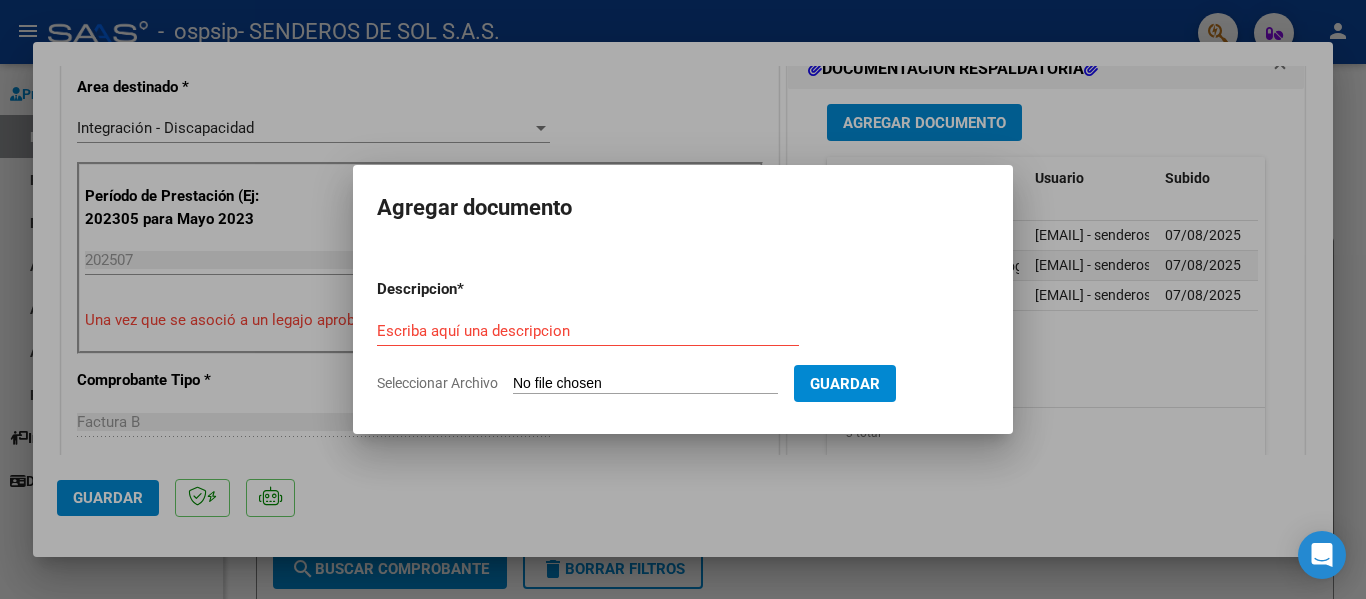type on "C:\fakepath\PLANILLA PSICOPEDAGOGIA [LAST] [FIRST].pdf" 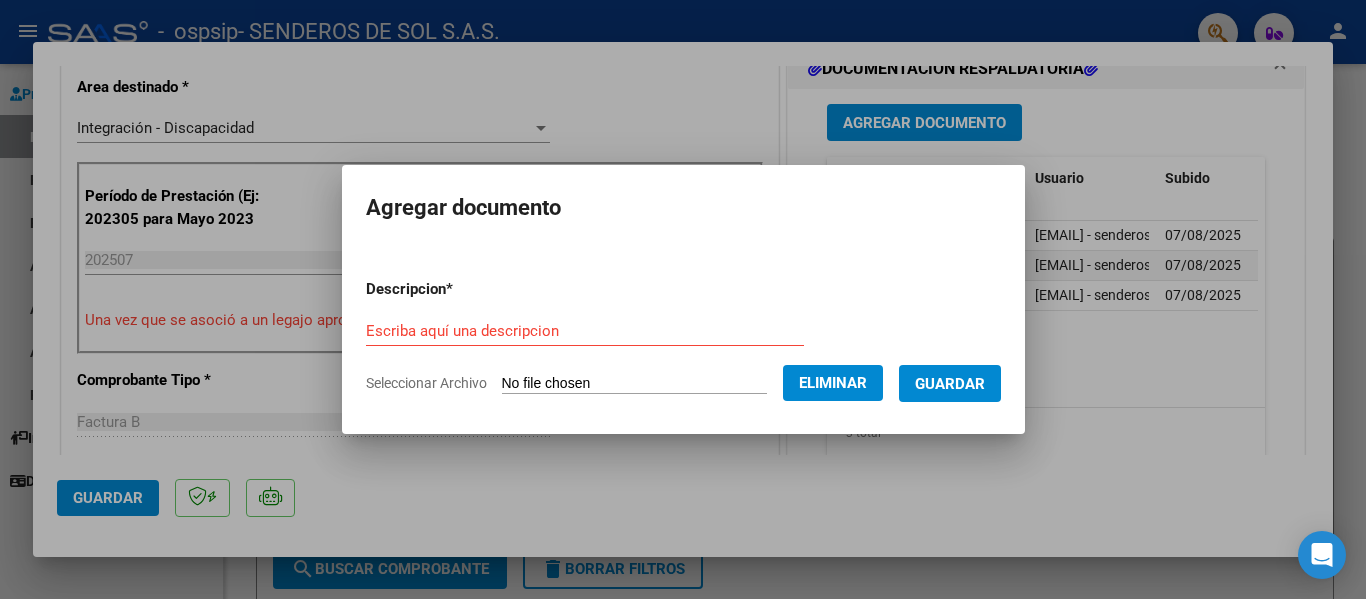 click on "Descripcion  *   Escriba aquí una descripcion  Seleccionar Archivo Eliminar Guardar" at bounding box center (683, 336) 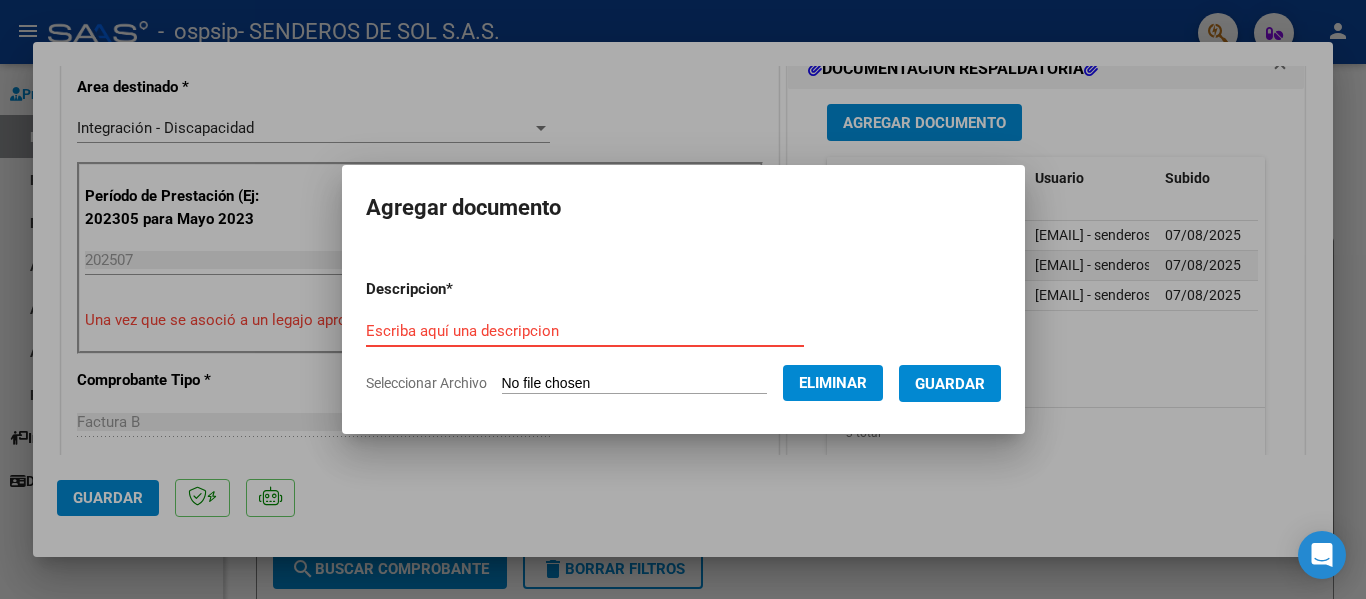 click on "Escriba aquí una descripcion" at bounding box center [585, 331] 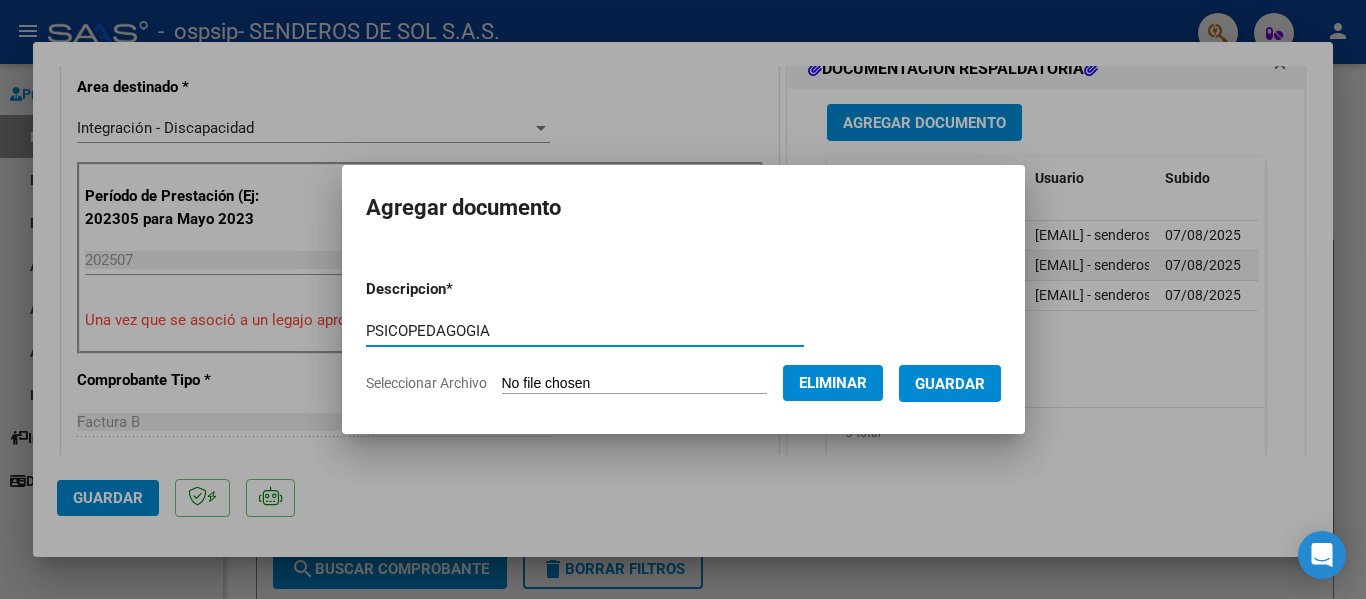 type on "PSICOPEDAGOGIA" 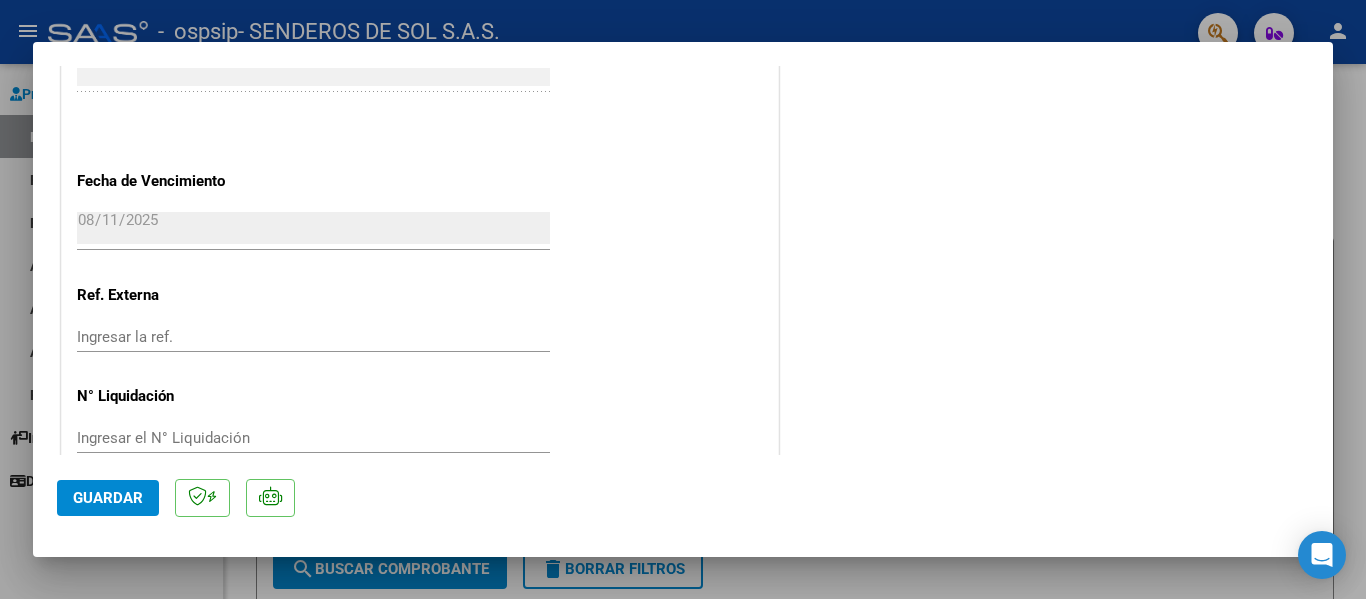 scroll, scrollTop: 1401, scrollLeft: 0, axis: vertical 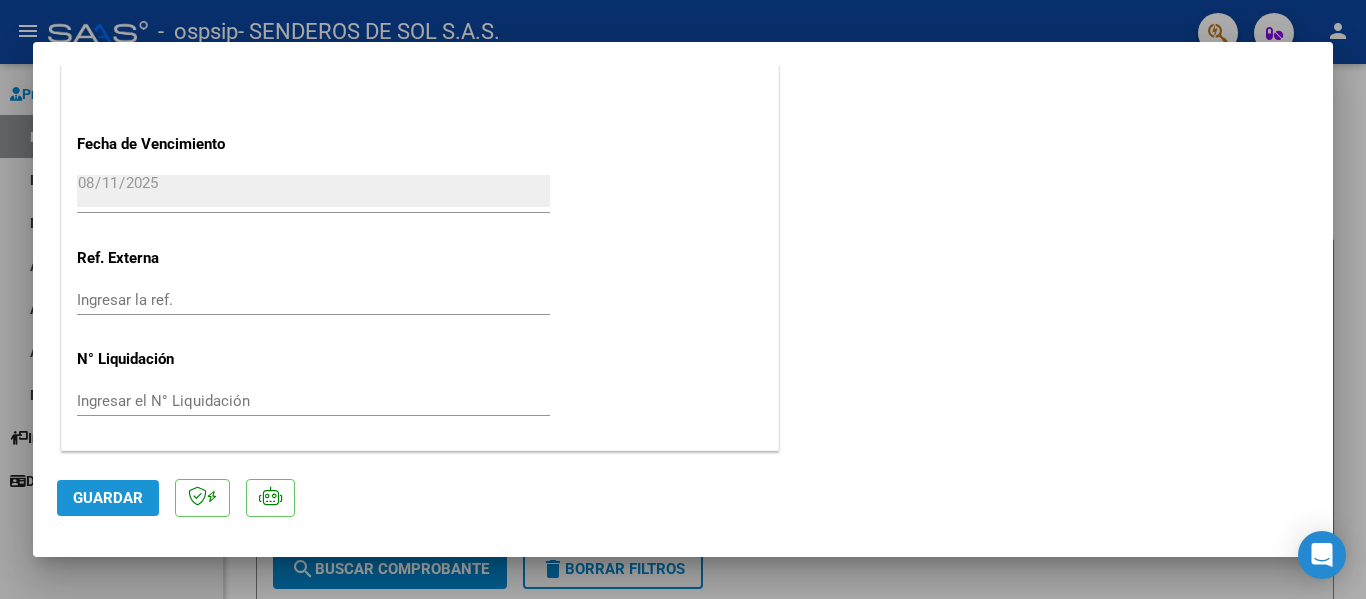 click on "Guardar" 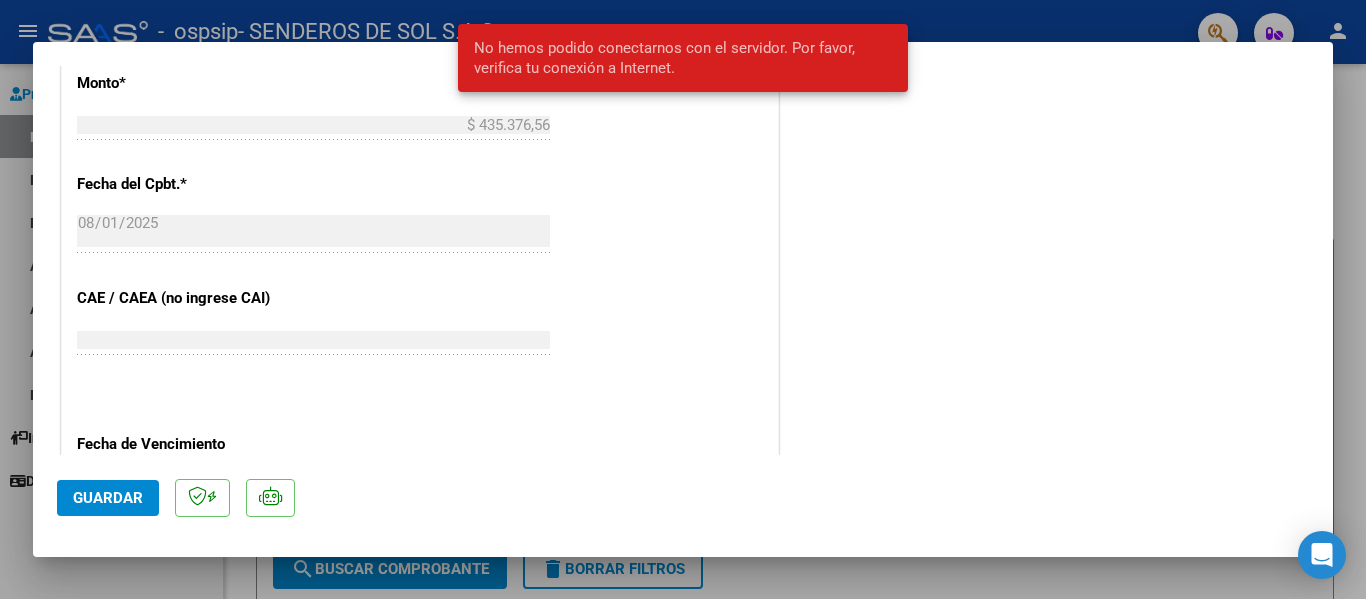 click on "CUIT  *   [CUIT] Ingresar CUIT  ANALISIS PRESTADOR  SENDEROS DE SOL S.A.S.  ARCA Padrón  Area destinado * Integración - Discapacidad Seleccionar Area Período de Prestación (Ej: 202305 para Mayo 2023    [DATE] Ingrese el Período de Prestación como indica el ejemplo   Una vez que se asoció a un legajo aprobado no se puede cambiar el período de prestación.   Comprobante Tipo * Factura B Seleccionar Tipo Punto de Venta  *   1 Ingresar el Nro.  Número  *   6742 Ingresar el Nro.  Monto  *   $ 435.376,56 Ingresar el monto  Fecha del Cpbt.  *   [DATE] Ingresar la fecha  CAE / CAEA (no ingrese CAI)    75308762085509 Ingresar el CAE o CAEA (no ingrese CAI)  Fecha de Vencimiento    [DATE] Ingresar la fecha  Ref. Externa    Ingresar la ref.  N° Liquidación    Ingresar el N° Liquidación" at bounding box center [420, 2] 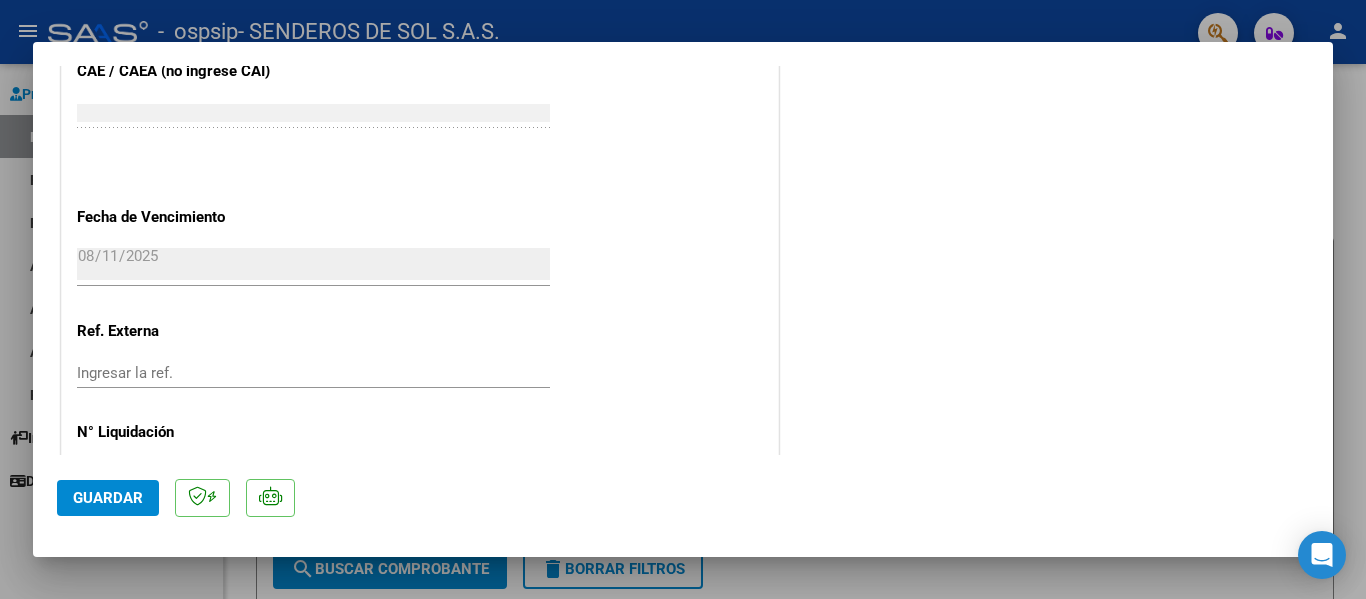 scroll, scrollTop: 1401, scrollLeft: 0, axis: vertical 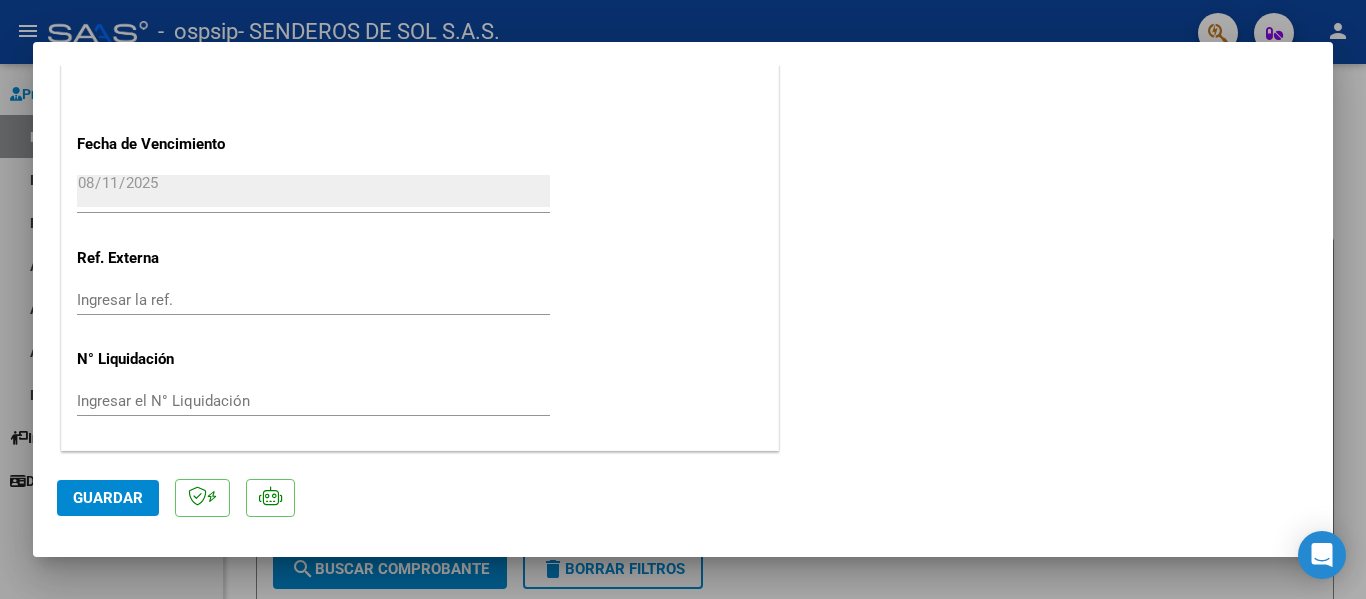 click on "Guardar" 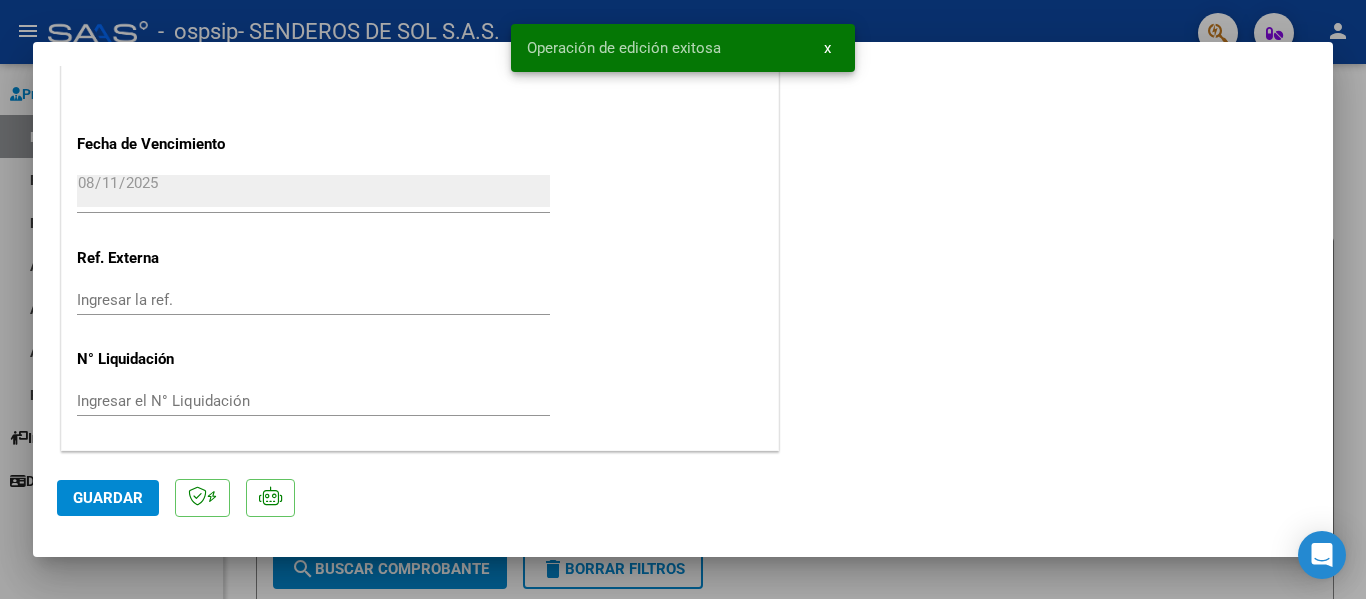 click at bounding box center (683, 299) 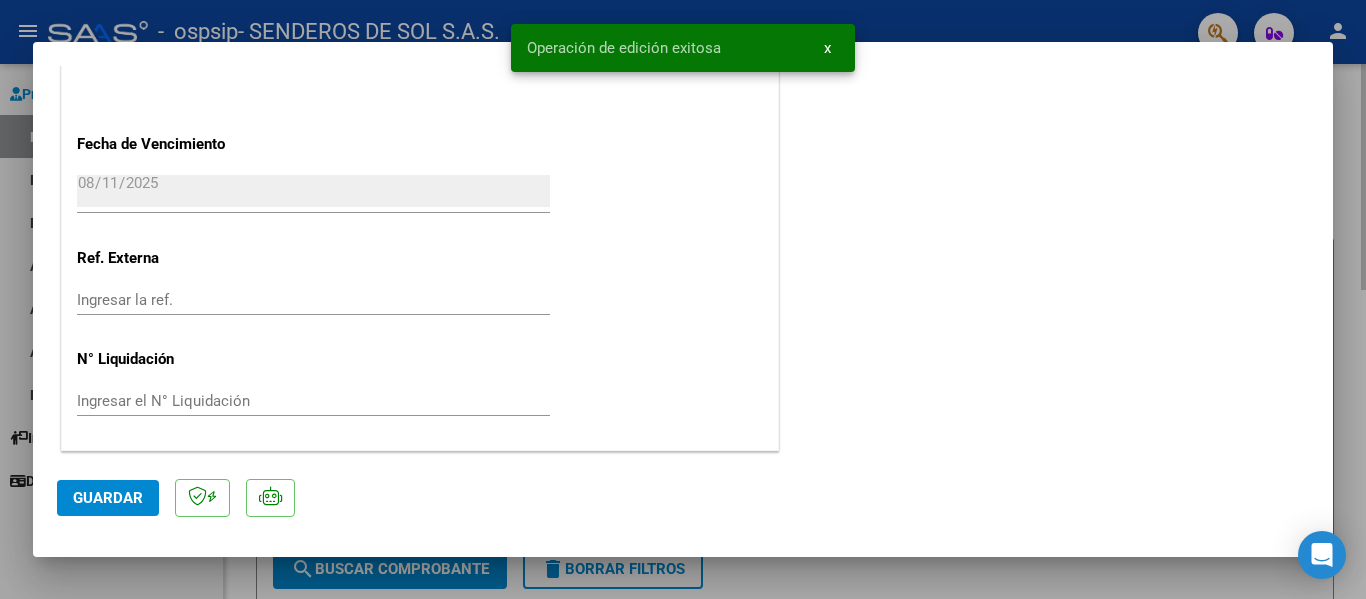type 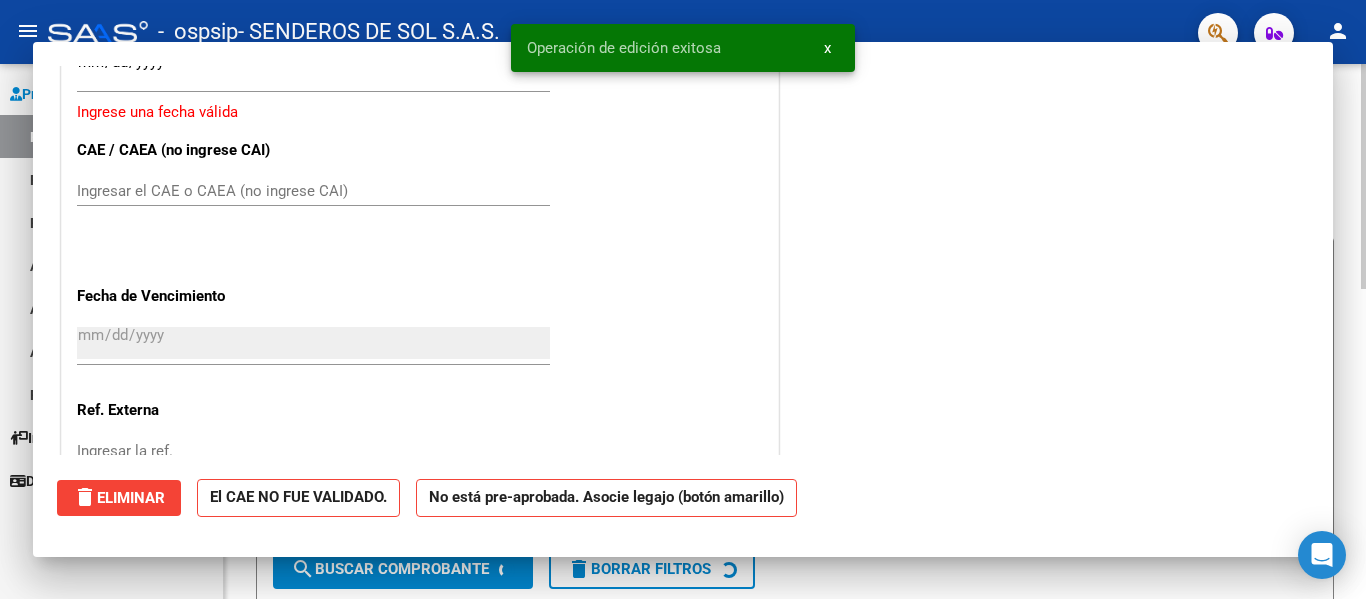scroll, scrollTop: 1553, scrollLeft: 0, axis: vertical 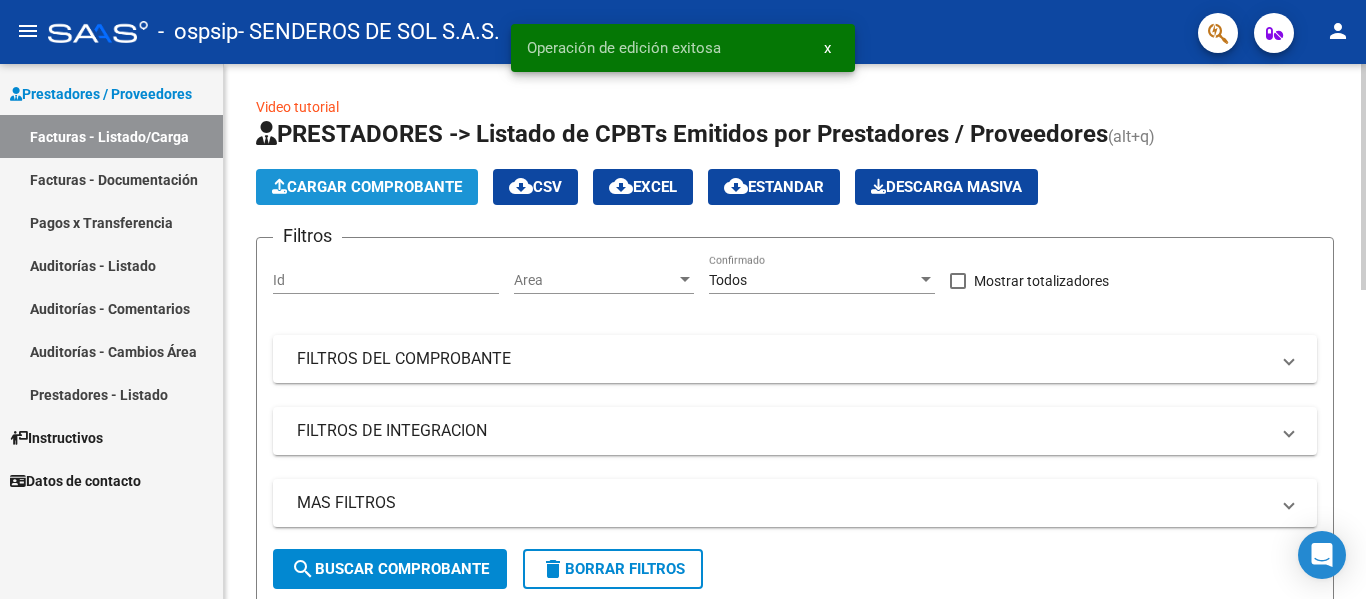 click on "Cargar Comprobante" 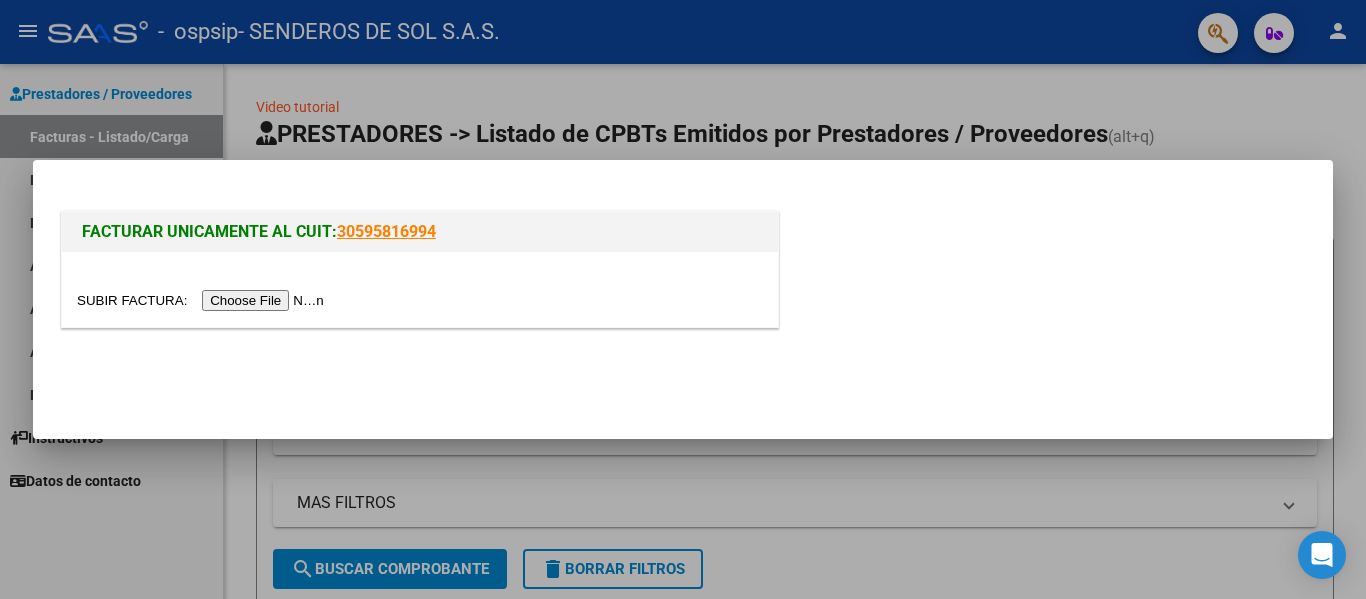 click at bounding box center (203, 300) 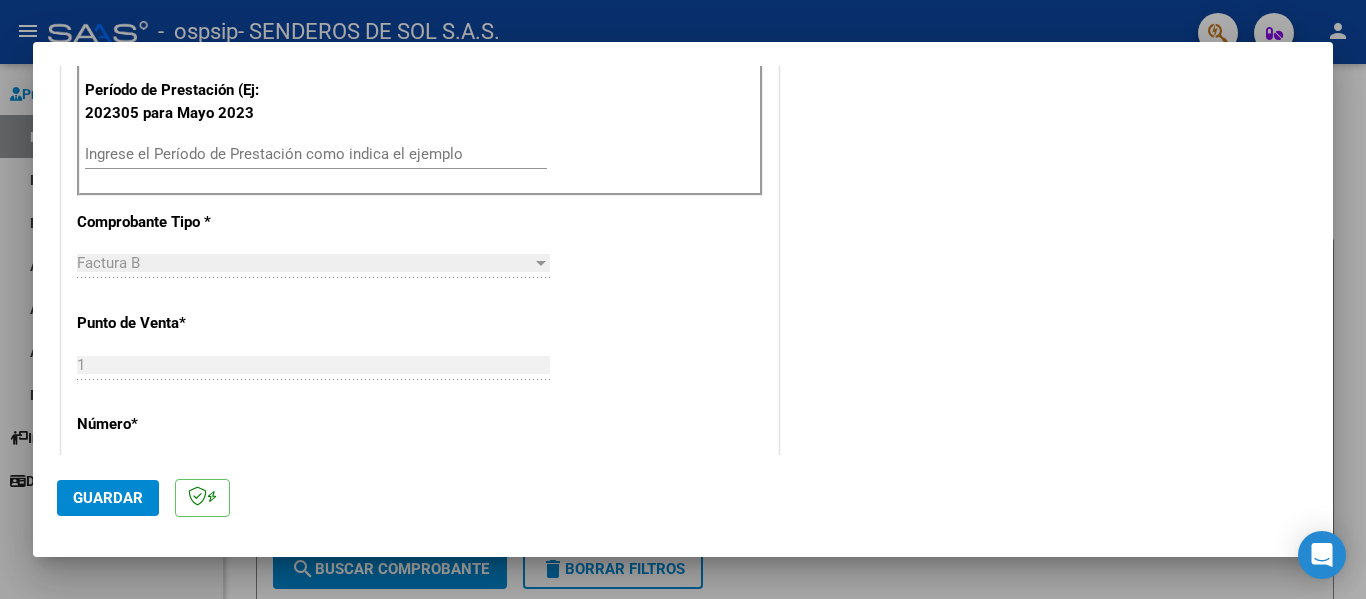 scroll, scrollTop: 600, scrollLeft: 0, axis: vertical 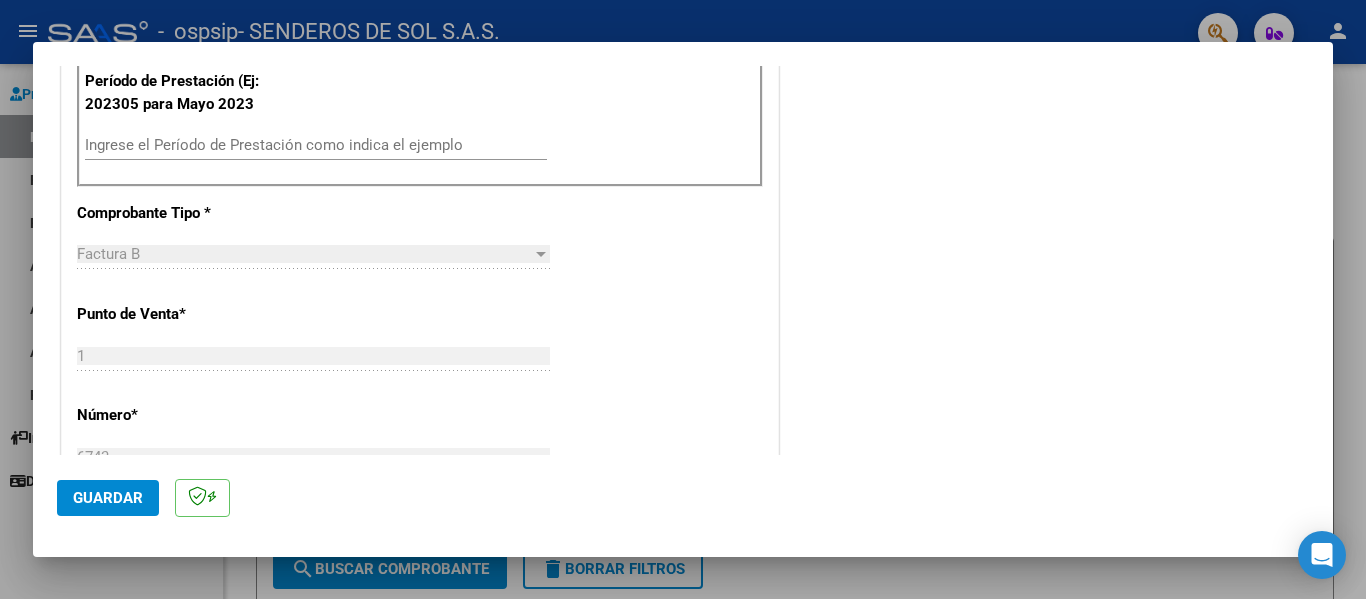 click on "Ingrese el Período de Prestación como indica el ejemplo" at bounding box center (316, 145) 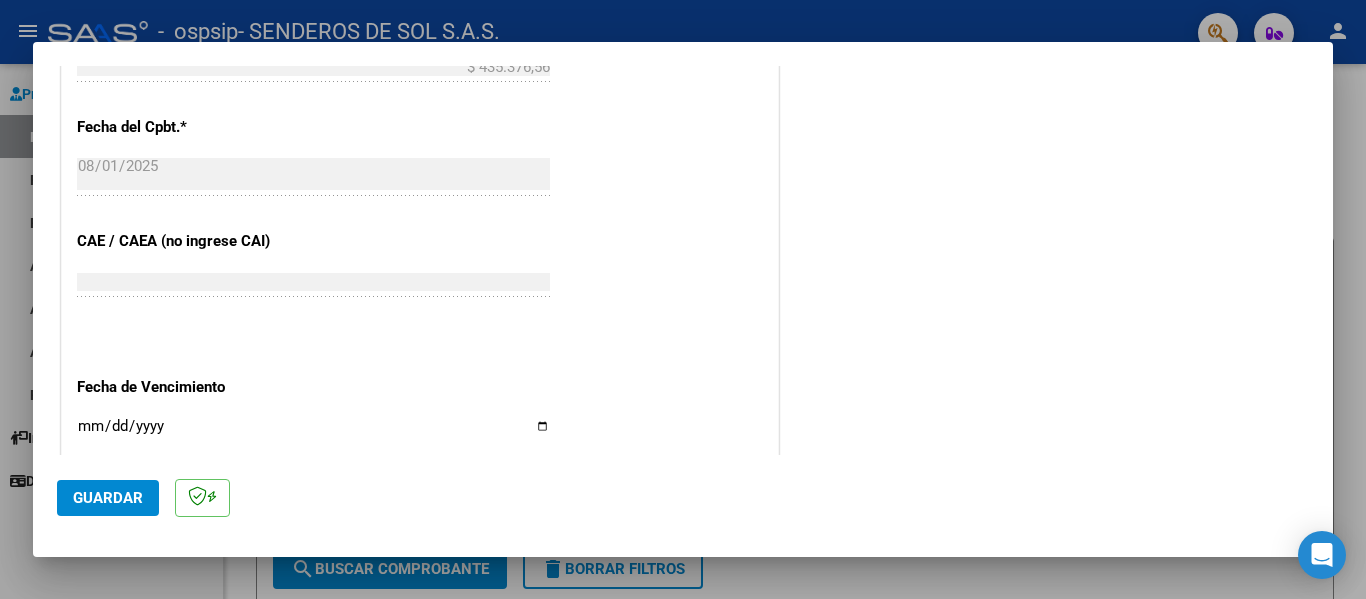 scroll, scrollTop: 1100, scrollLeft: 0, axis: vertical 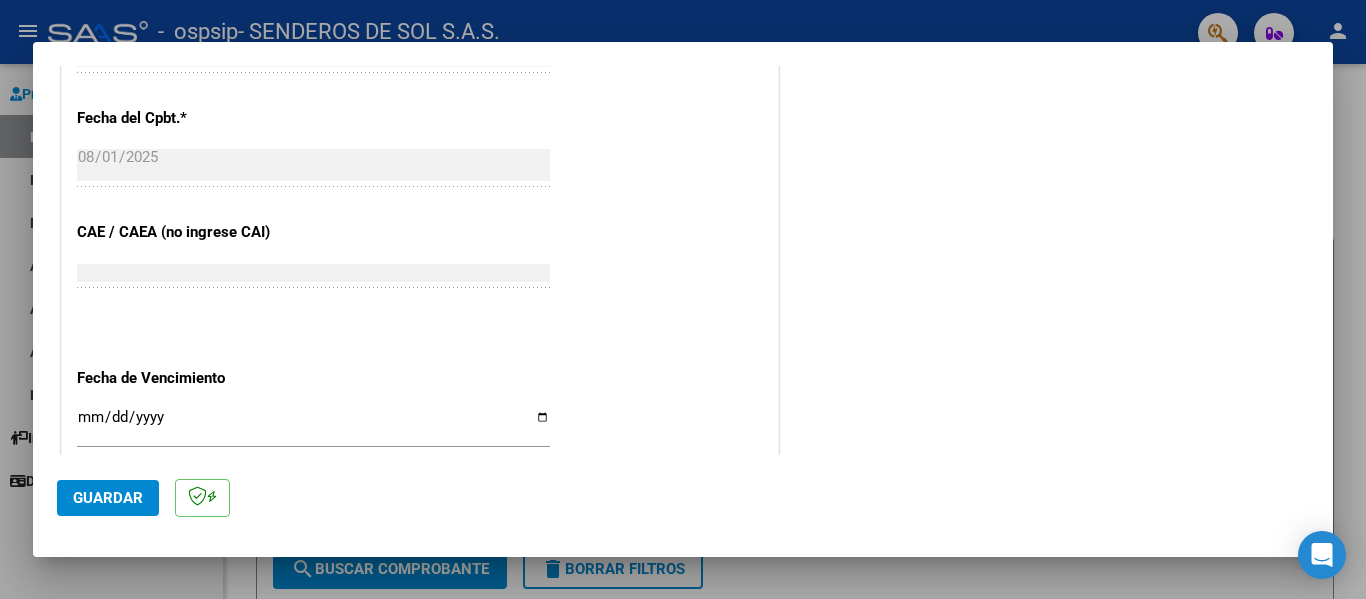 type on "202507" 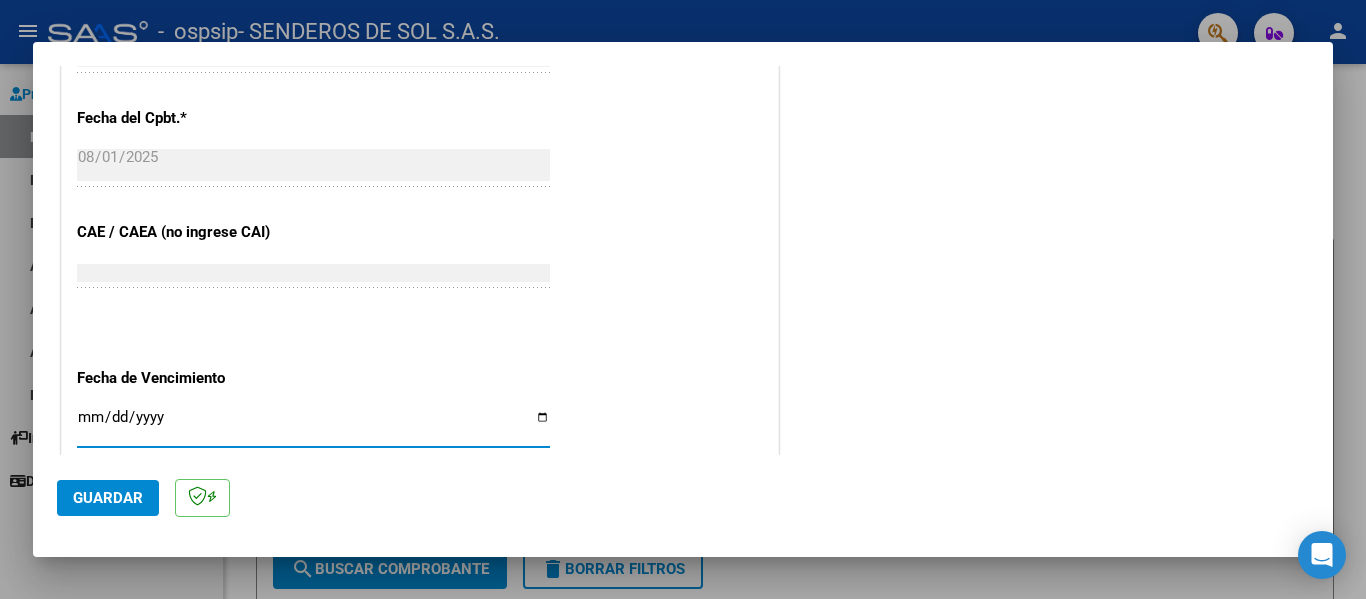 click on "Ingresar la fecha" at bounding box center (313, 425) 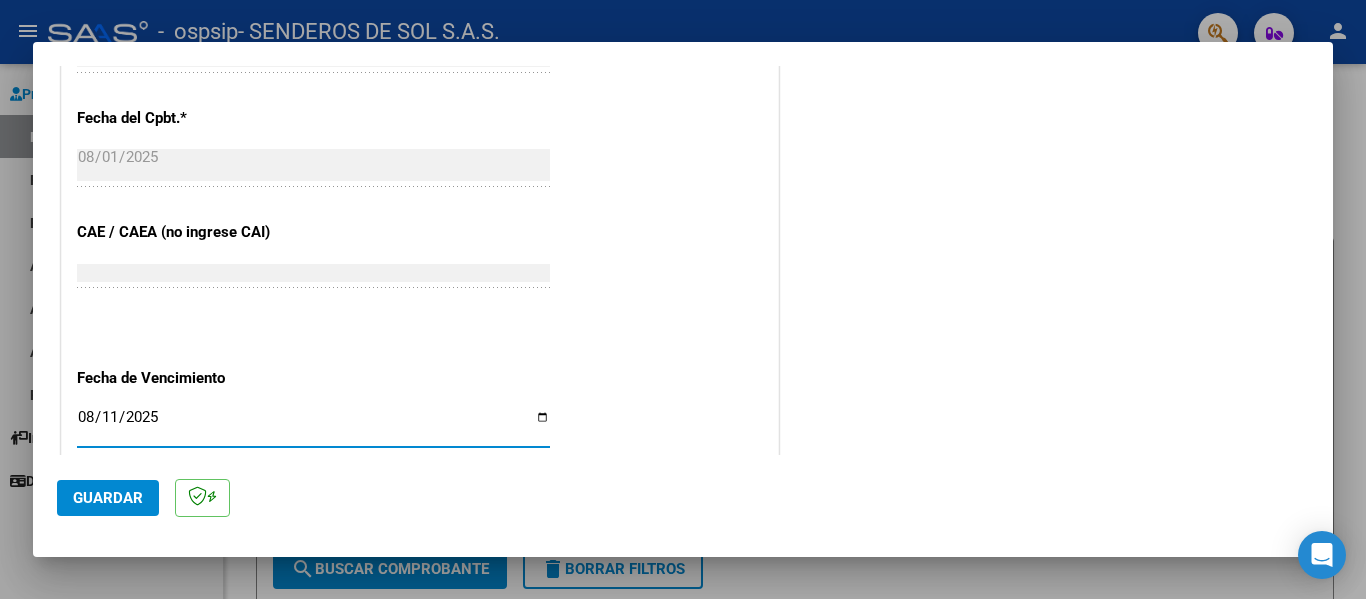 type on "2025-08-11" 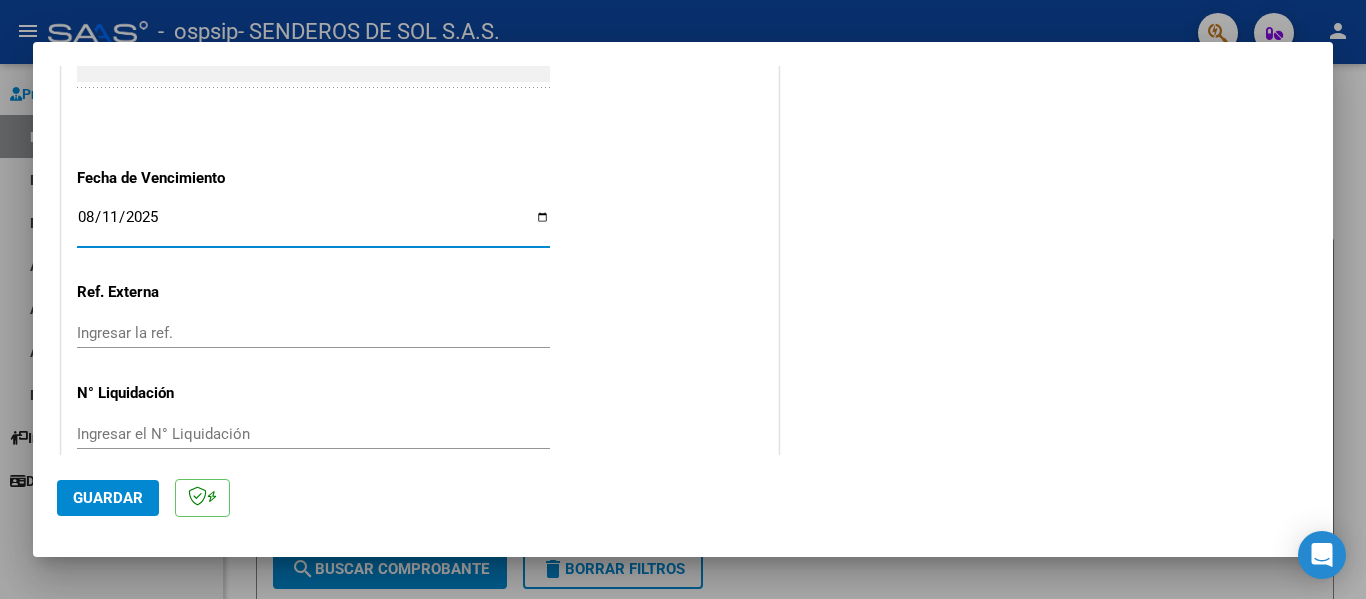scroll, scrollTop: 1333, scrollLeft: 0, axis: vertical 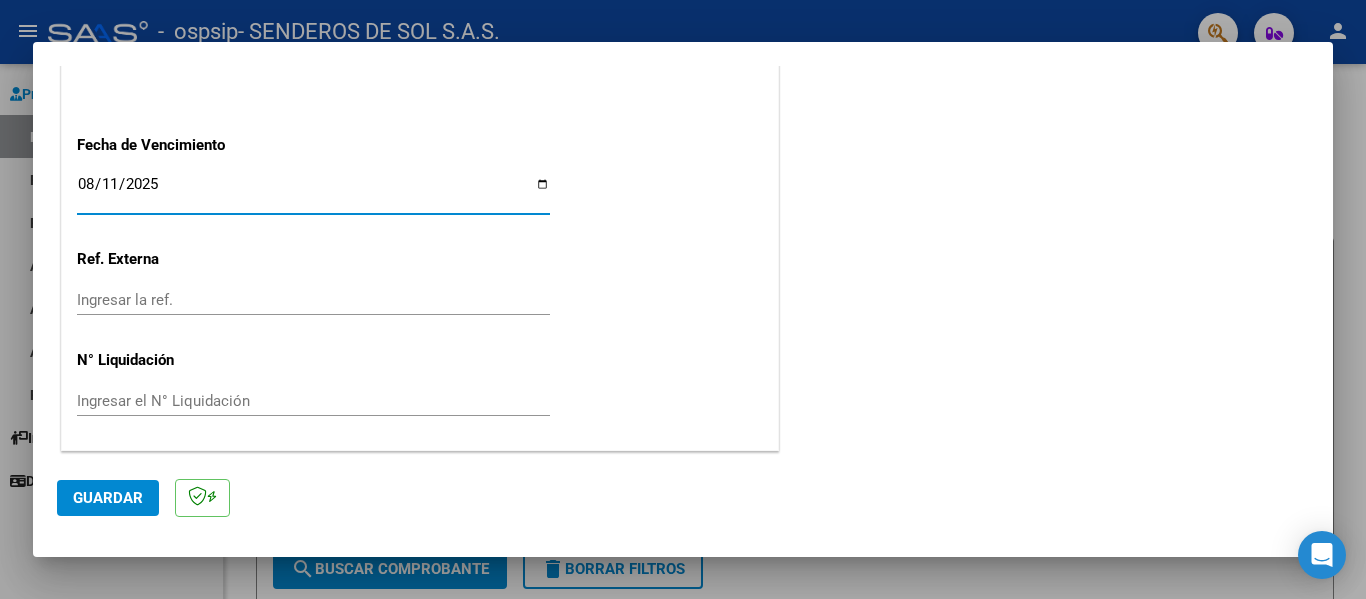 click on "Guardar" 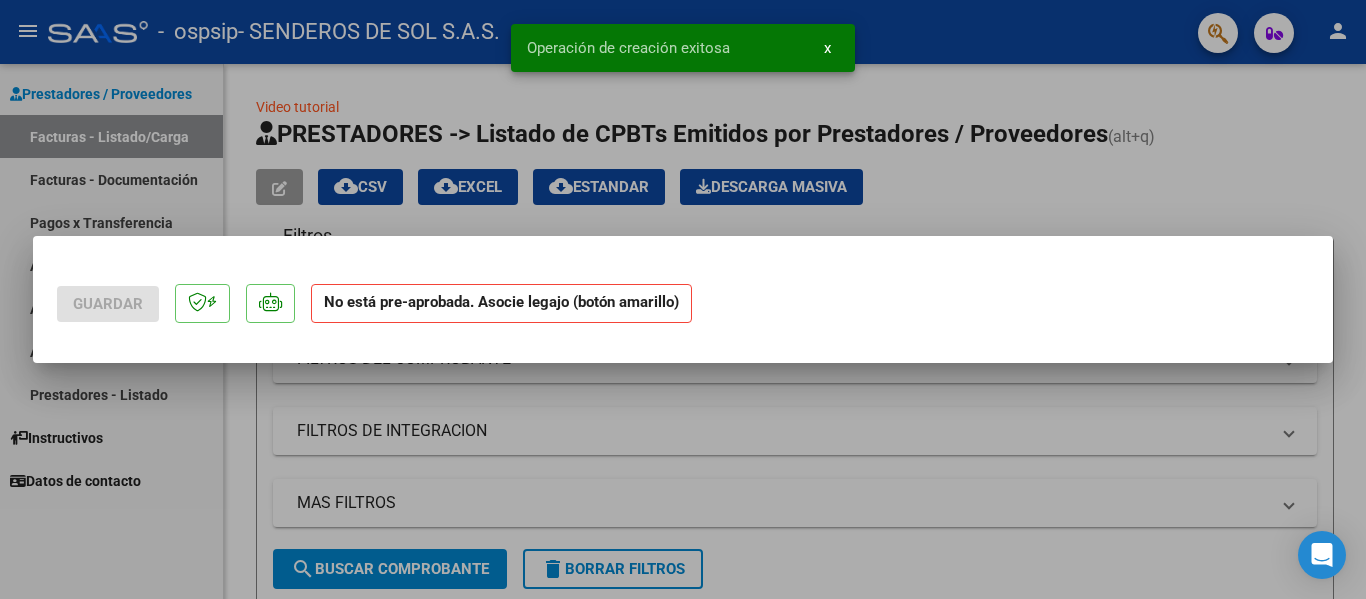 scroll, scrollTop: 0, scrollLeft: 0, axis: both 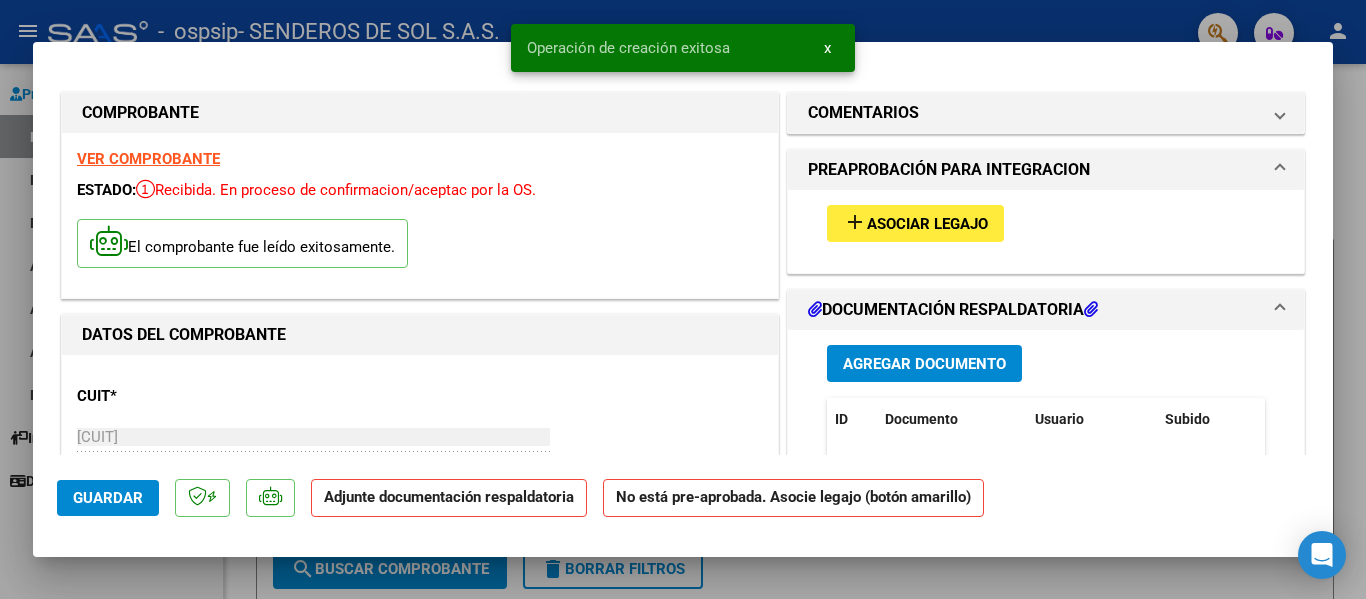 click on "Asociar Legajo" at bounding box center [927, 224] 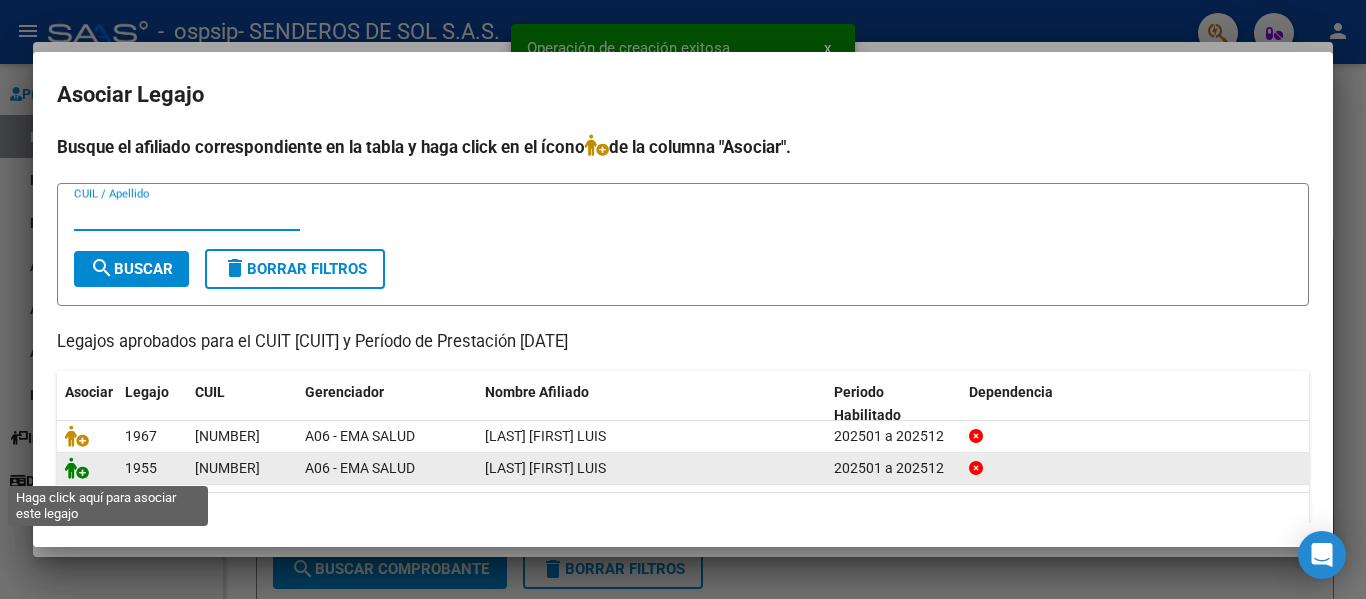 click 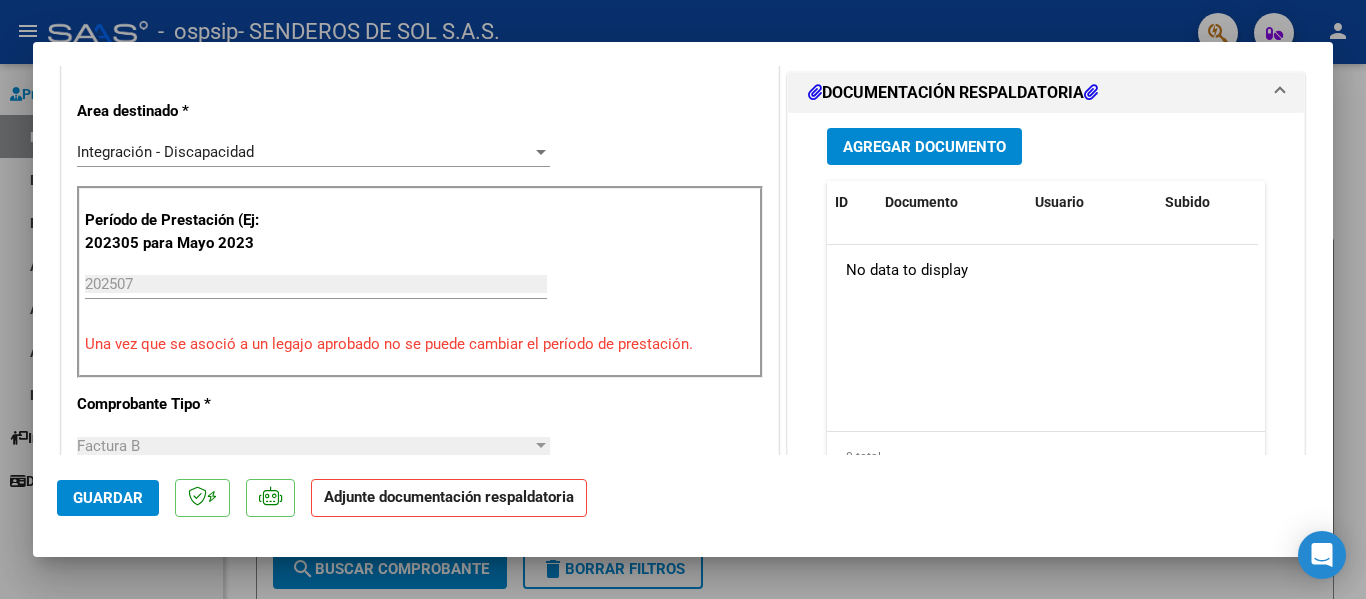 scroll, scrollTop: 500, scrollLeft: 0, axis: vertical 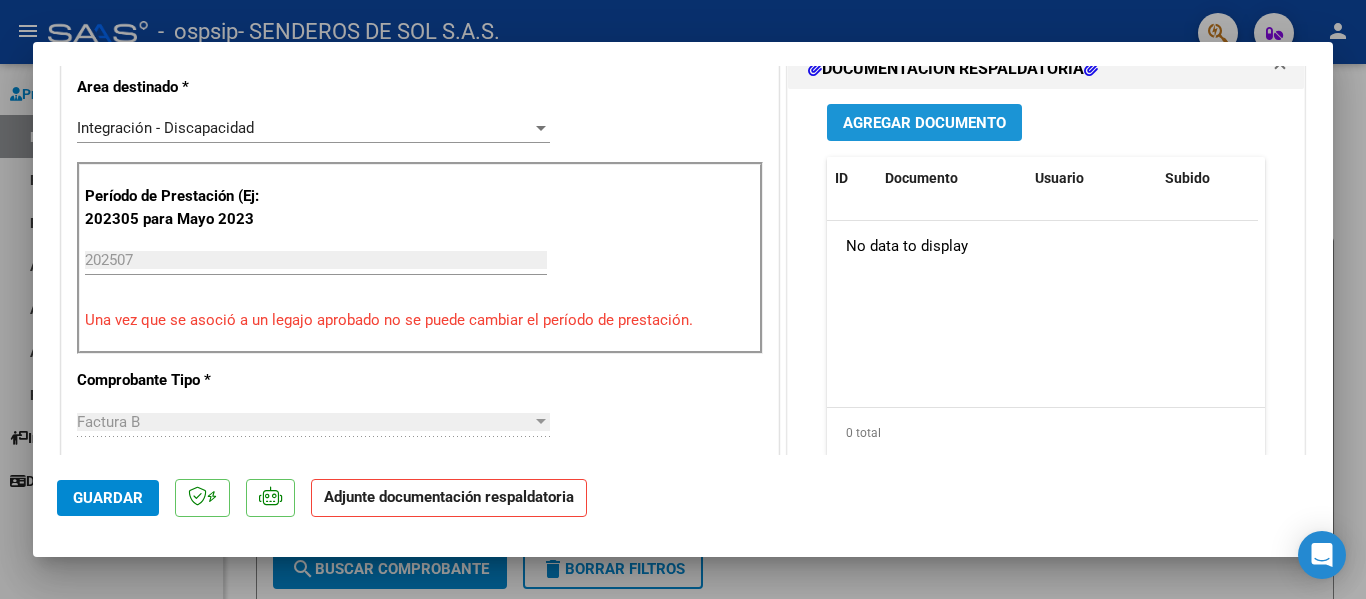 click on "Agregar Documento" at bounding box center [924, 122] 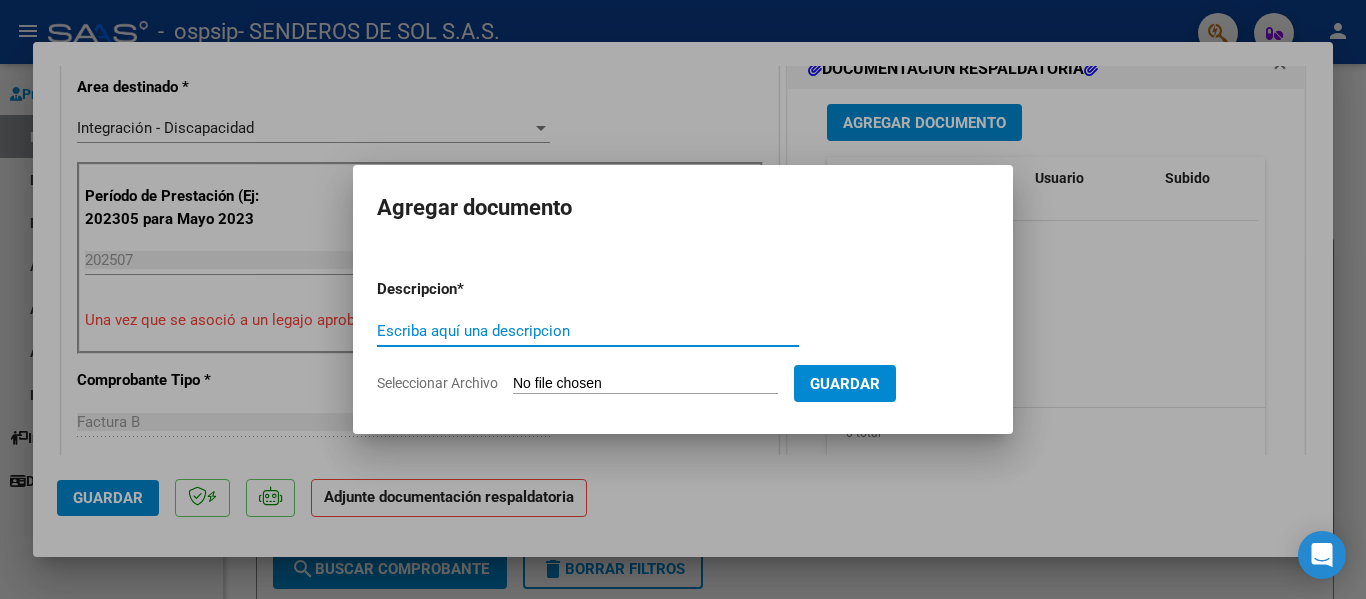 click on "Escriba aquí una descripcion" at bounding box center (588, 331) 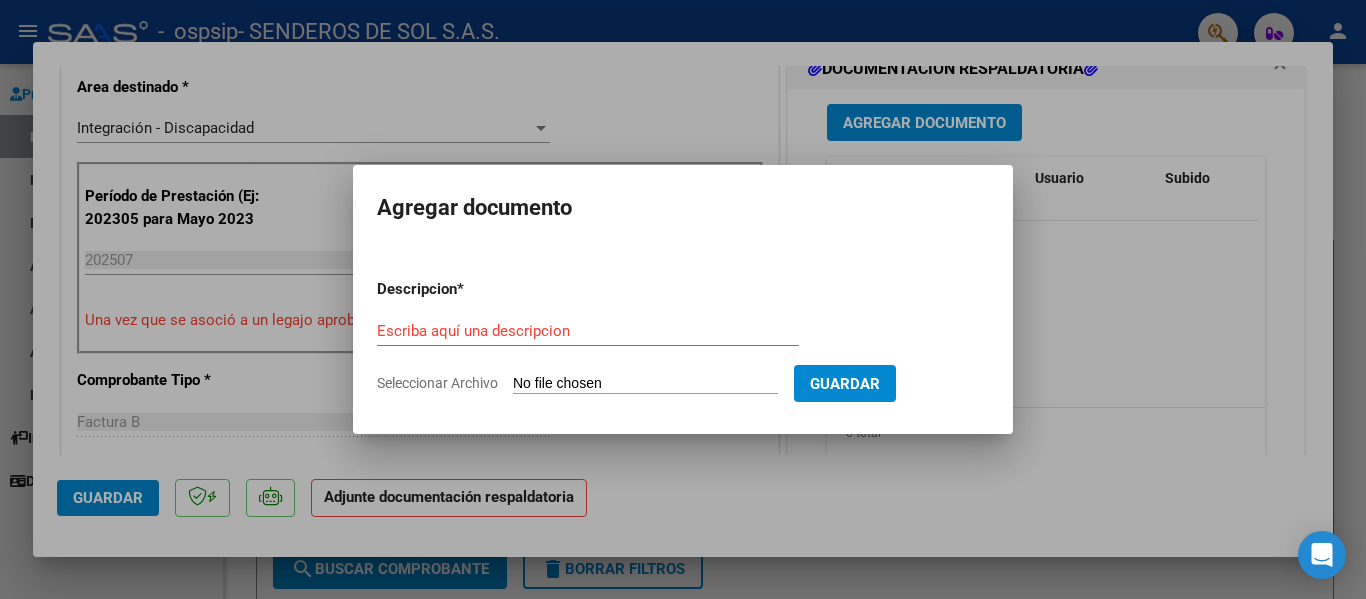 click on "Seleccionar Archivo" at bounding box center [645, 384] 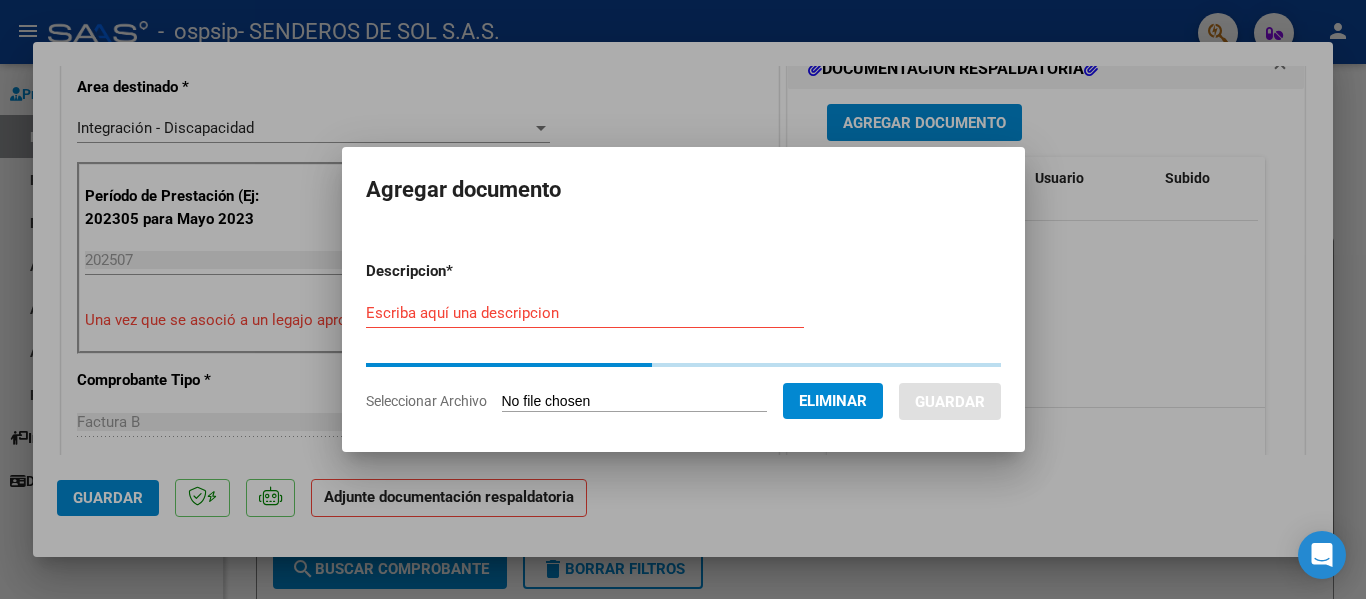 click on "Escriba aquí una descripcion" at bounding box center (585, 313) 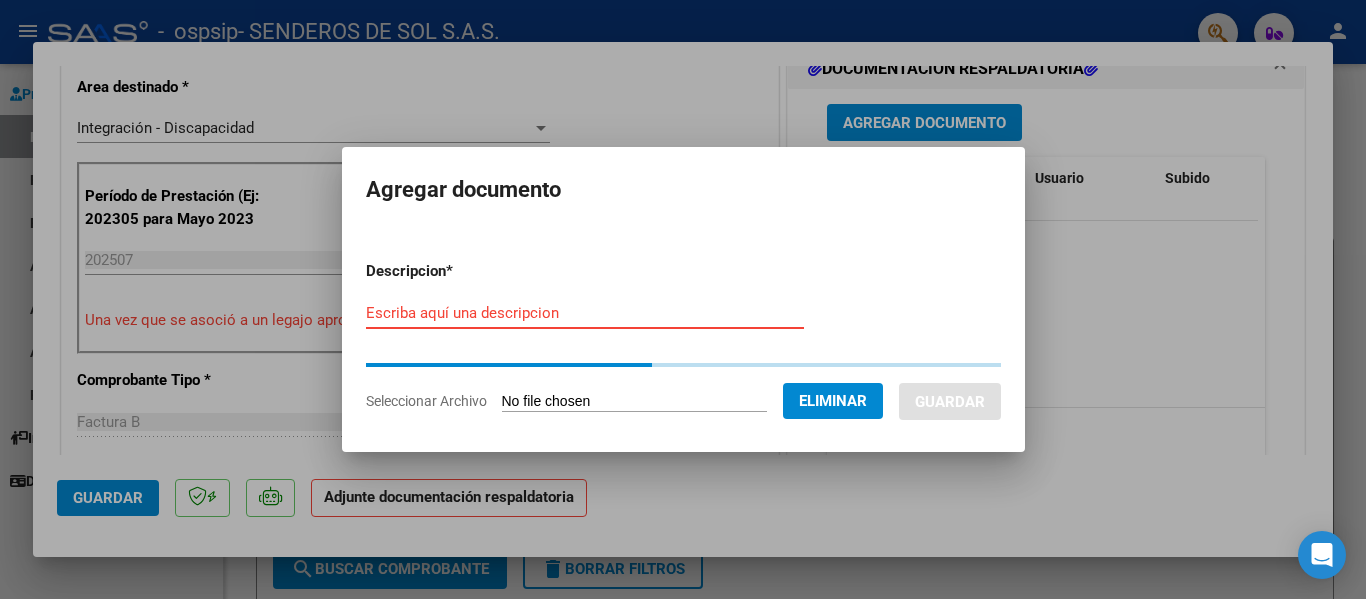click on "Escriba aquí una descripcion" at bounding box center (585, 313) 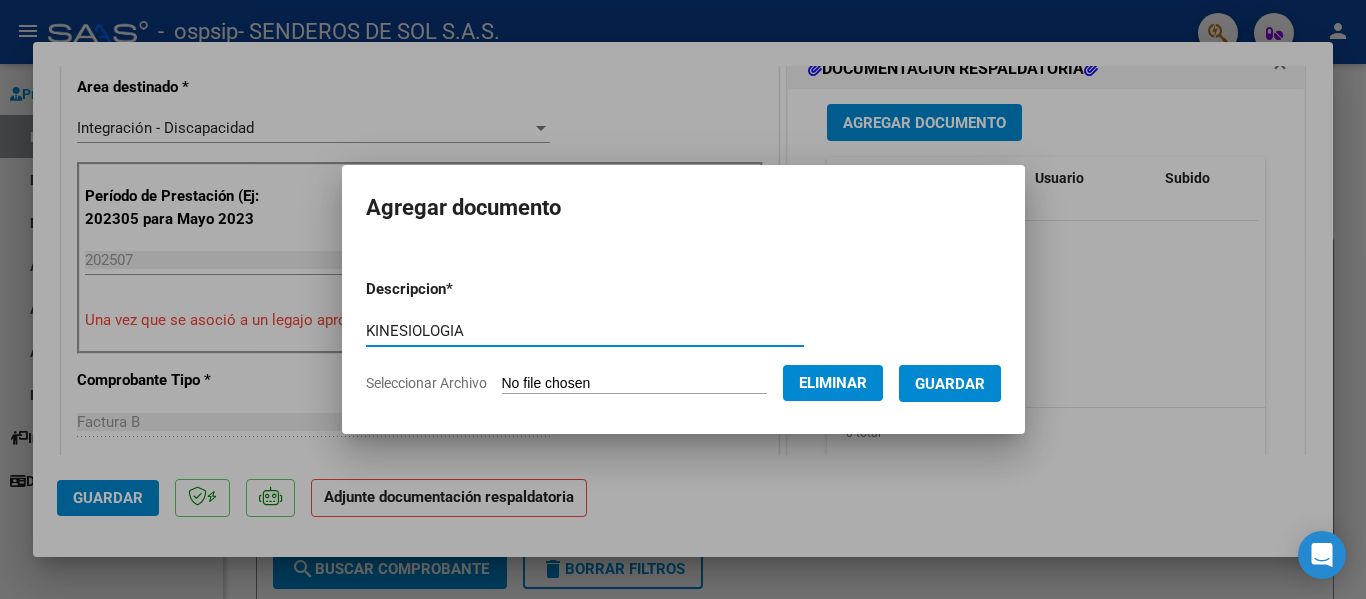 type on "KINESIOLOGIA" 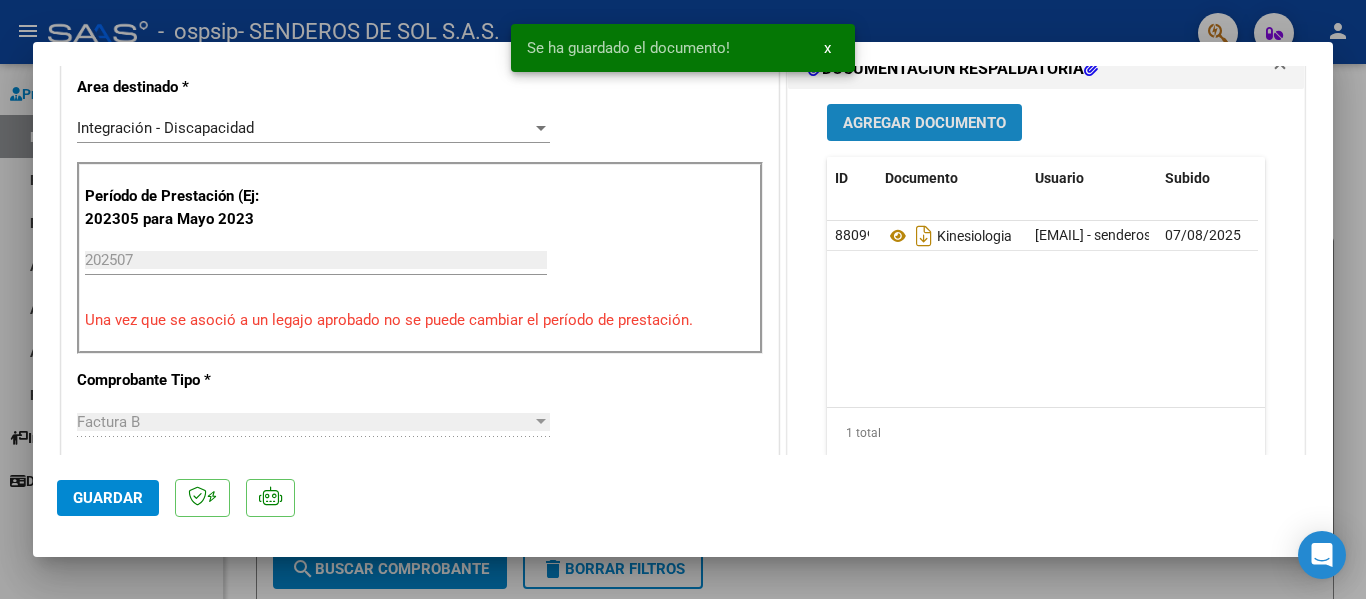 click on "Agregar Documento" at bounding box center [924, 123] 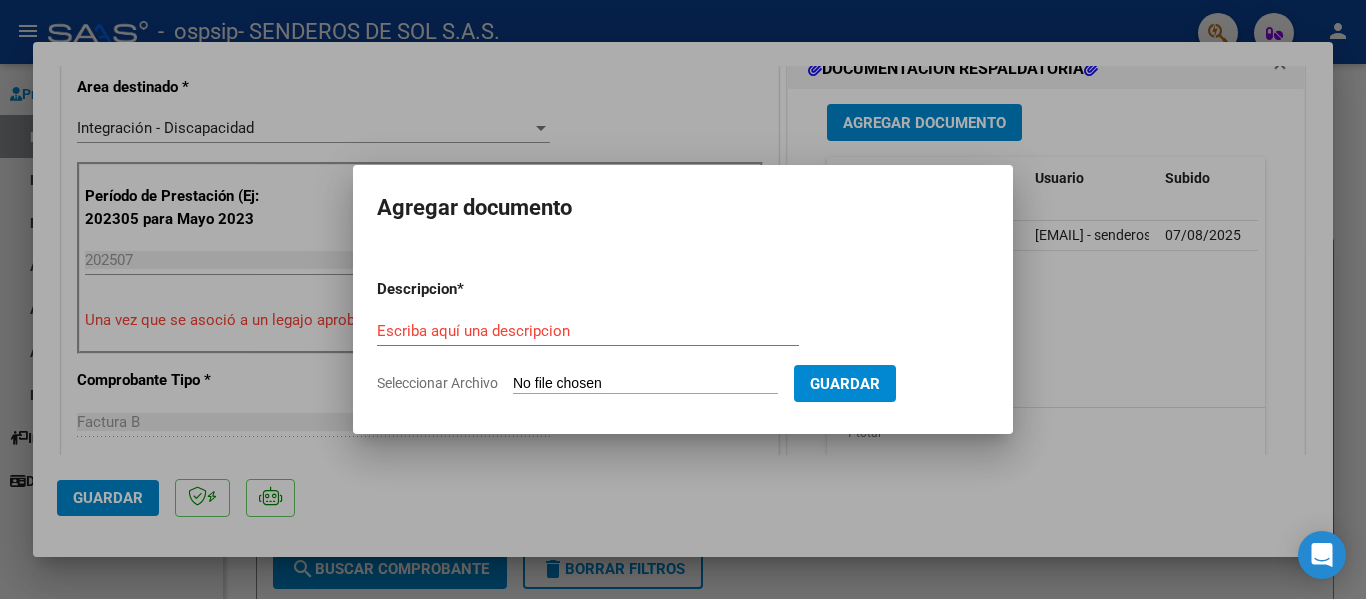 click on "Seleccionar Archivo" at bounding box center (645, 384) 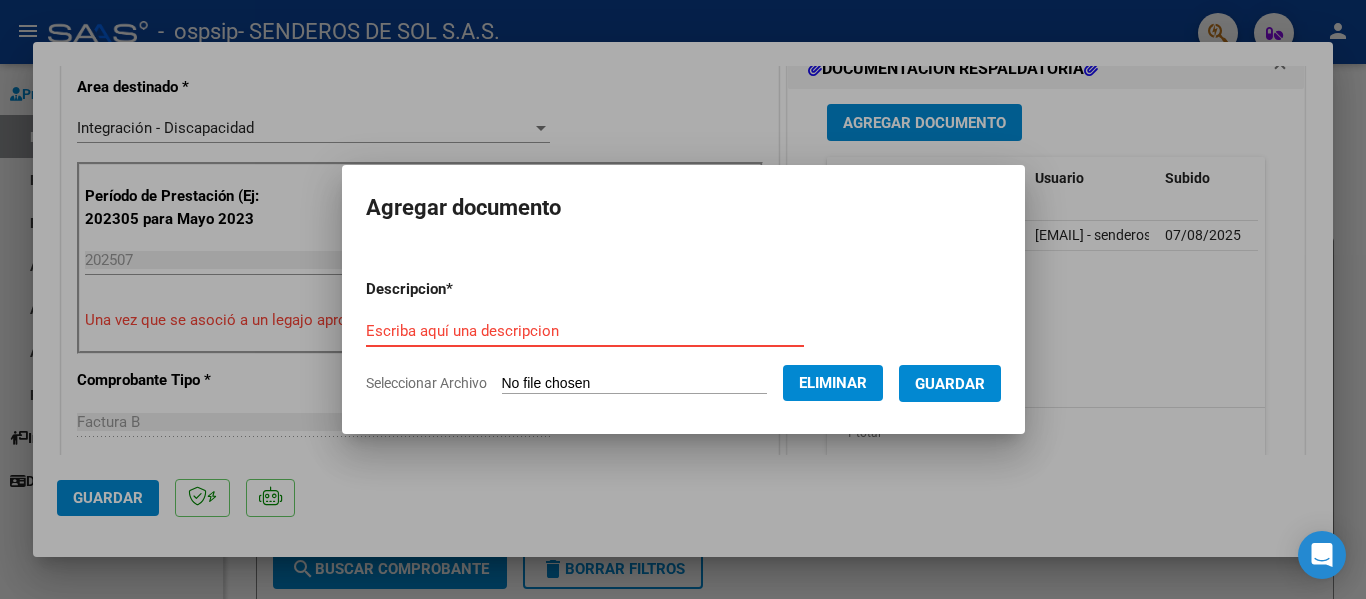 click on "Escriba aquí una descripcion" at bounding box center [585, 331] 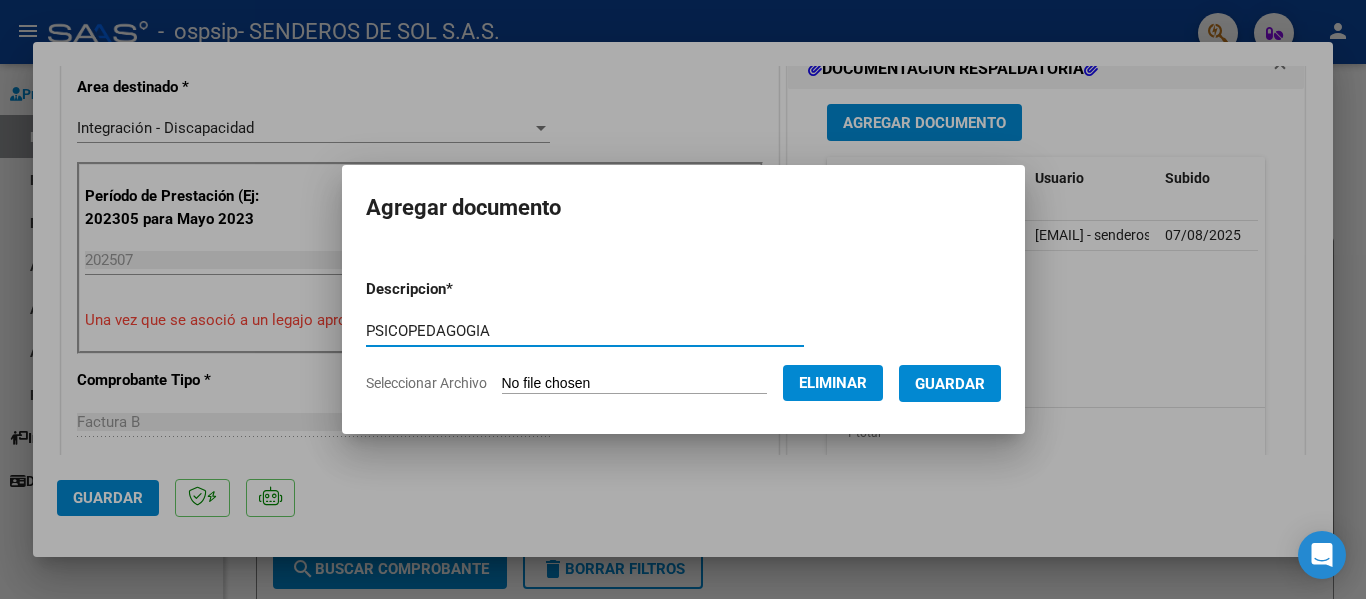 type on "PSICOPEDAGOGIA" 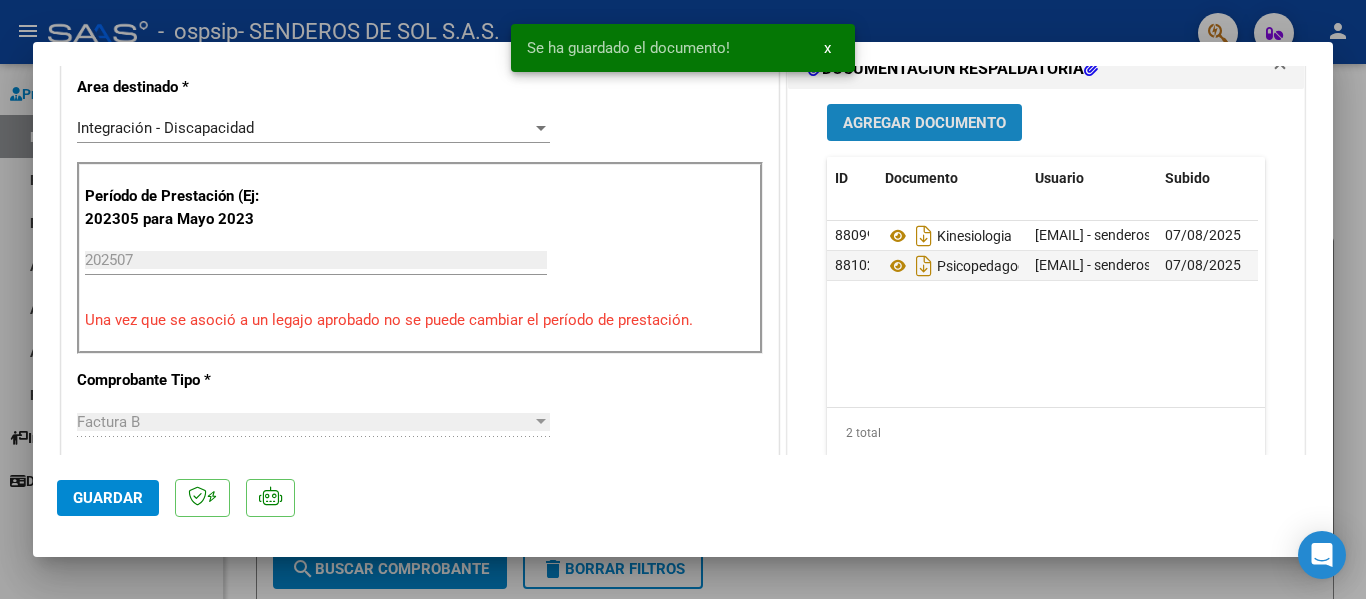 click on "Agregar Documento" at bounding box center (924, 123) 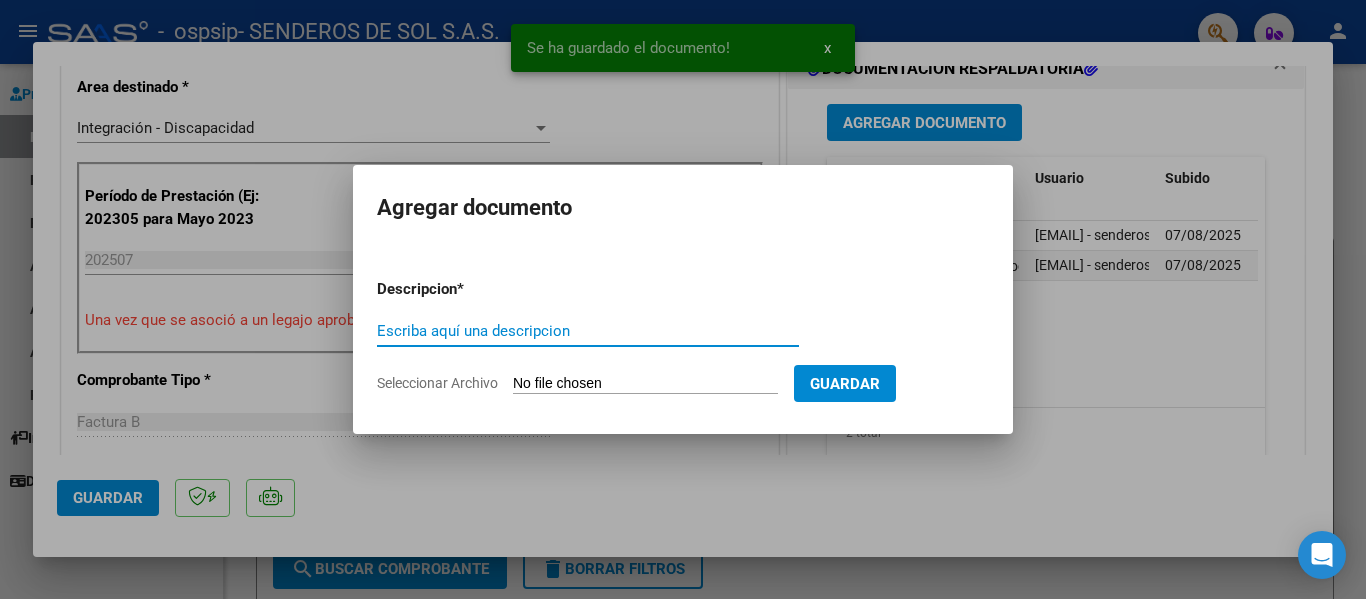 click on "Seleccionar Archivo" at bounding box center [645, 384] 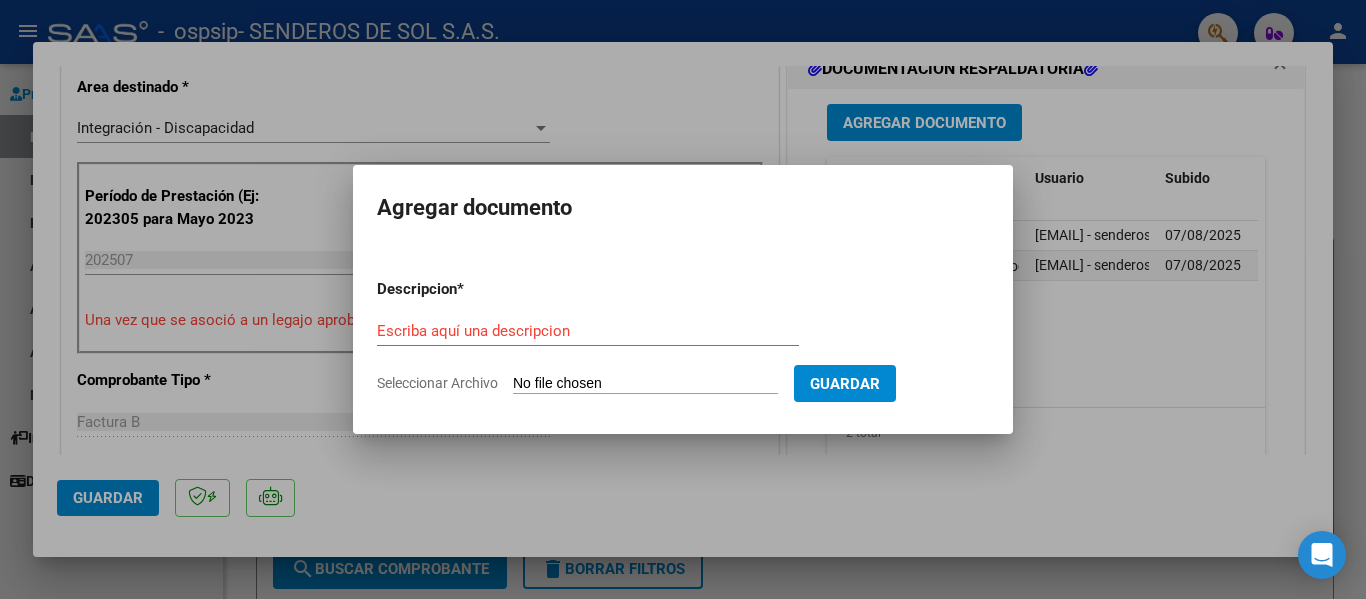 type on "C:\fakepath\PLANILLA FONOAUDIOLOGIA [LAST] [FIRST] LUIS.pdf" 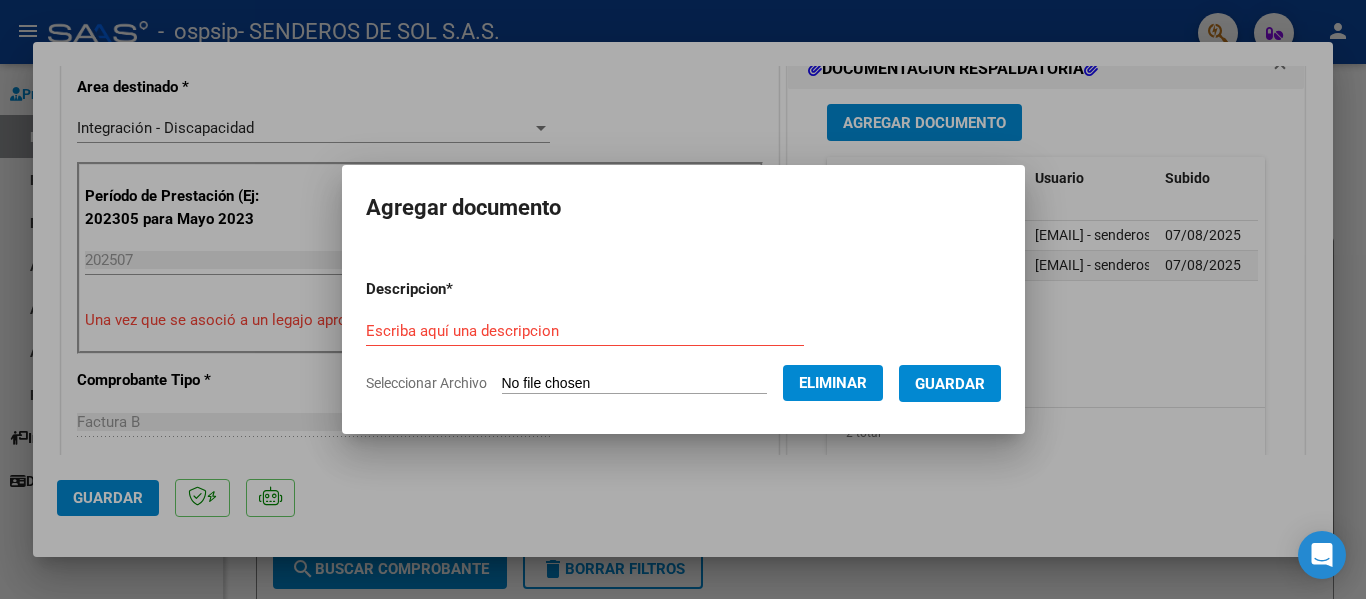 click on "Escriba aquí una descripcion" at bounding box center [585, 331] 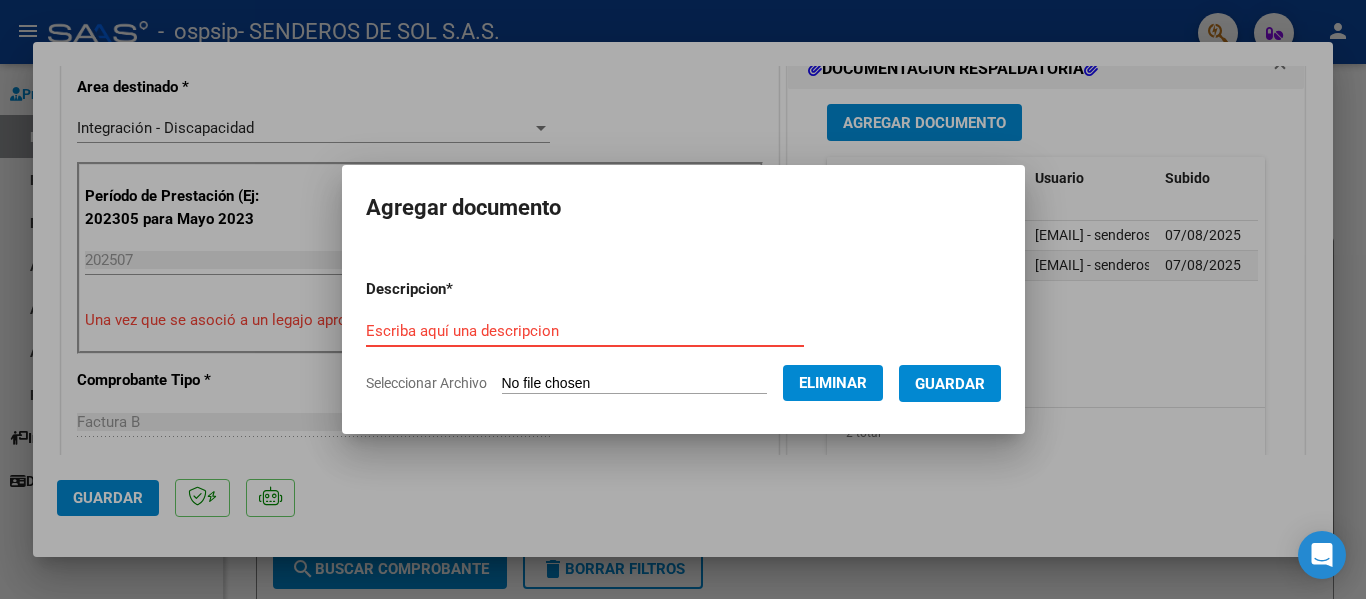 type on "D" 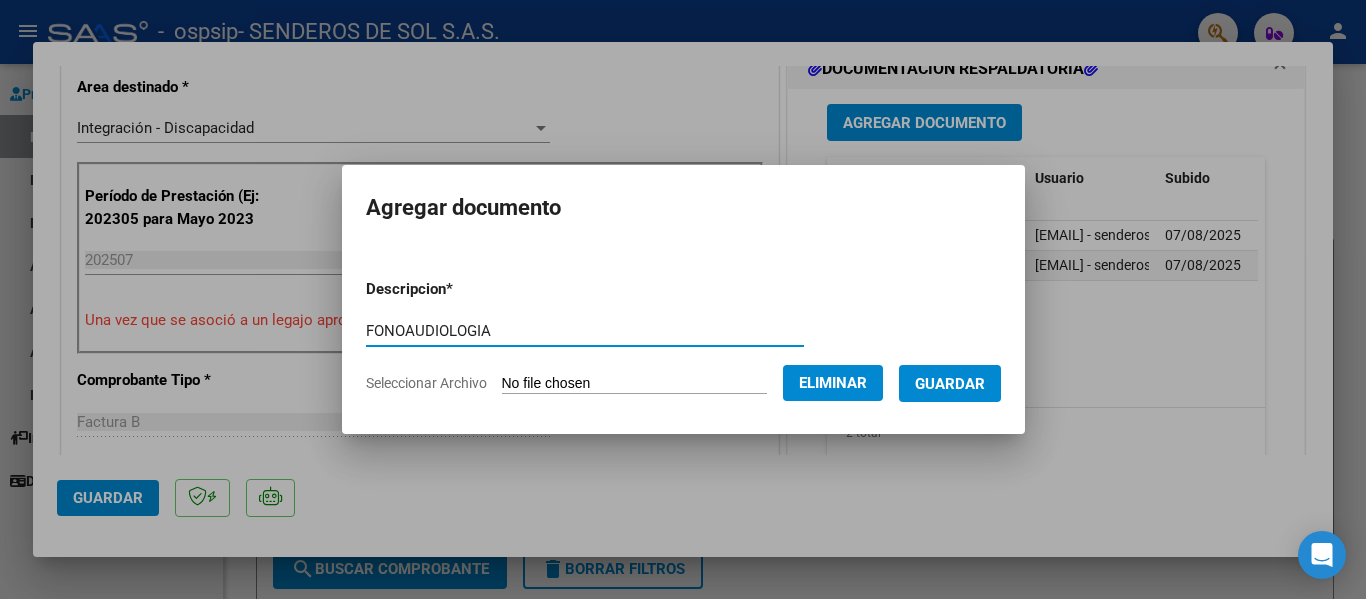 type on "FONOAUDIOLOGIA" 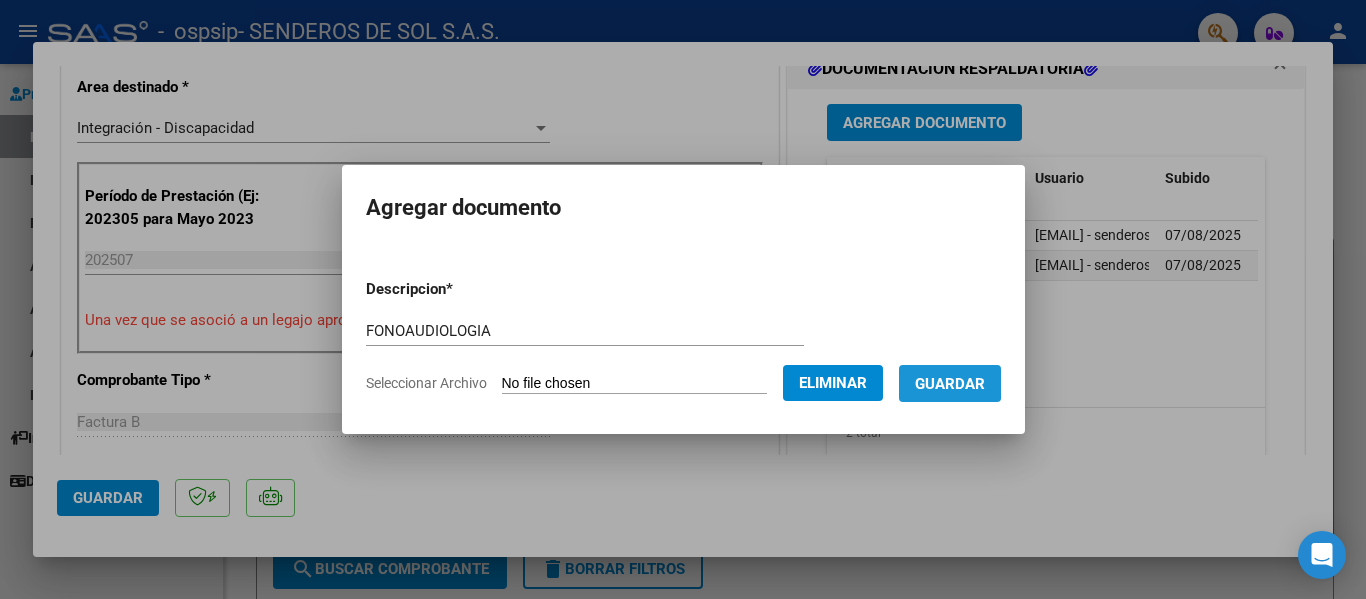 click on "Guardar" at bounding box center (950, 384) 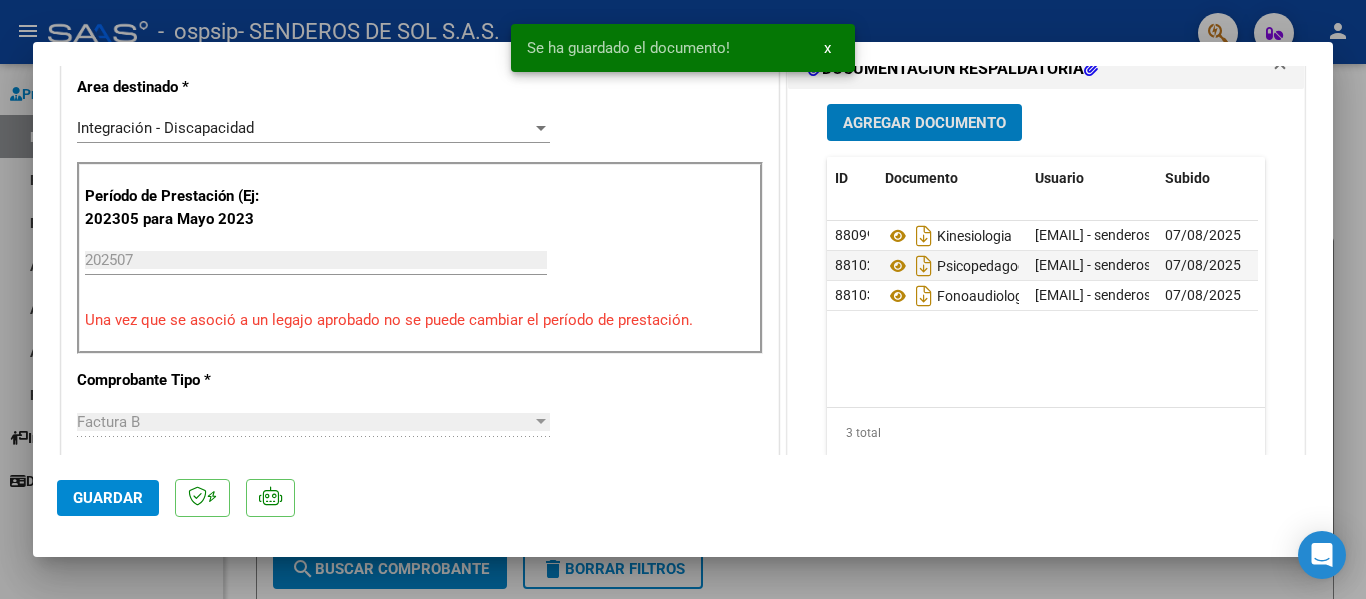 click on "Agregar Documento" at bounding box center [924, 123] 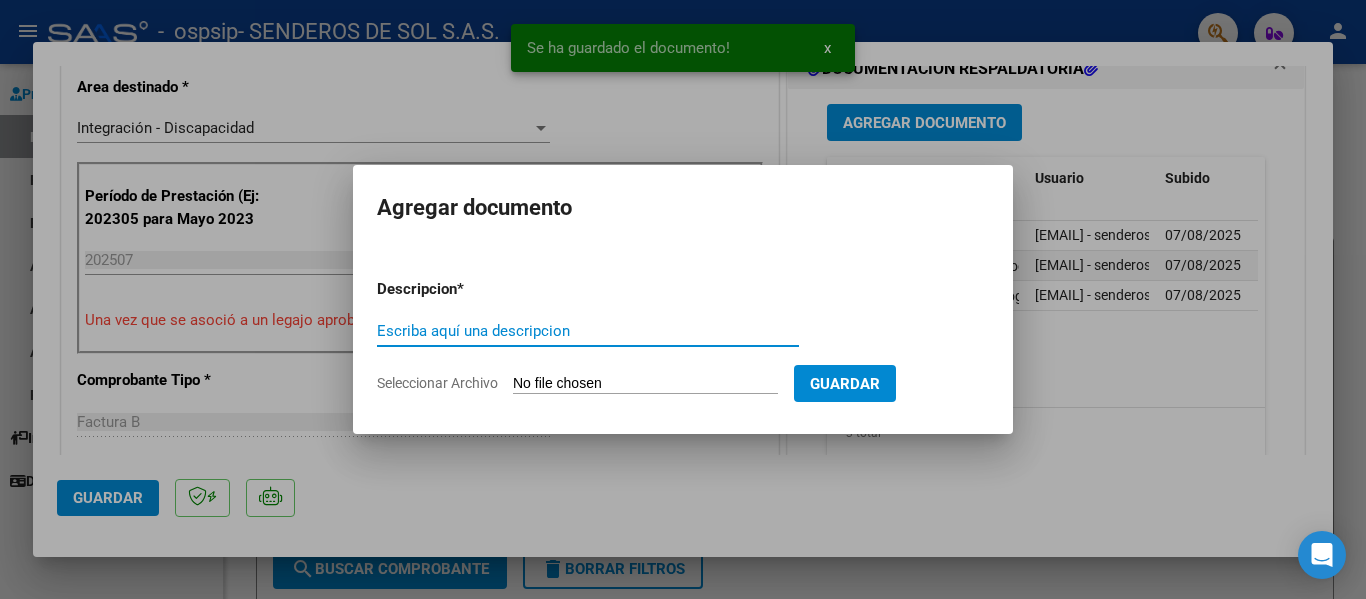 click on "Seleccionar Archivo" at bounding box center (645, 384) 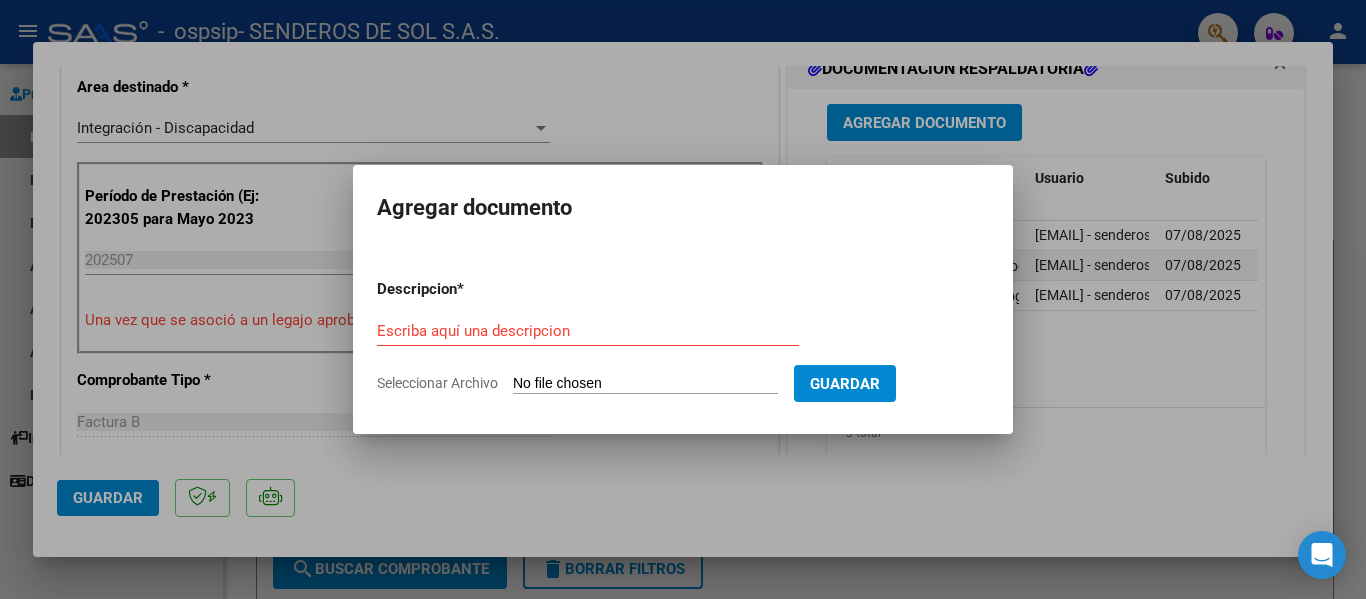click at bounding box center [683, 299] 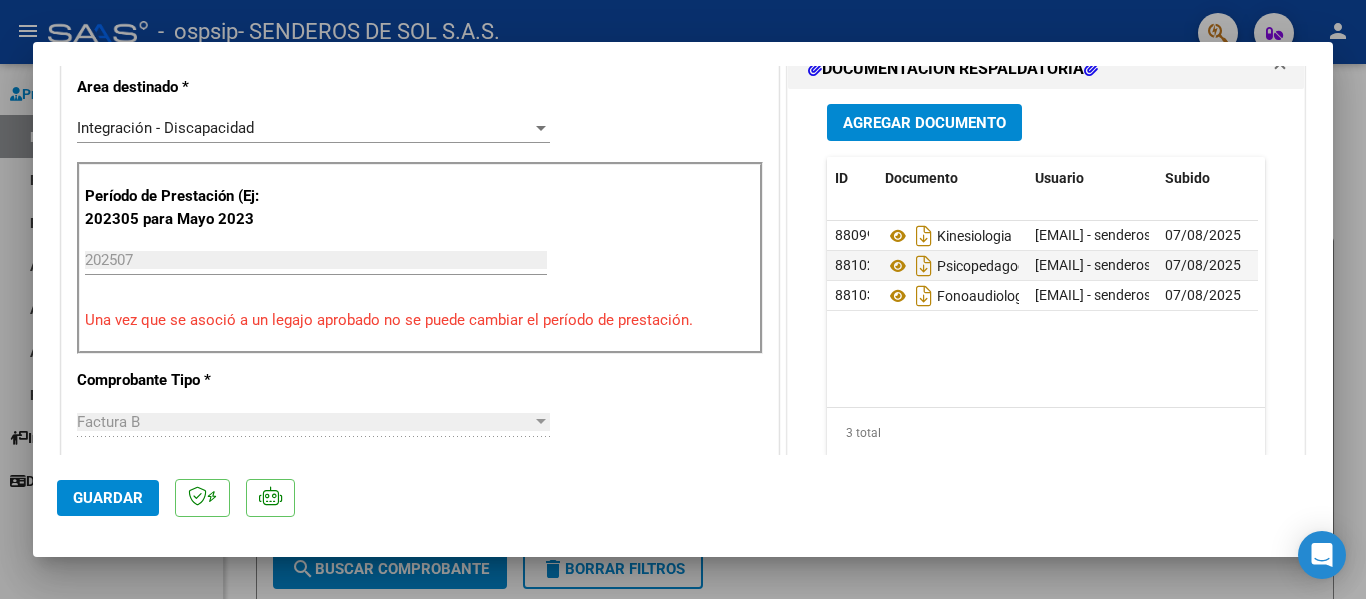 click on "Agregar Documento" at bounding box center (924, 123) 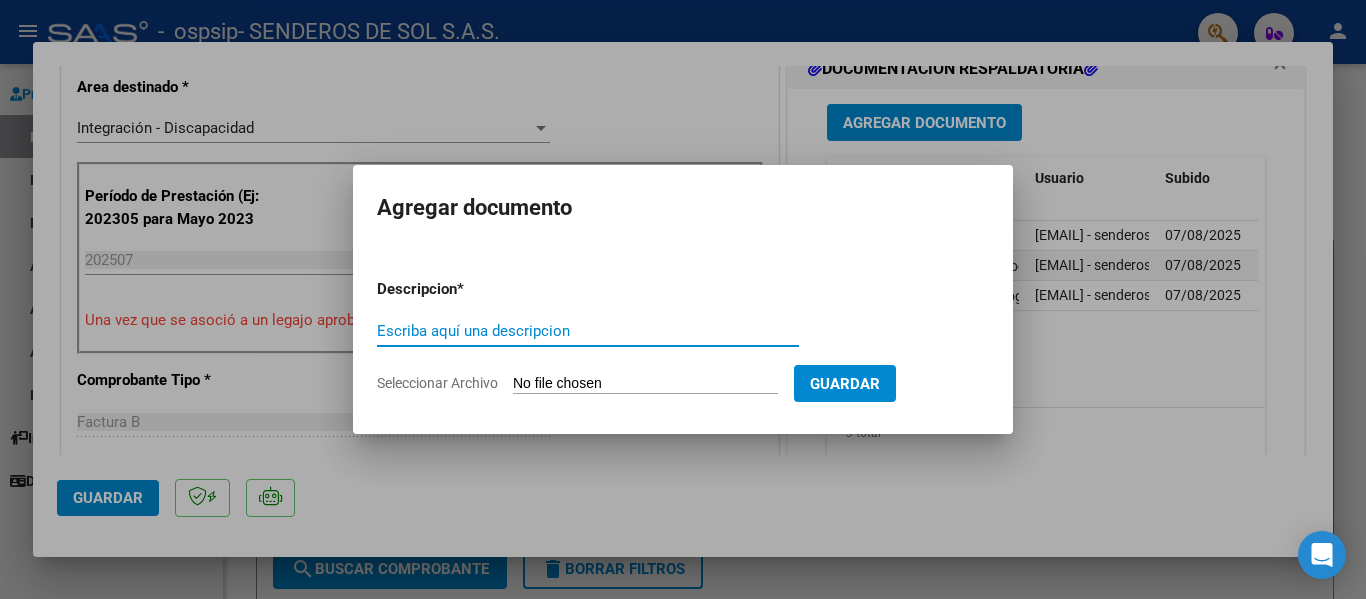 click on "Seleccionar Archivo" at bounding box center (645, 384) 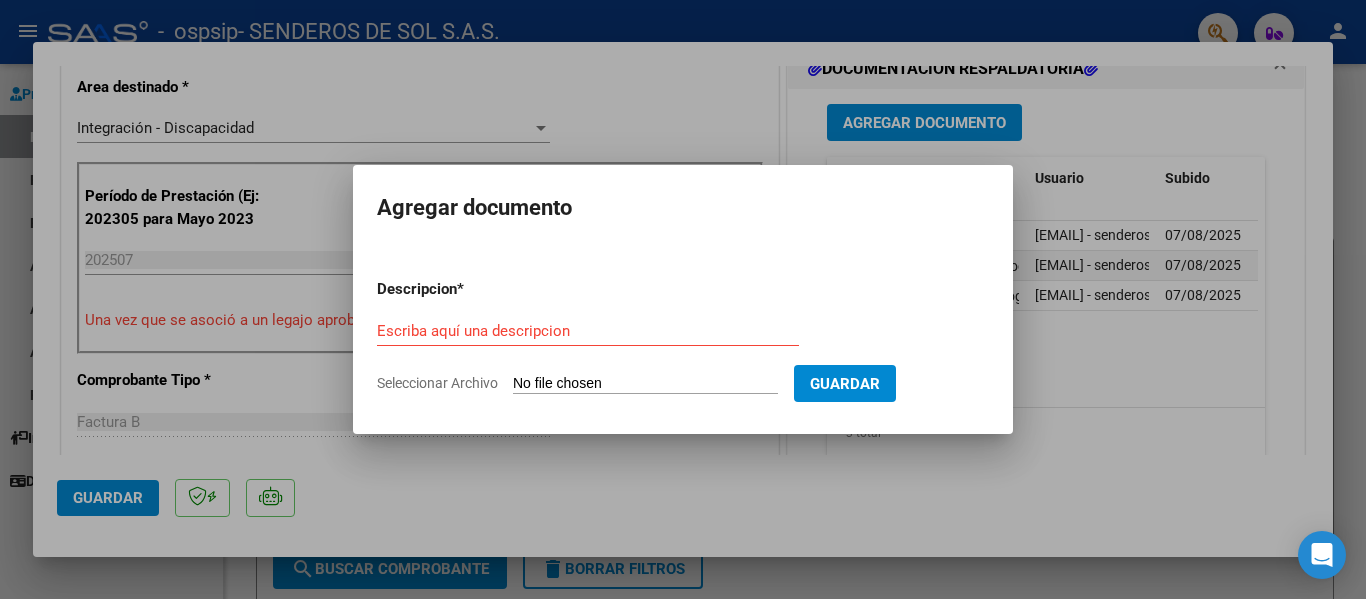 type on "C:\fakepath\PLANILLA DE PSICOLOGIA [LAST] [FIRST] LUIS.pdf" 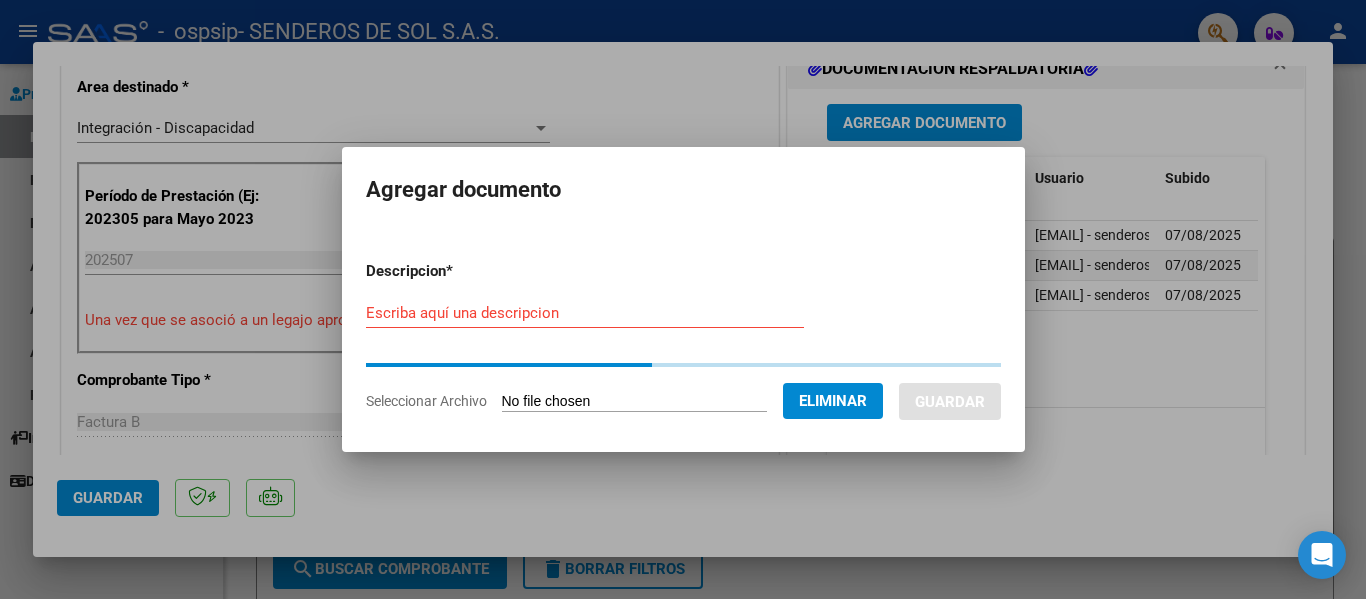 click on "Escriba aquí una descripcion" at bounding box center [585, 313] 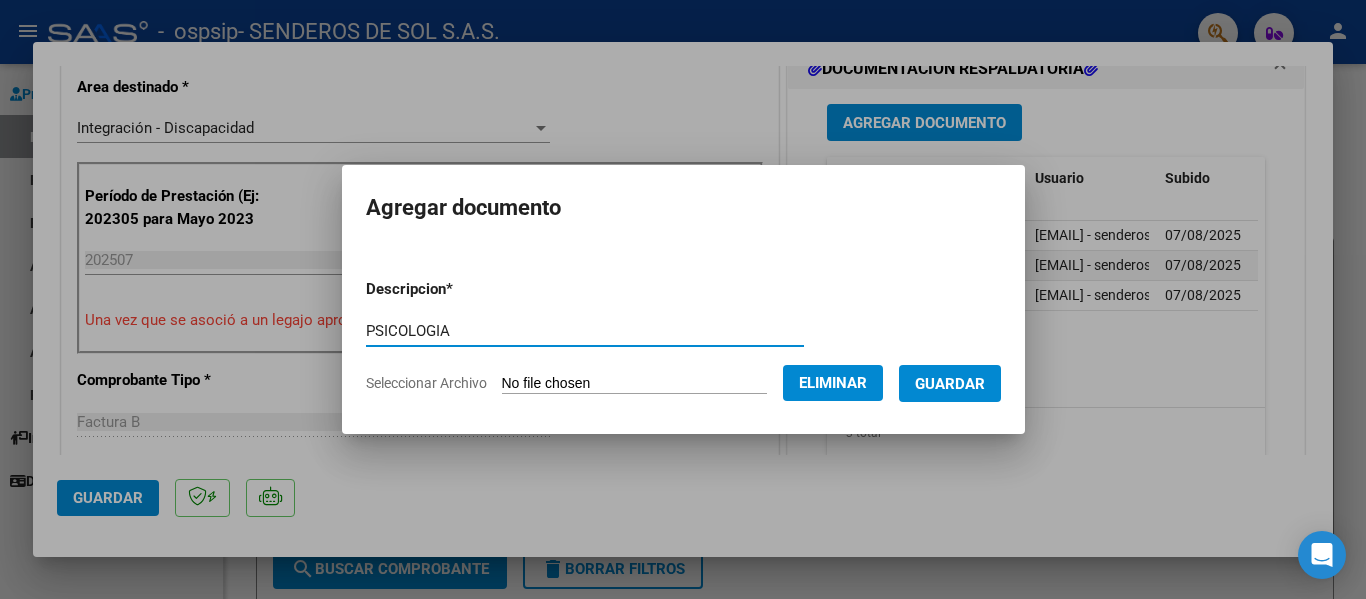 type on "PSICOLOGIA" 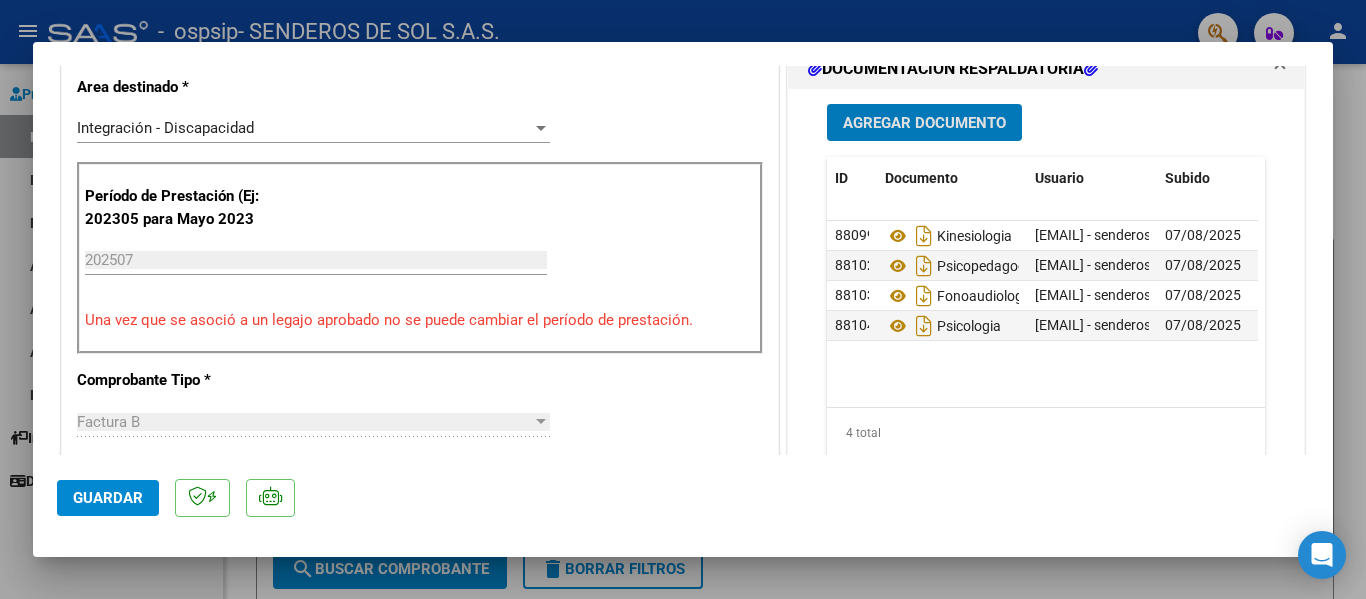 click on "Guardar" 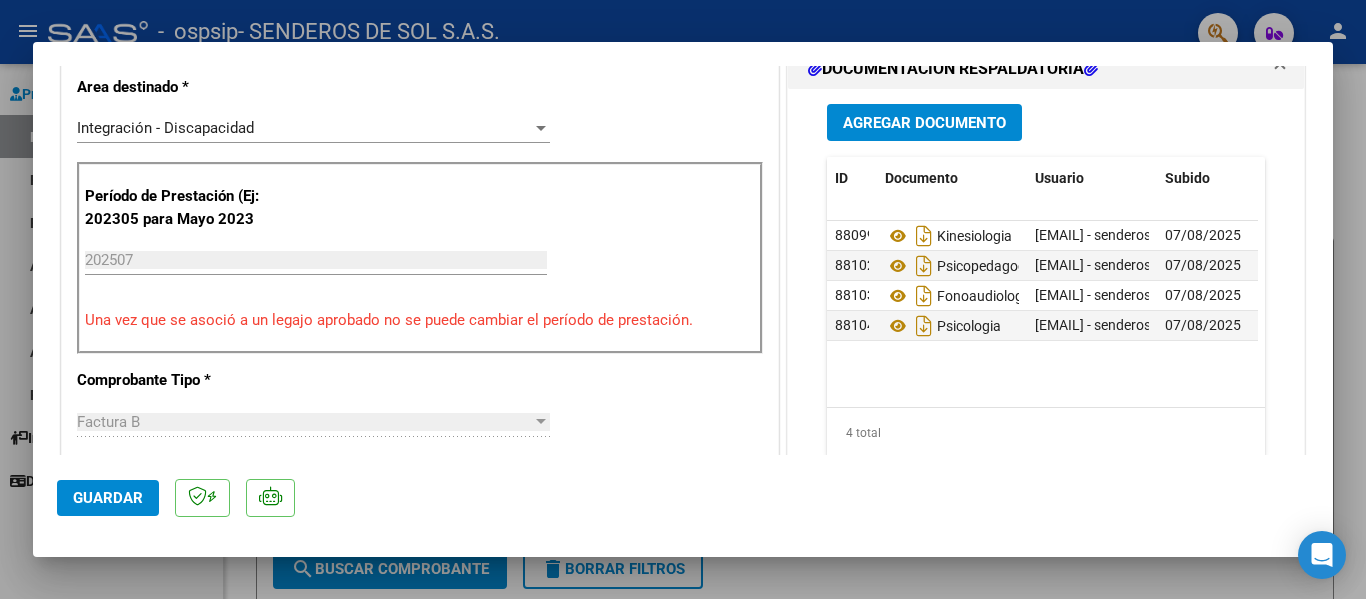 scroll, scrollTop: 900, scrollLeft: 0, axis: vertical 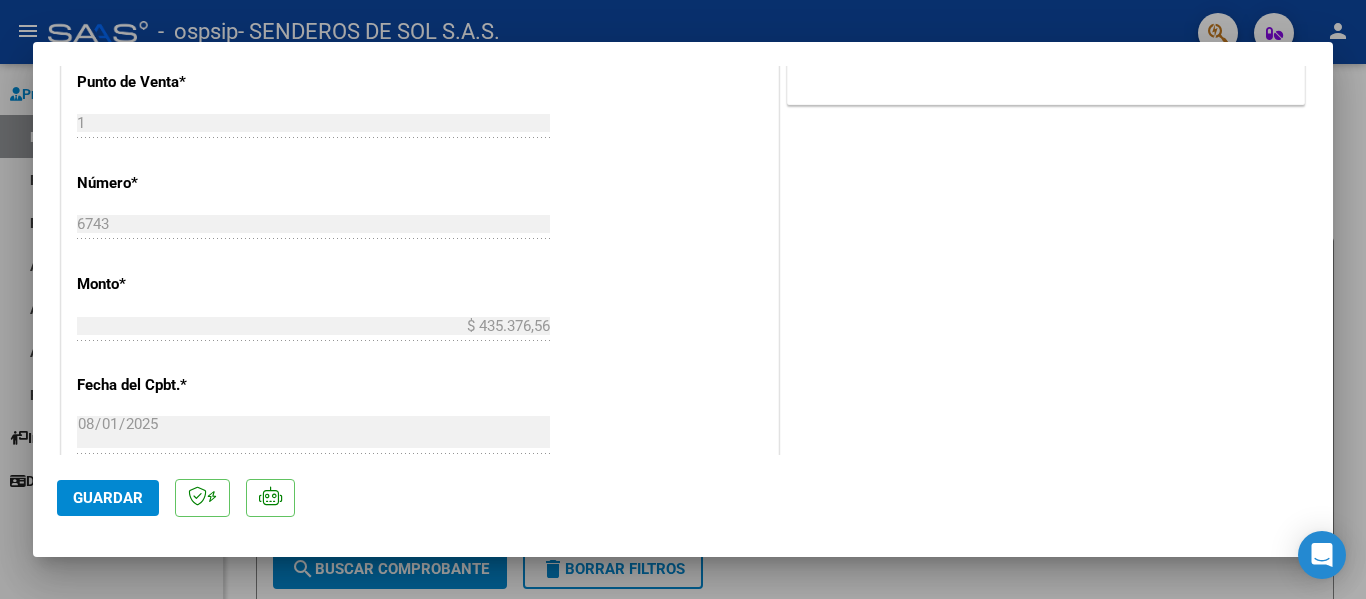 click on "Guardar" 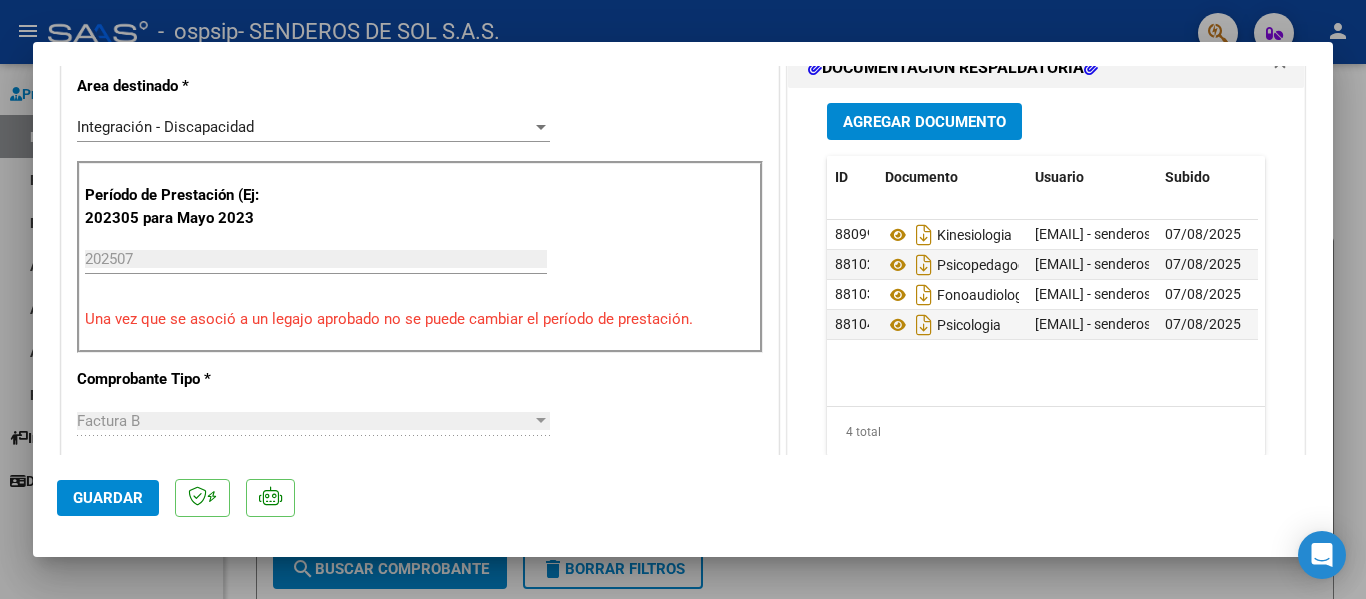 scroll, scrollTop: 201, scrollLeft: 0, axis: vertical 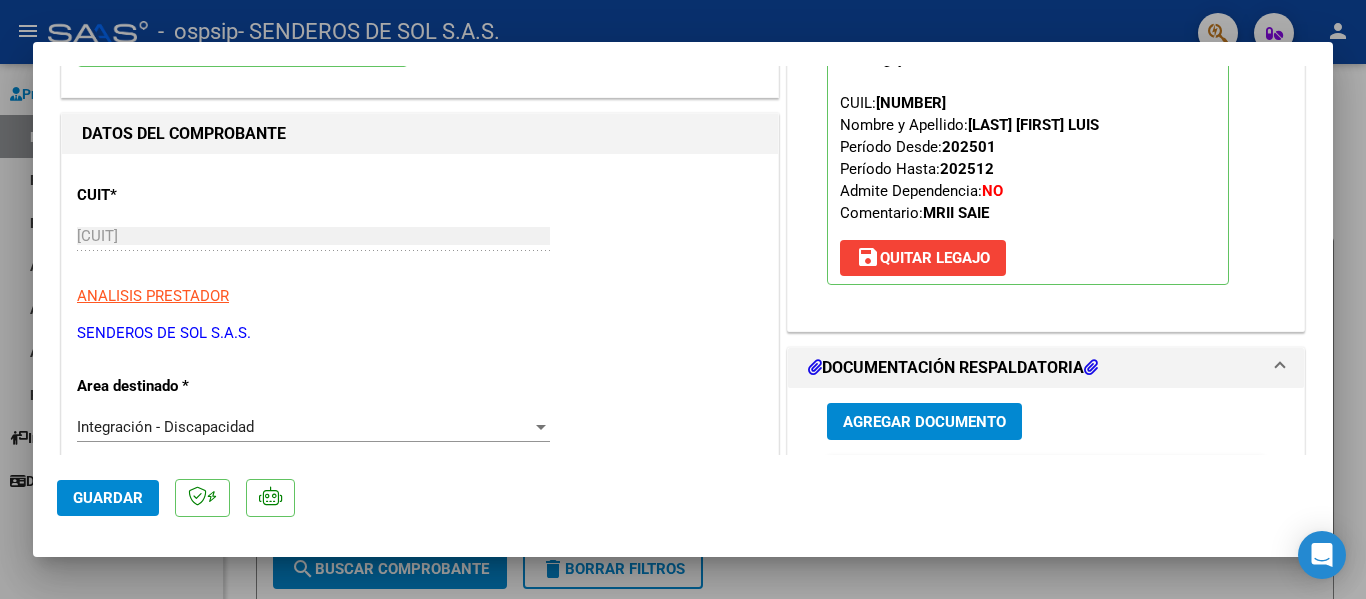 click on "Guardar" 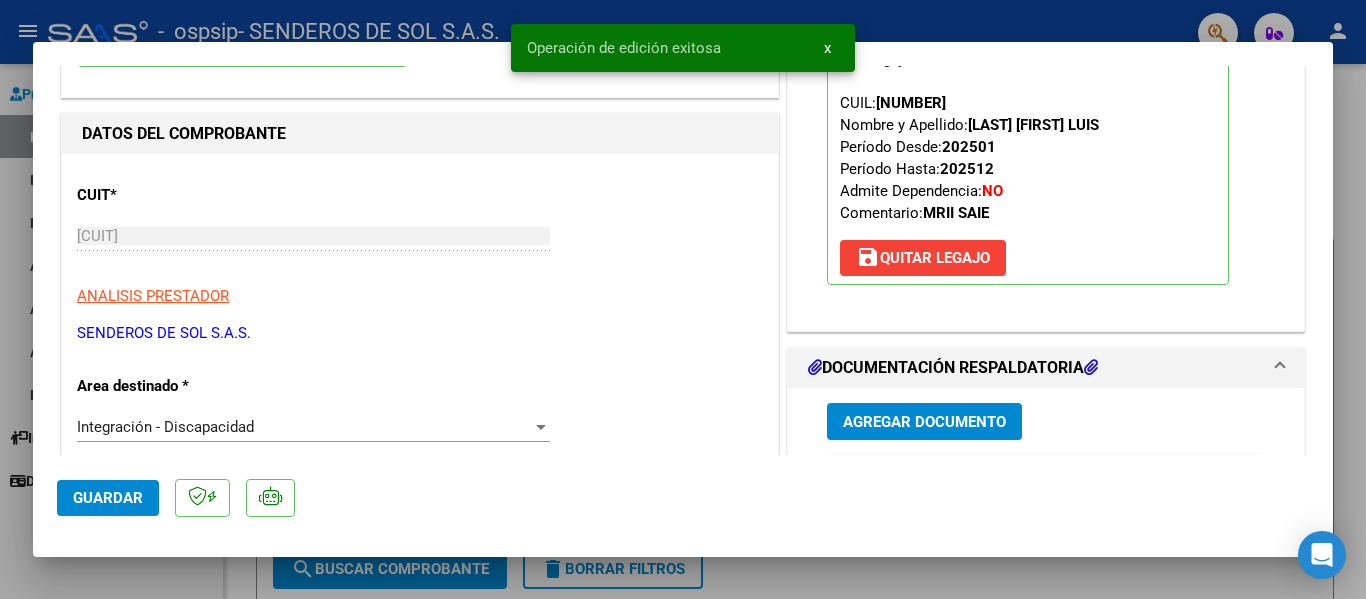 drag, startPoint x: 982, startPoint y: 580, endPoint x: 1281, endPoint y: 509, distance: 307.31418 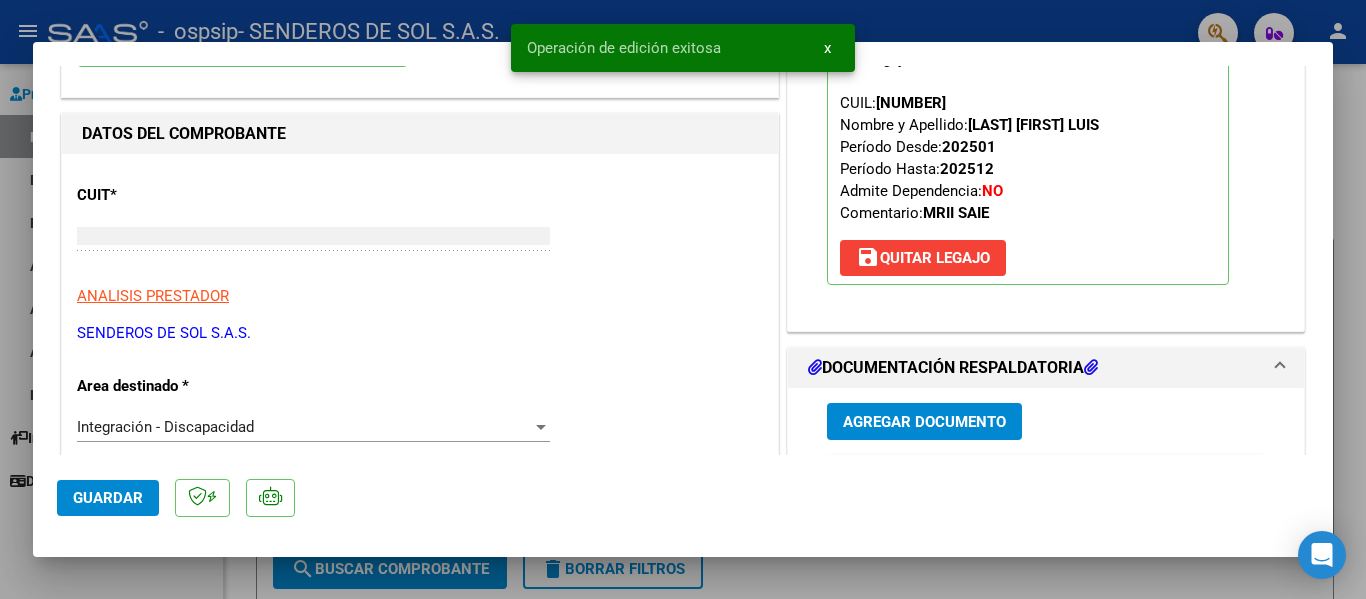 scroll, scrollTop: 0, scrollLeft: 0, axis: both 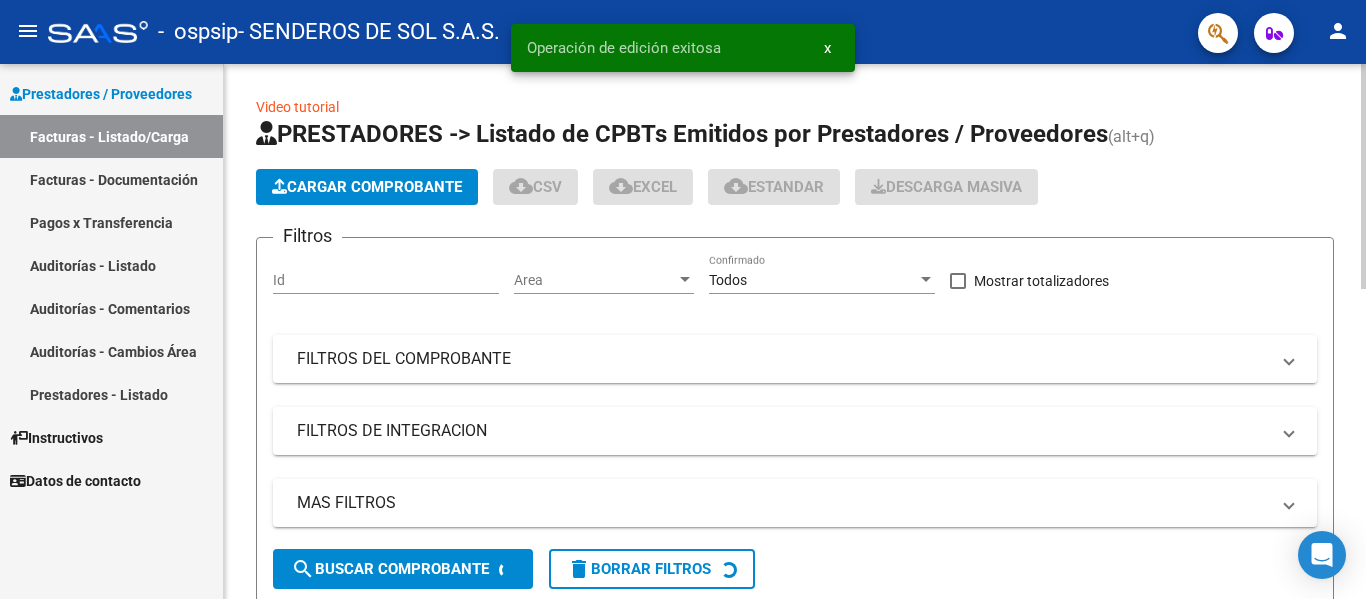 click on "Cargar Comprobante" 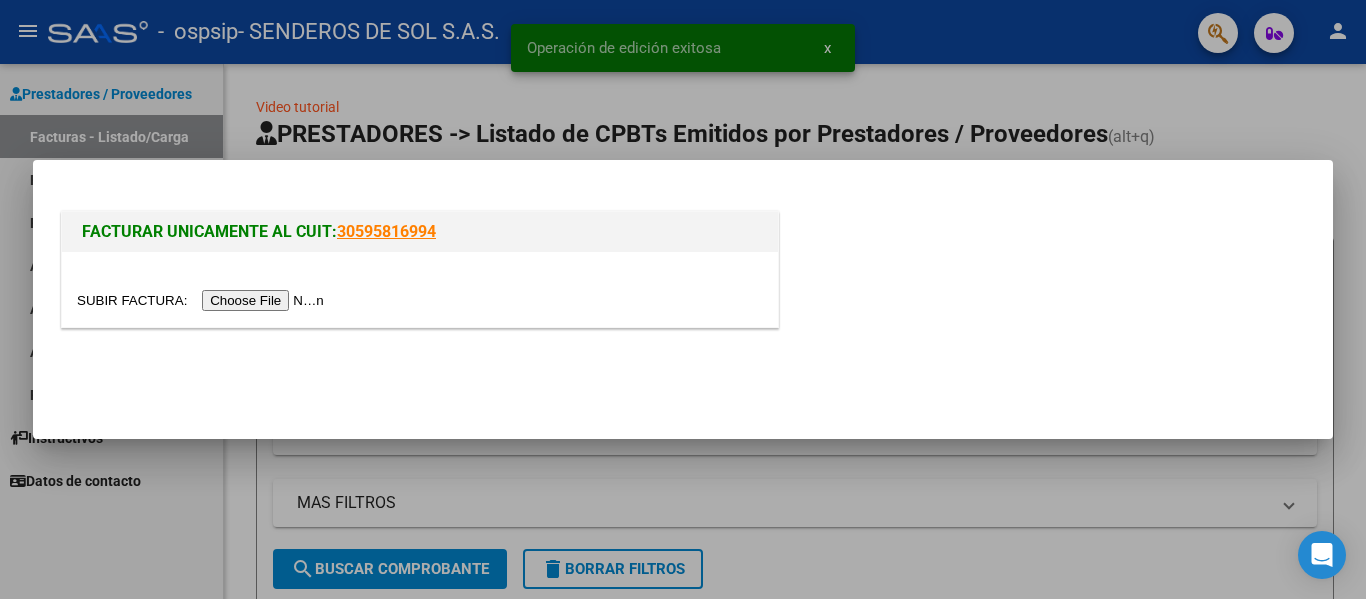 click at bounding box center (203, 300) 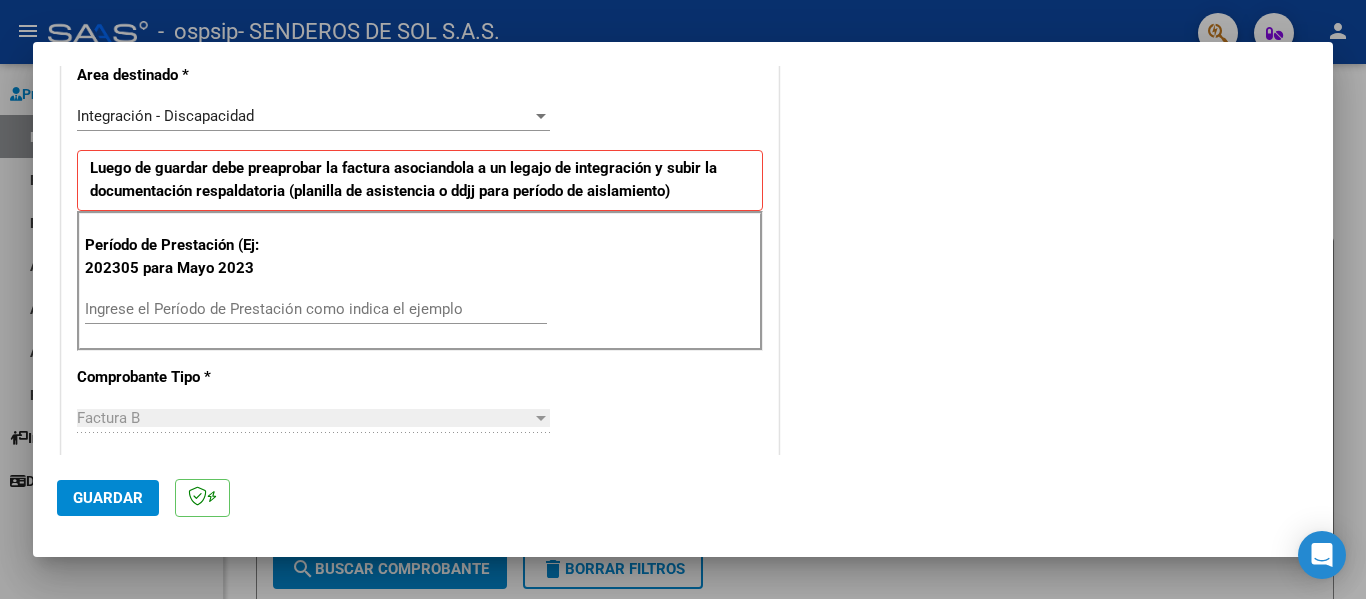 scroll, scrollTop: 400, scrollLeft: 0, axis: vertical 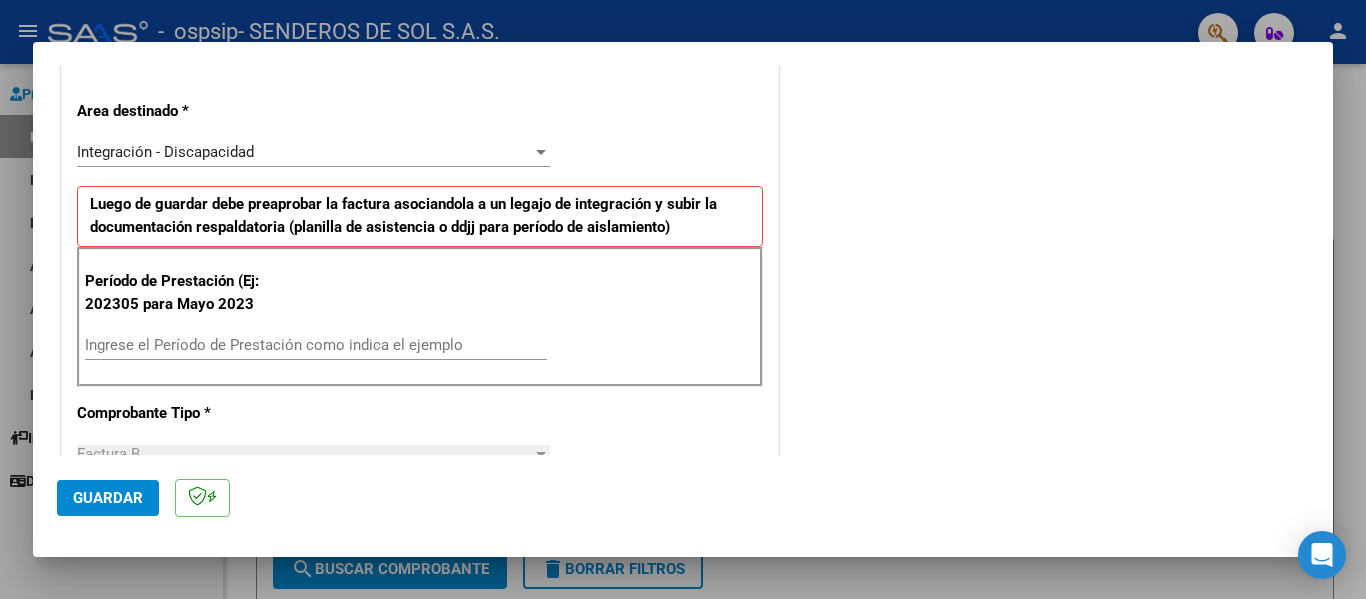 click on "Ingrese el Período de Prestación como indica el ejemplo" at bounding box center [316, 345] 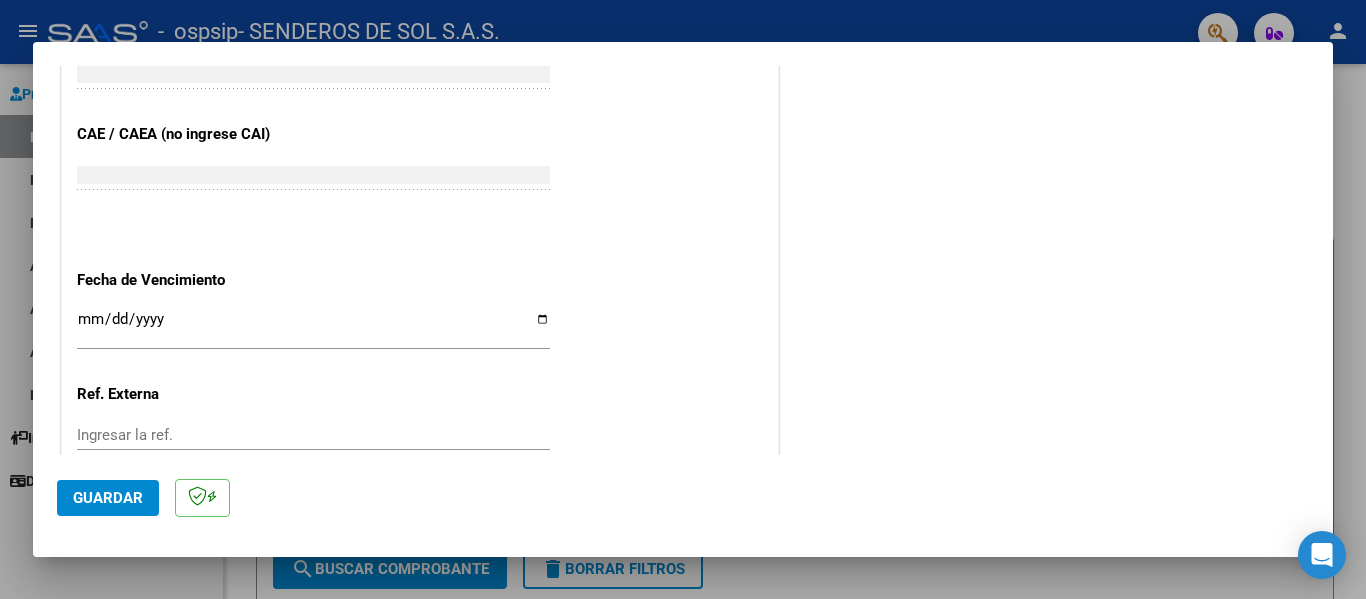 scroll, scrollTop: 1200, scrollLeft: 0, axis: vertical 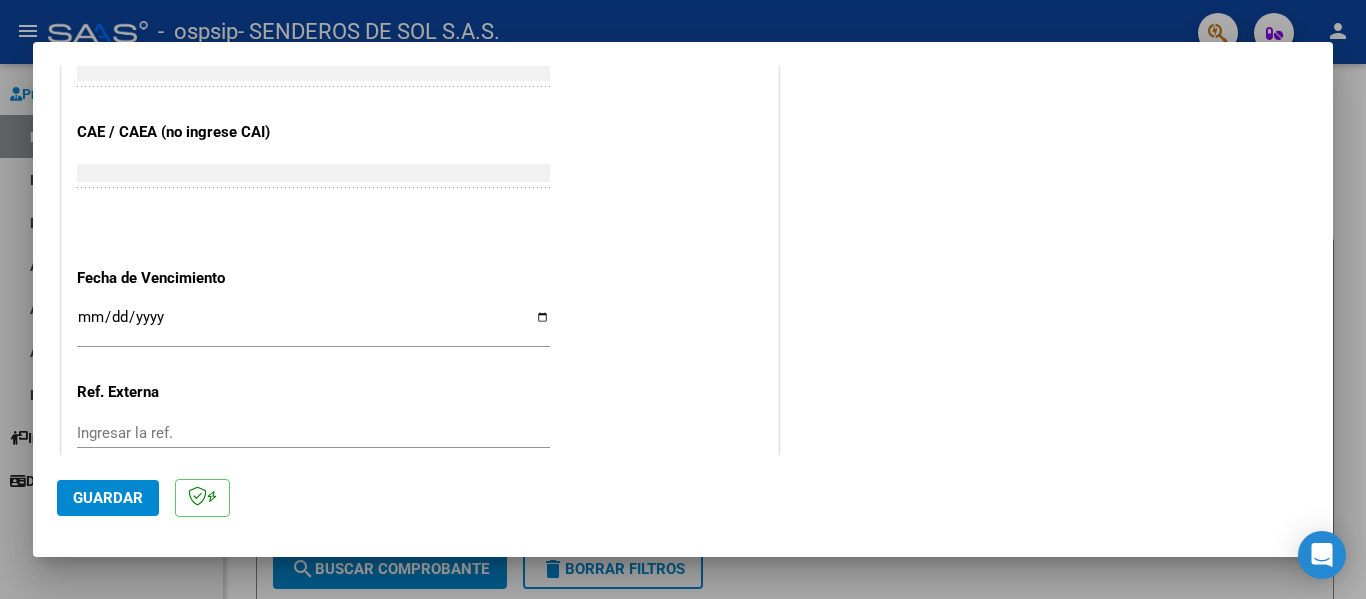 type on "202507" 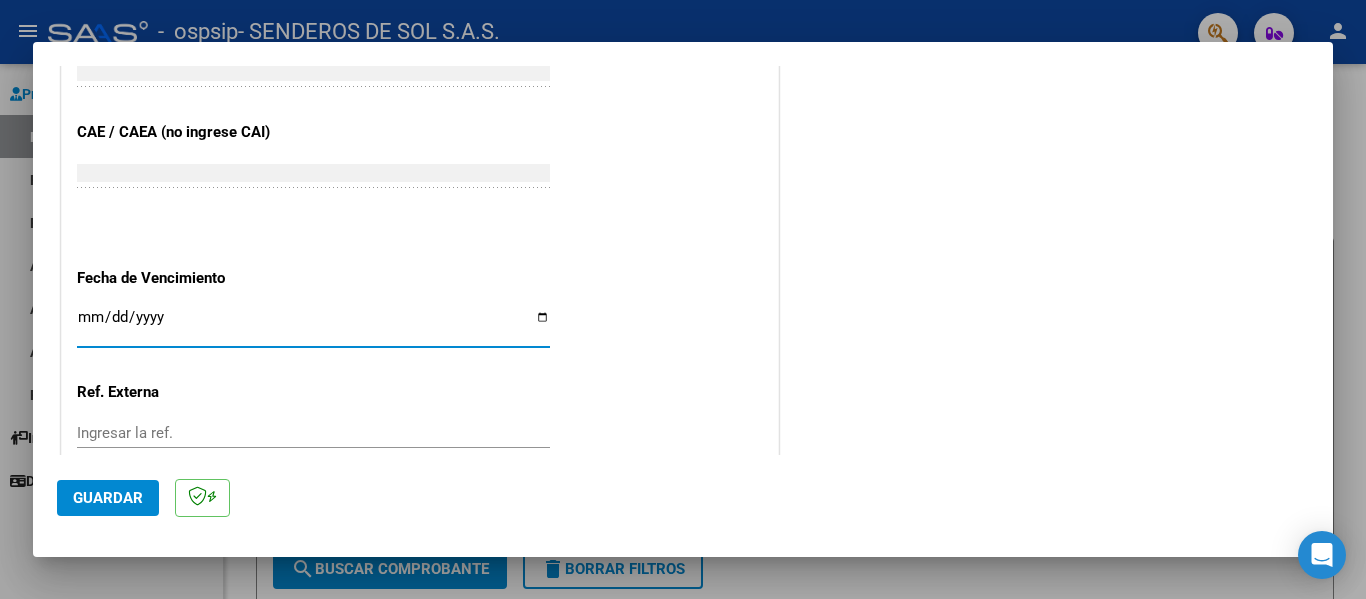click on "Ingresar la fecha" at bounding box center [313, 325] 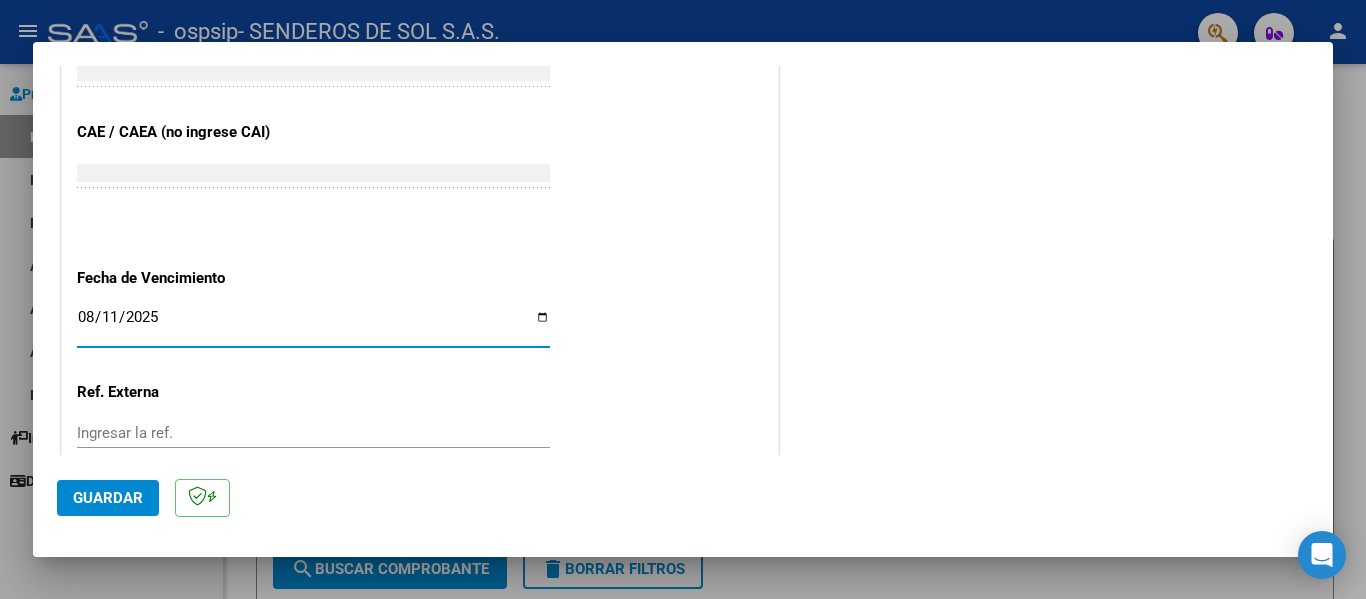 type on "2025-08-11" 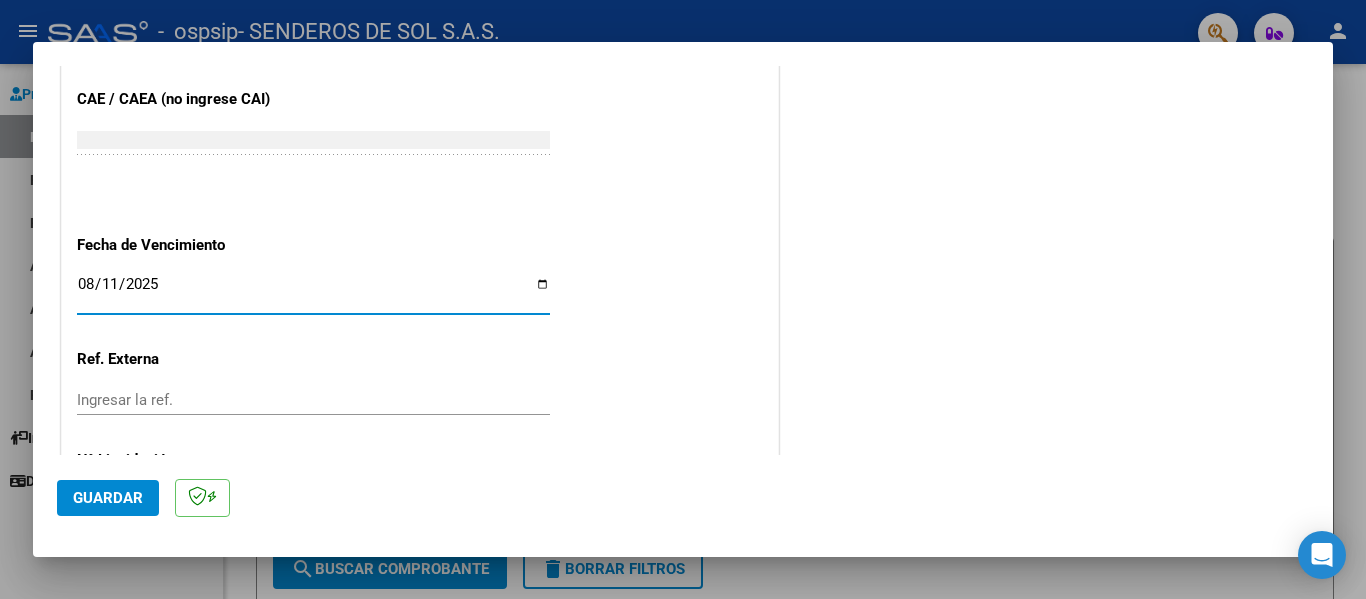 scroll, scrollTop: 1333, scrollLeft: 0, axis: vertical 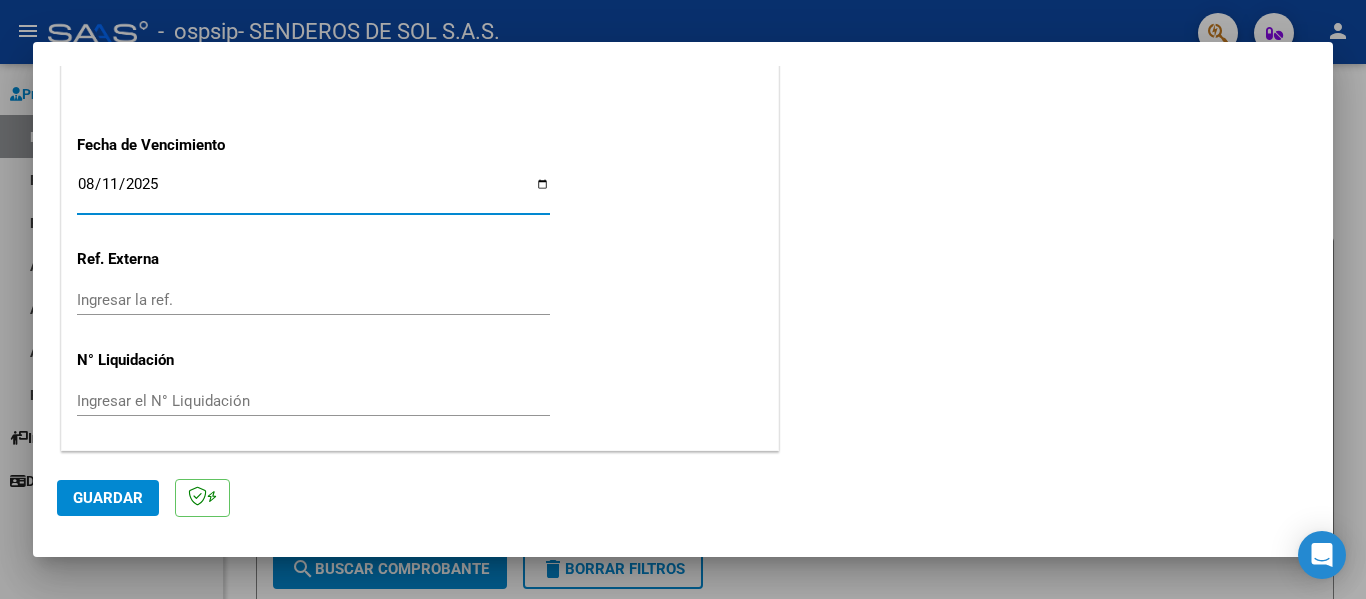 click on "Guardar" 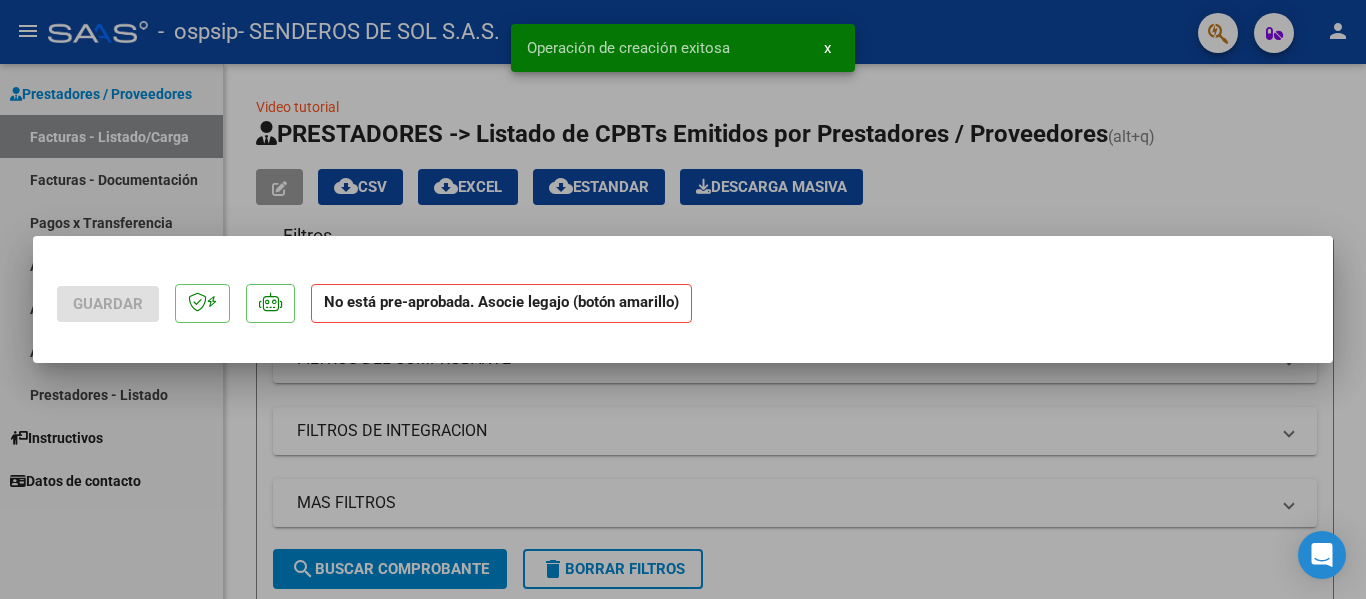 scroll, scrollTop: 0, scrollLeft: 0, axis: both 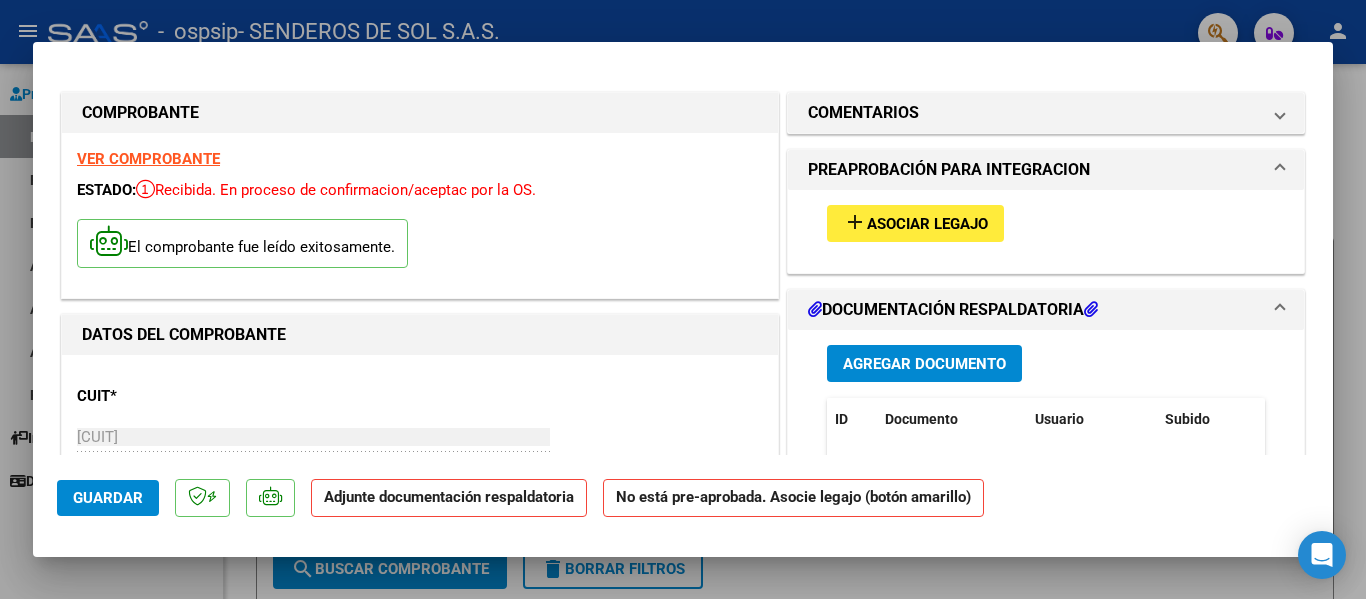 click on "Asociar Legajo" at bounding box center [927, 224] 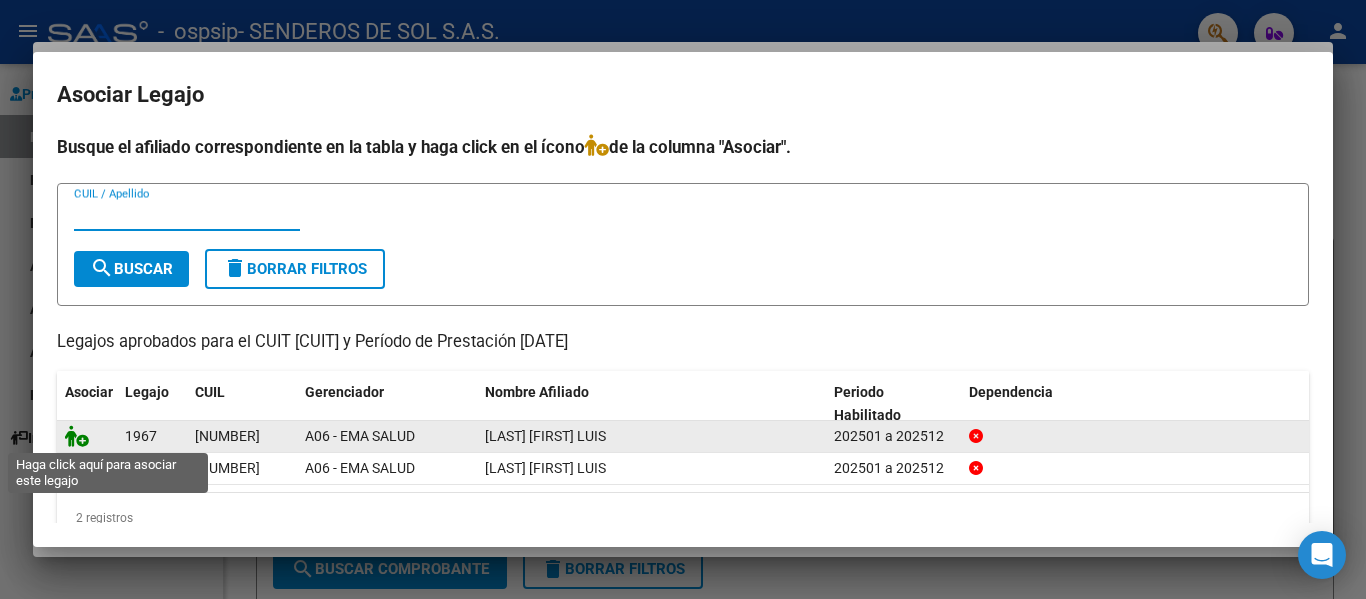 click 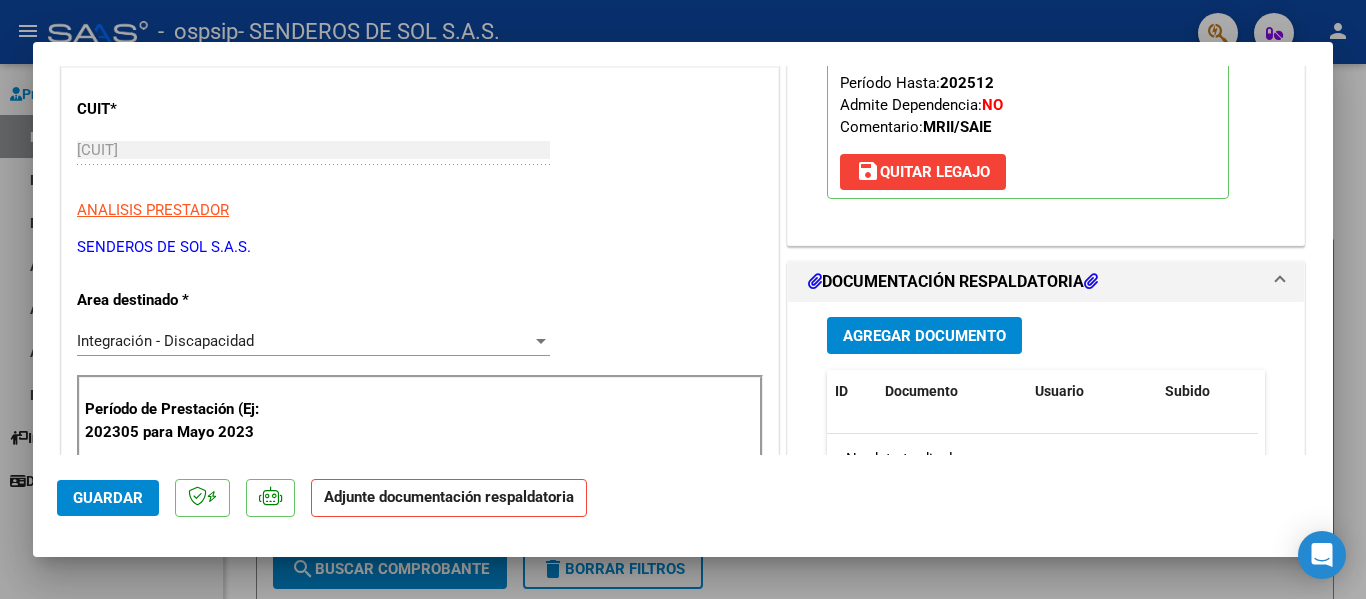 scroll, scrollTop: 200, scrollLeft: 0, axis: vertical 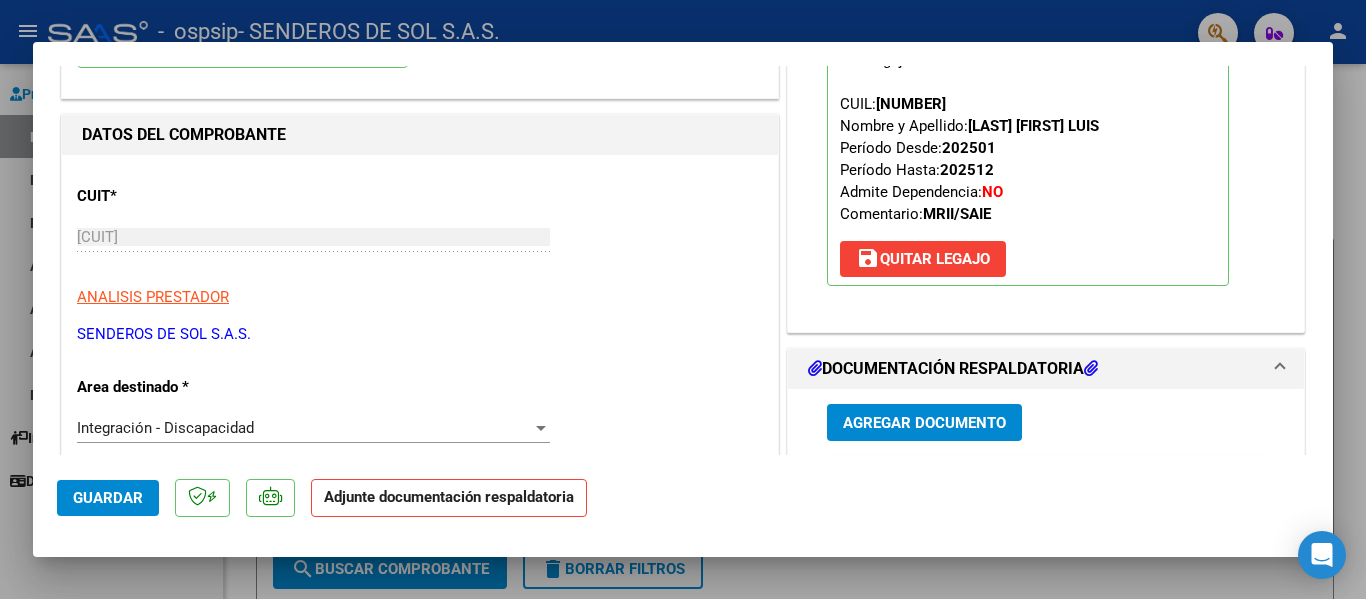 click on "Agregar Documento" at bounding box center [924, 423] 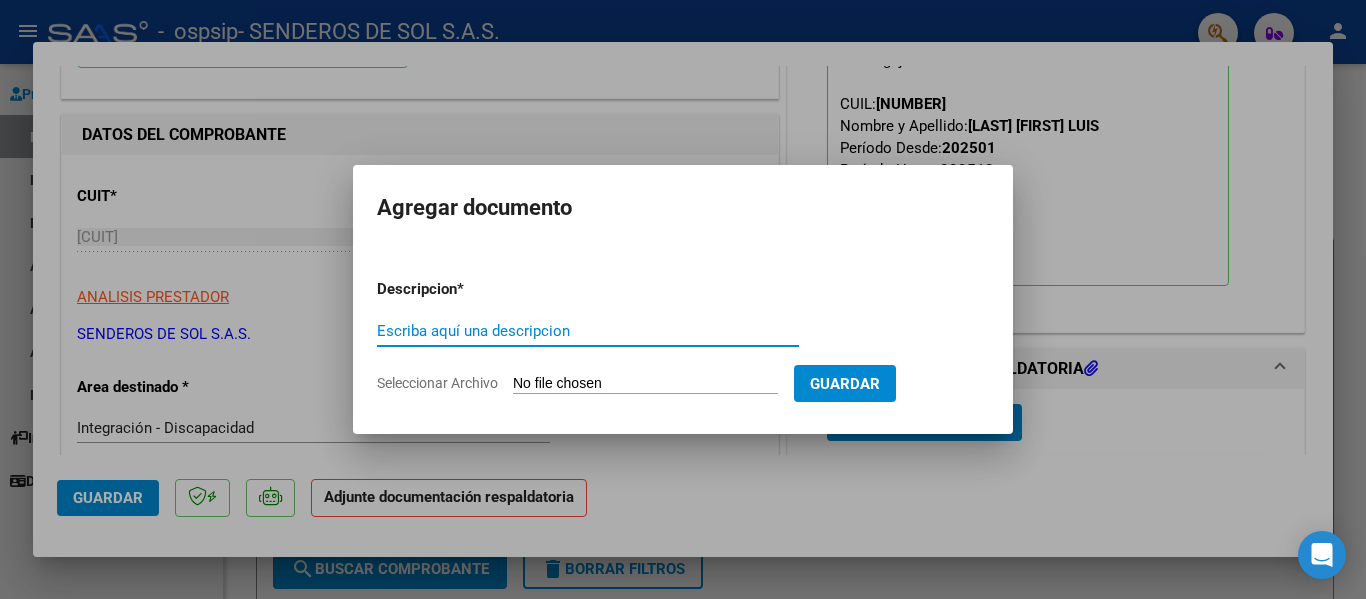 click on "Seleccionar Archivo" at bounding box center [645, 384] 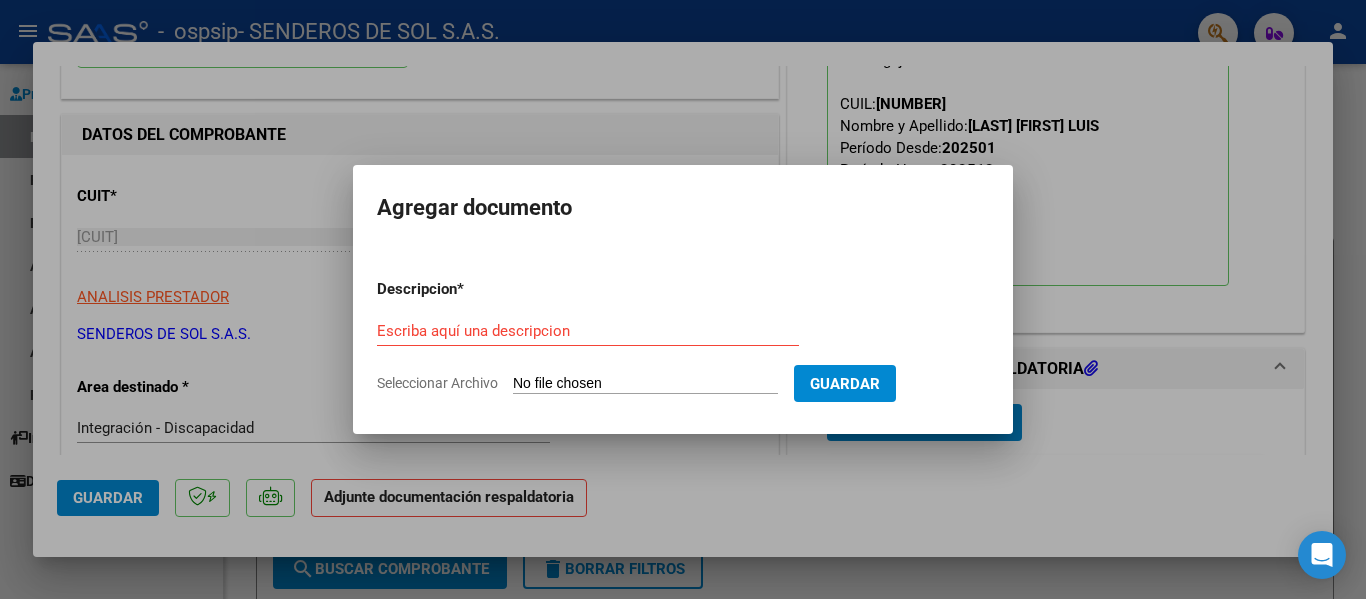 type on "C:\fakepath\[LAST] [FIRST].pdf" 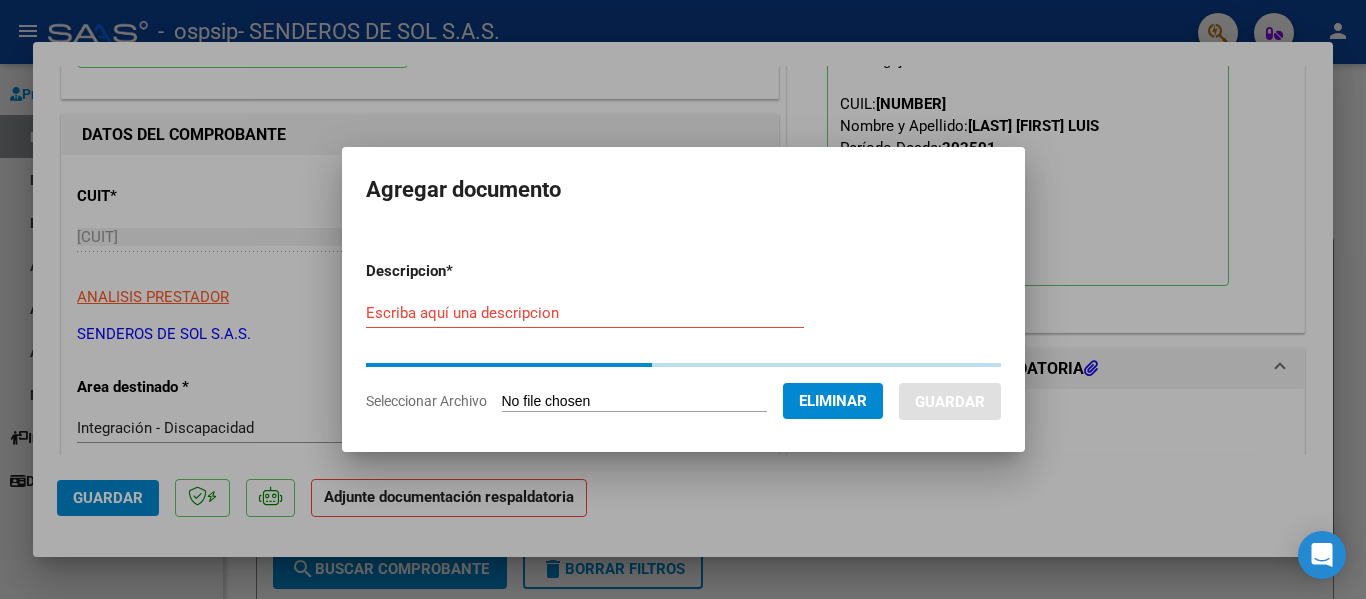 click on "Descripcion  *   Escriba aquí una descripcion  Seleccionar Archivo Eliminar Guardar" at bounding box center (683, 336) 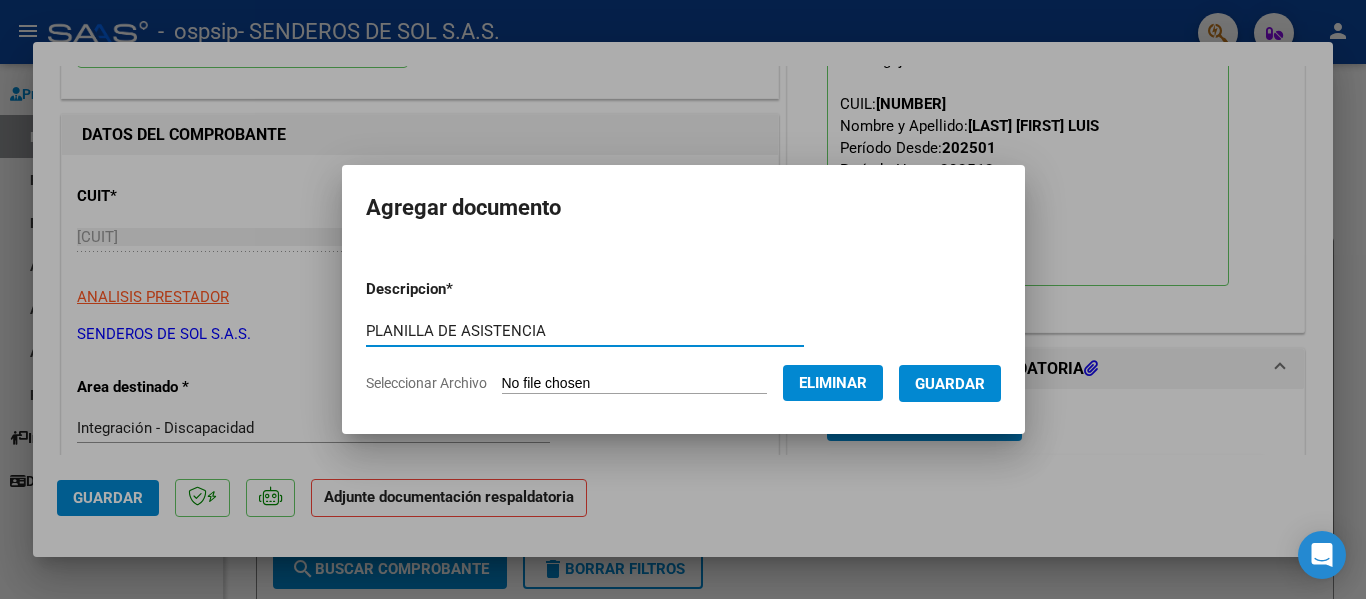 type on "PLANILLA DE ASISTENCIA" 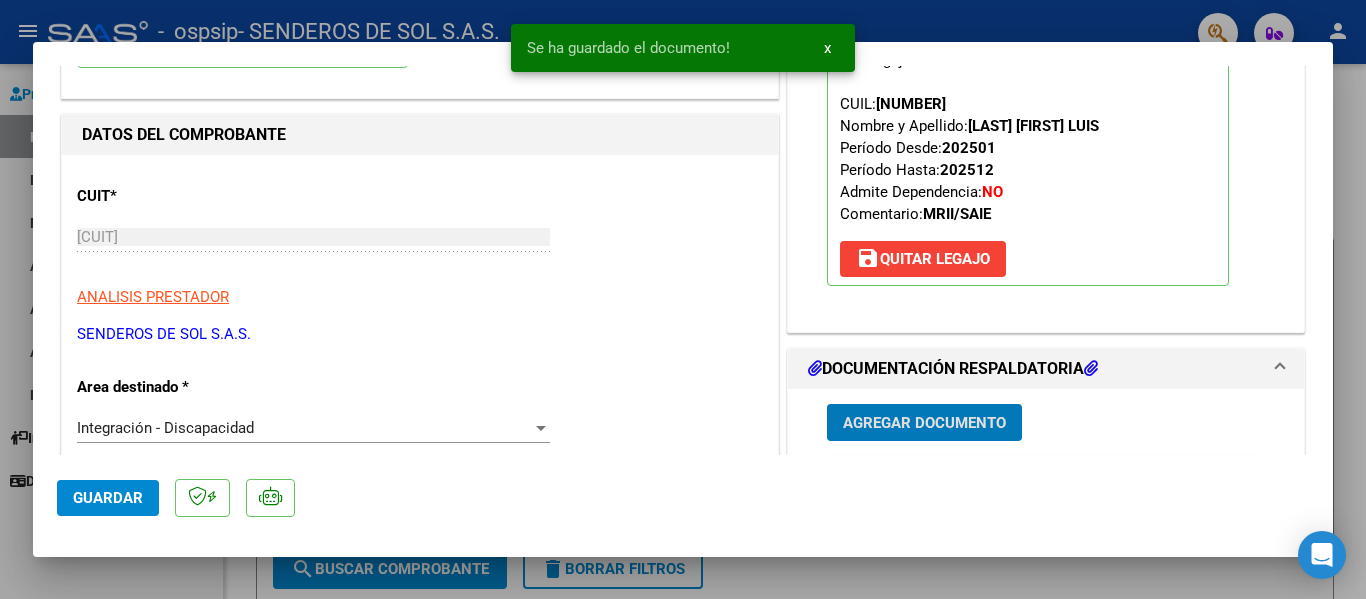 click on "Agregar Documento" at bounding box center [924, 423] 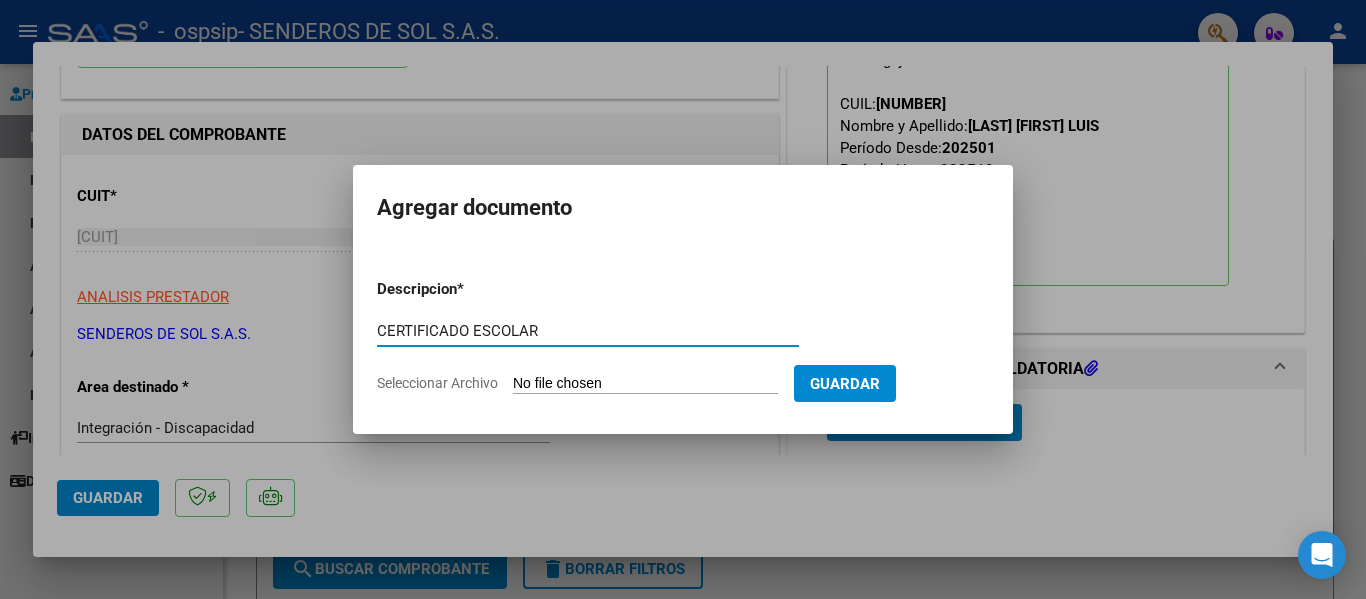 type on "CERTIFICADO ESCOLAR" 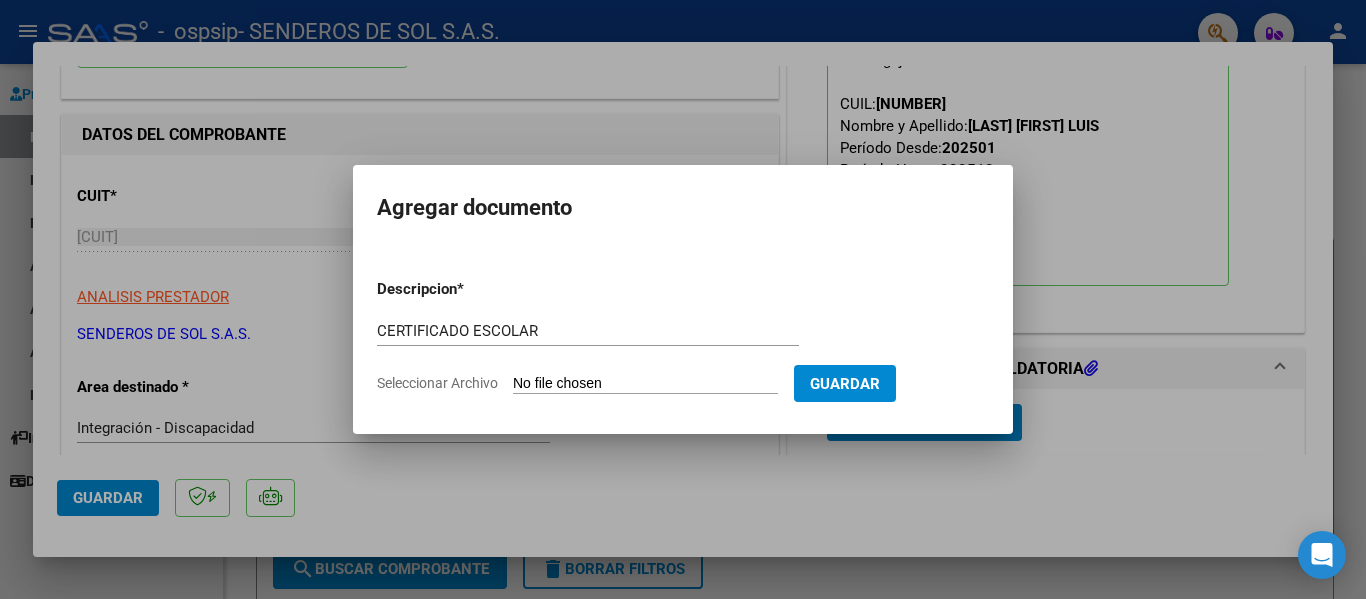 click on "Seleccionar Archivo" at bounding box center [645, 384] 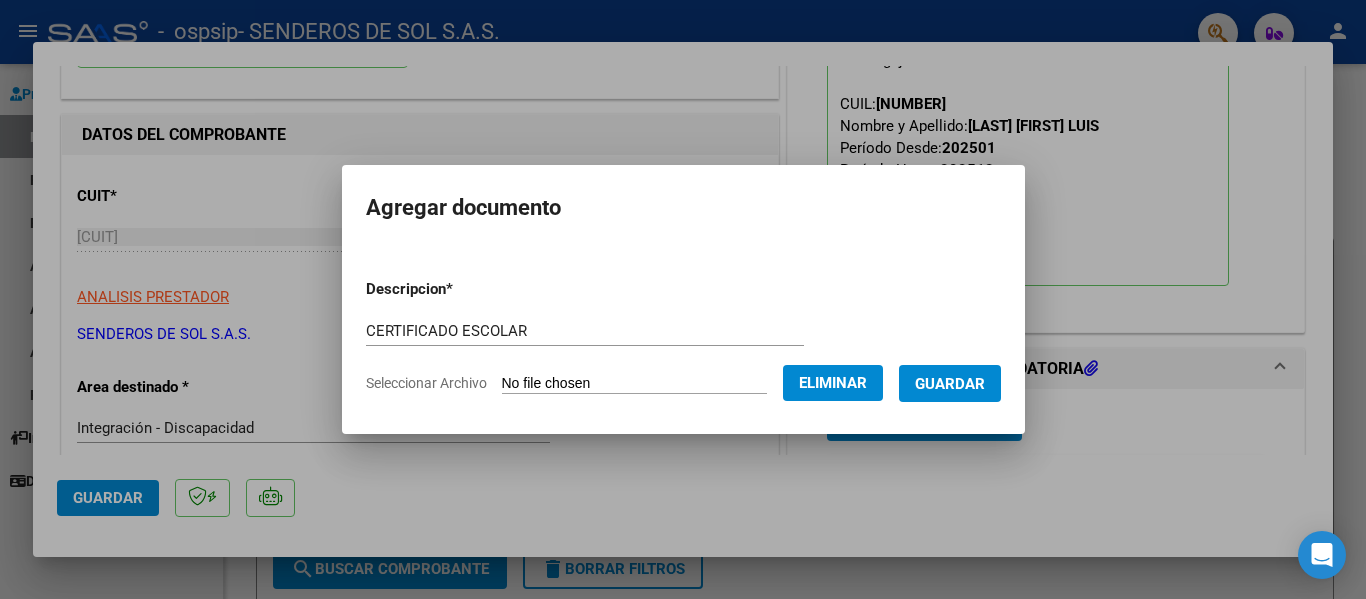 click on "Guardar" at bounding box center (950, 384) 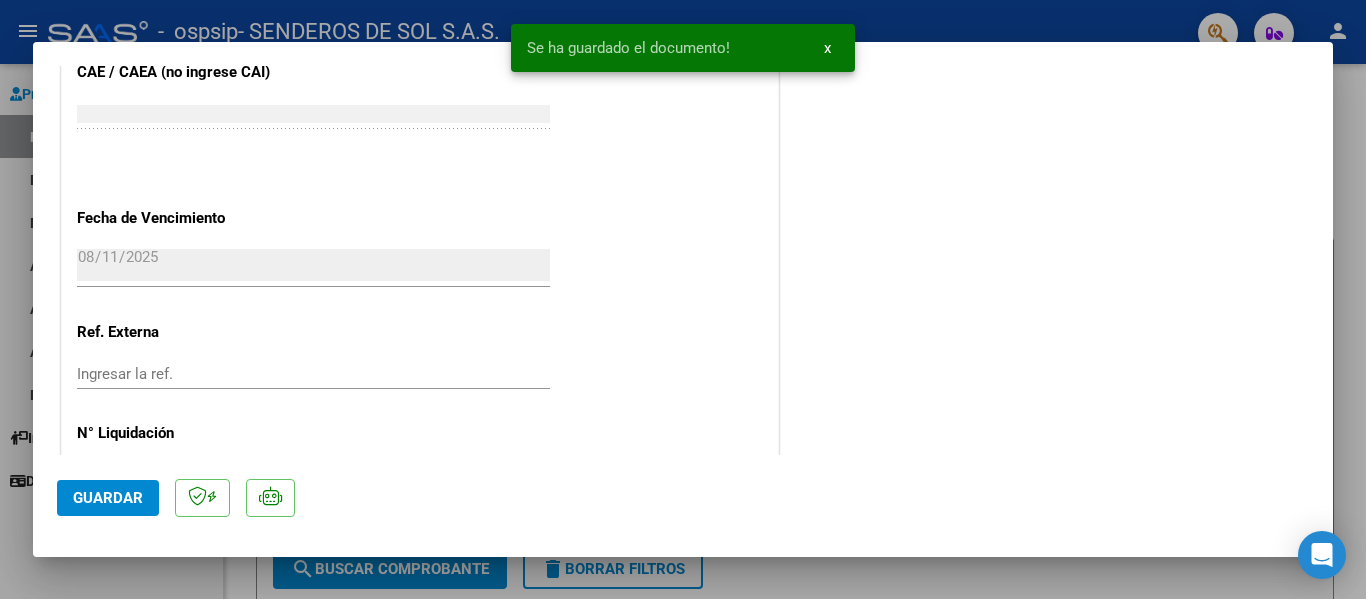 scroll, scrollTop: 1401, scrollLeft: 0, axis: vertical 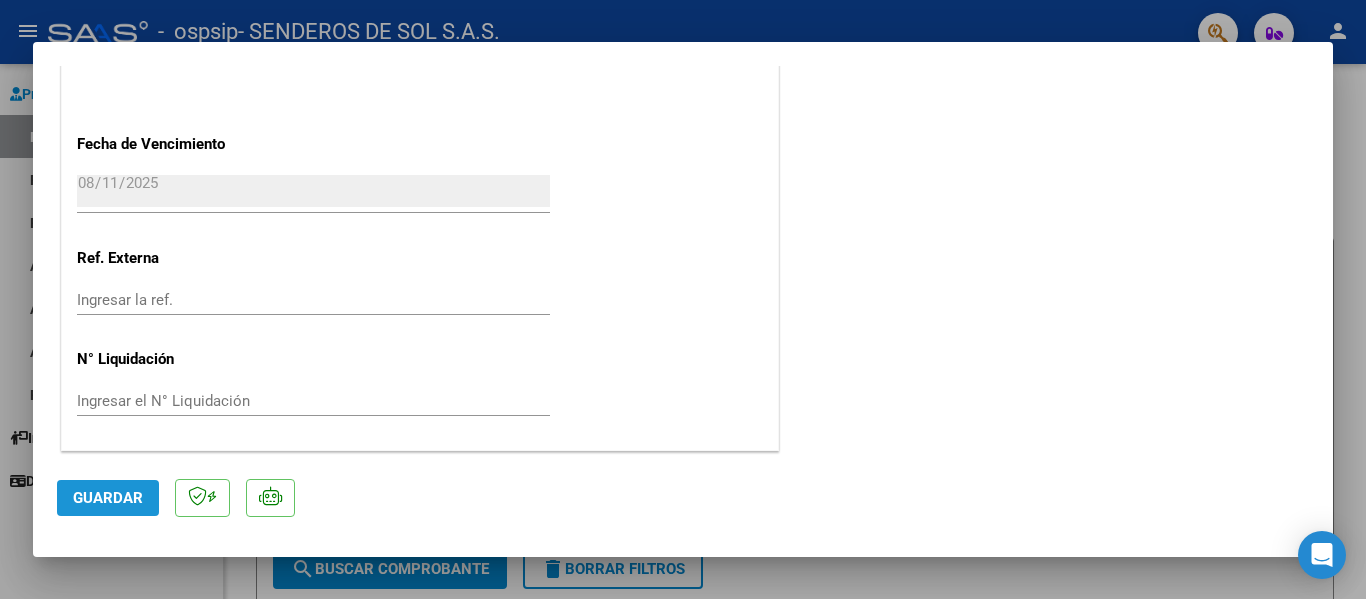 click on "Guardar" 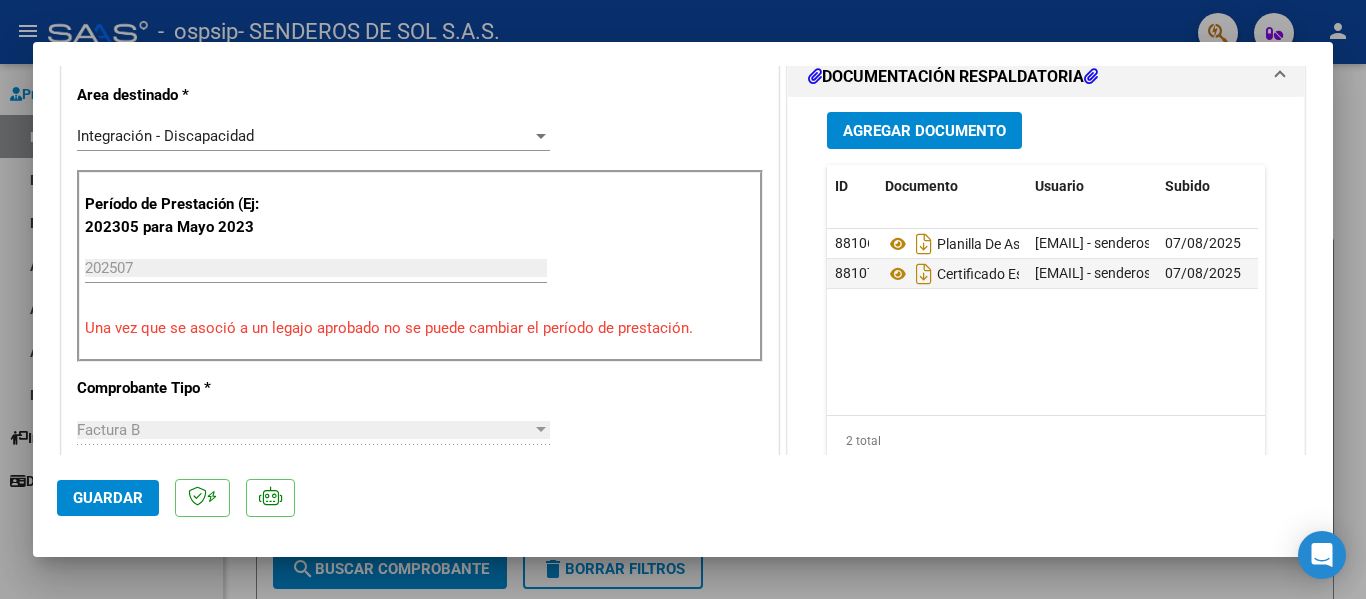 scroll, scrollTop: 700, scrollLeft: 0, axis: vertical 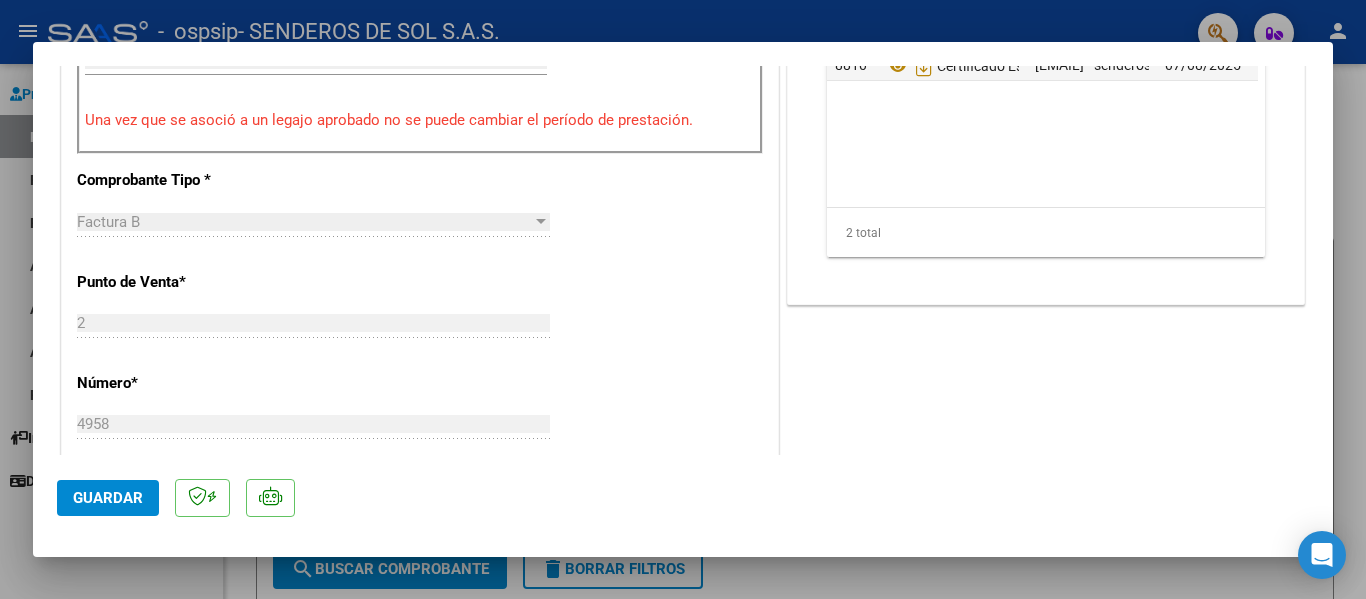 click on "Guardar" 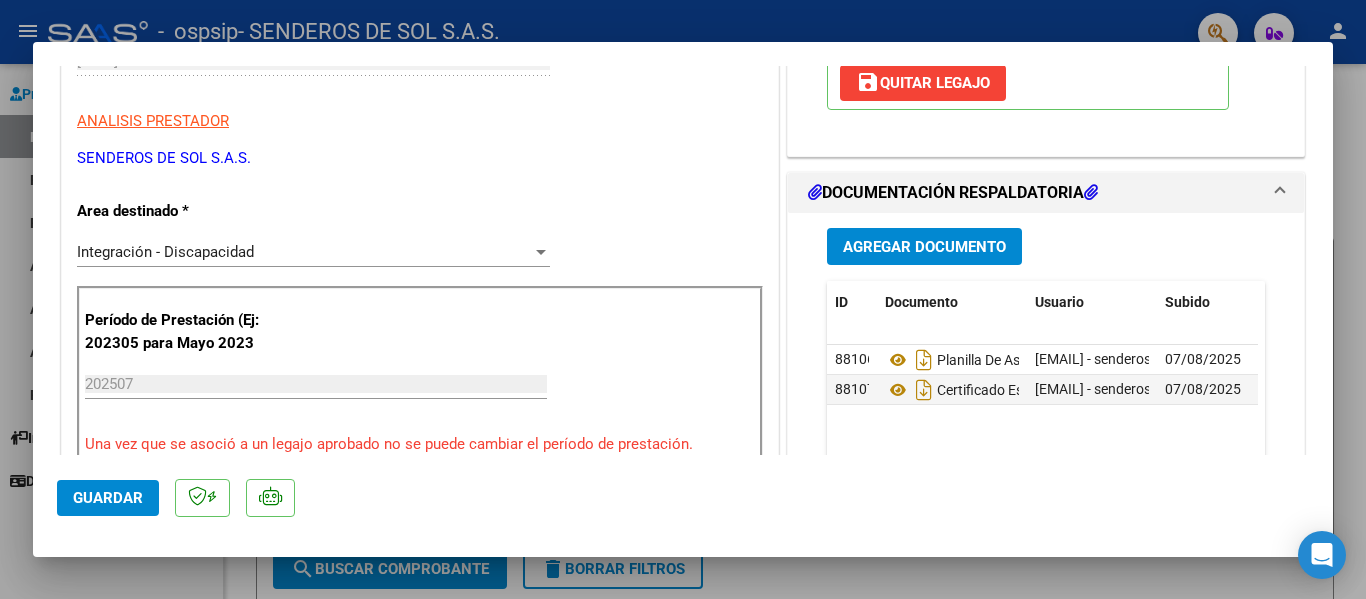 scroll, scrollTop: 500, scrollLeft: 0, axis: vertical 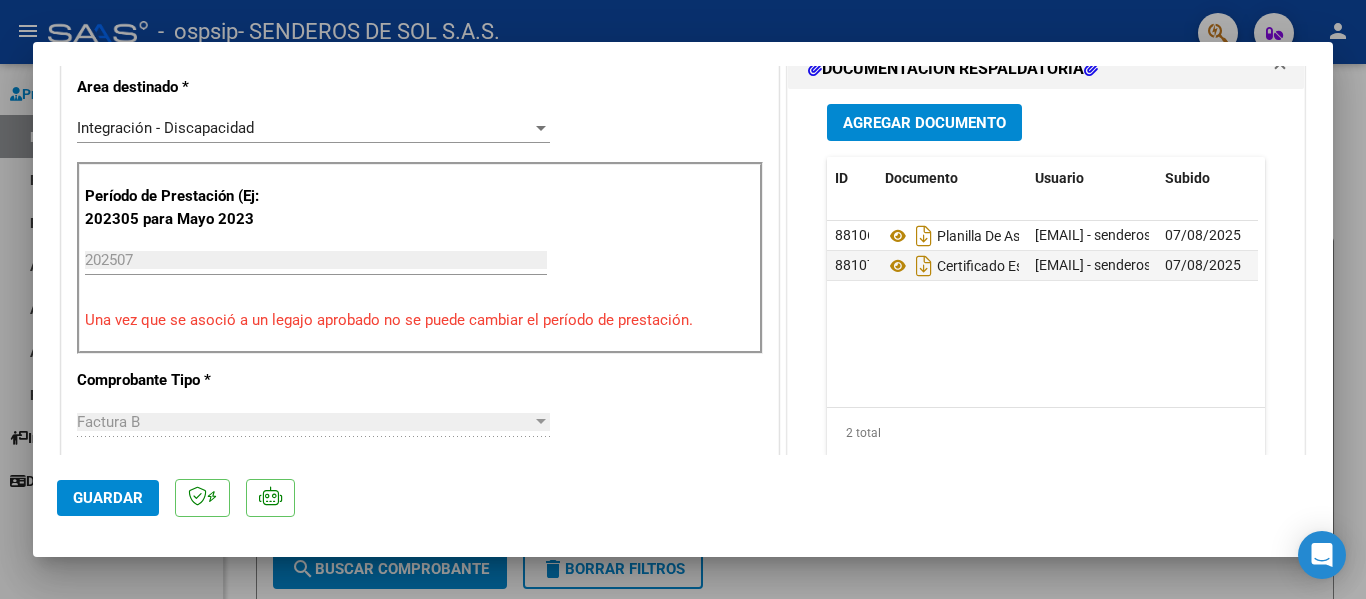 click on "Guardar" 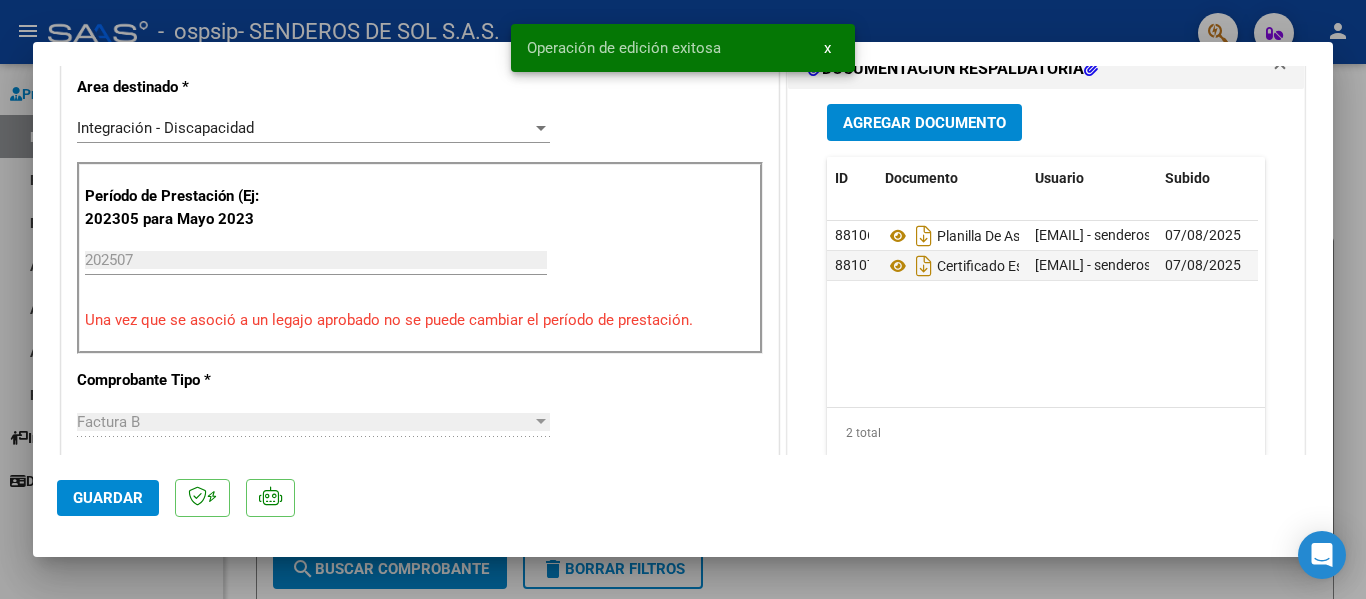 click at bounding box center (683, 299) 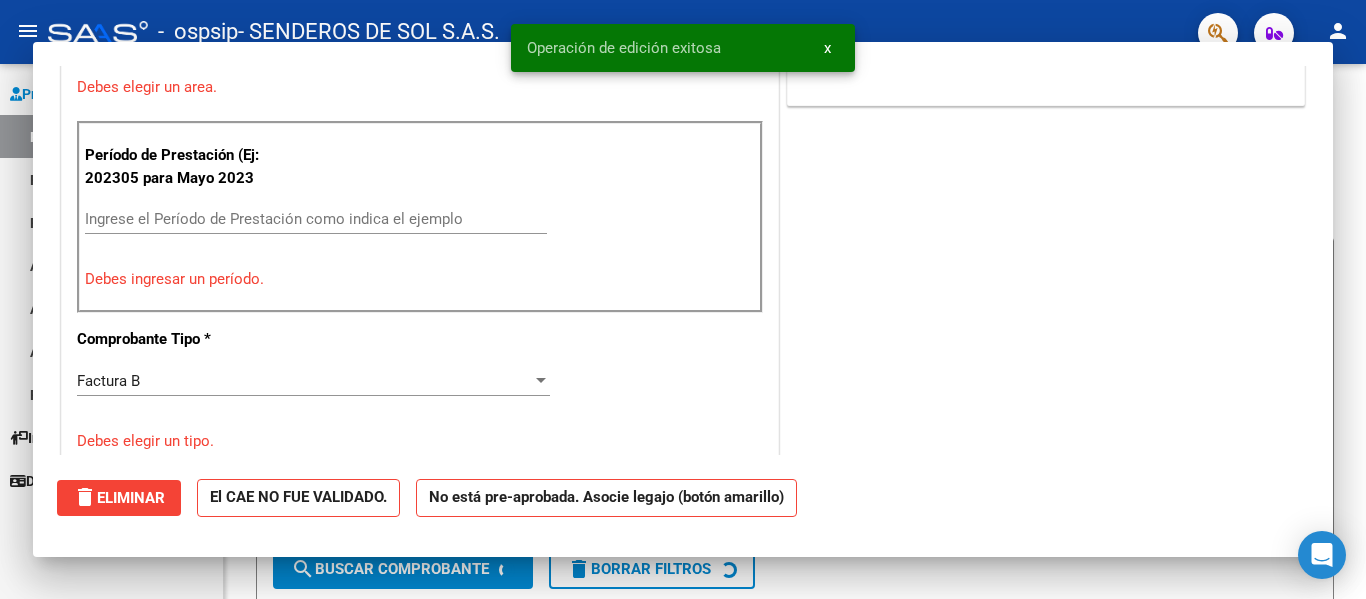 scroll, scrollTop: 0, scrollLeft: 0, axis: both 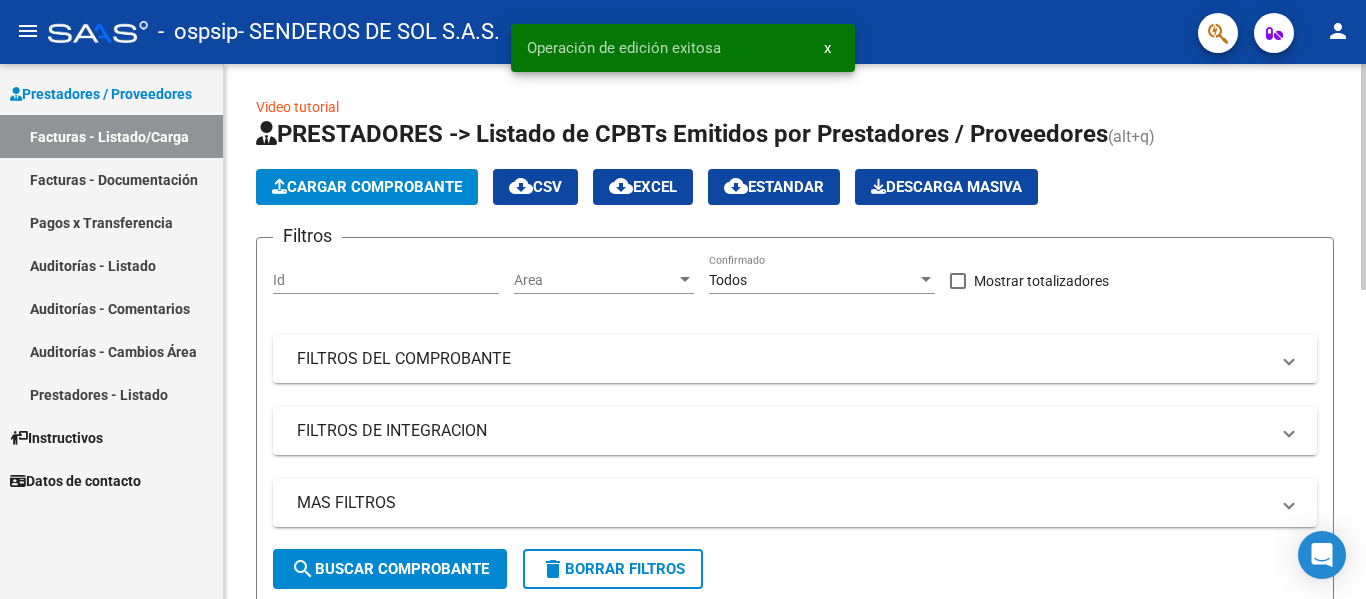 click on "Cargar Comprobante" 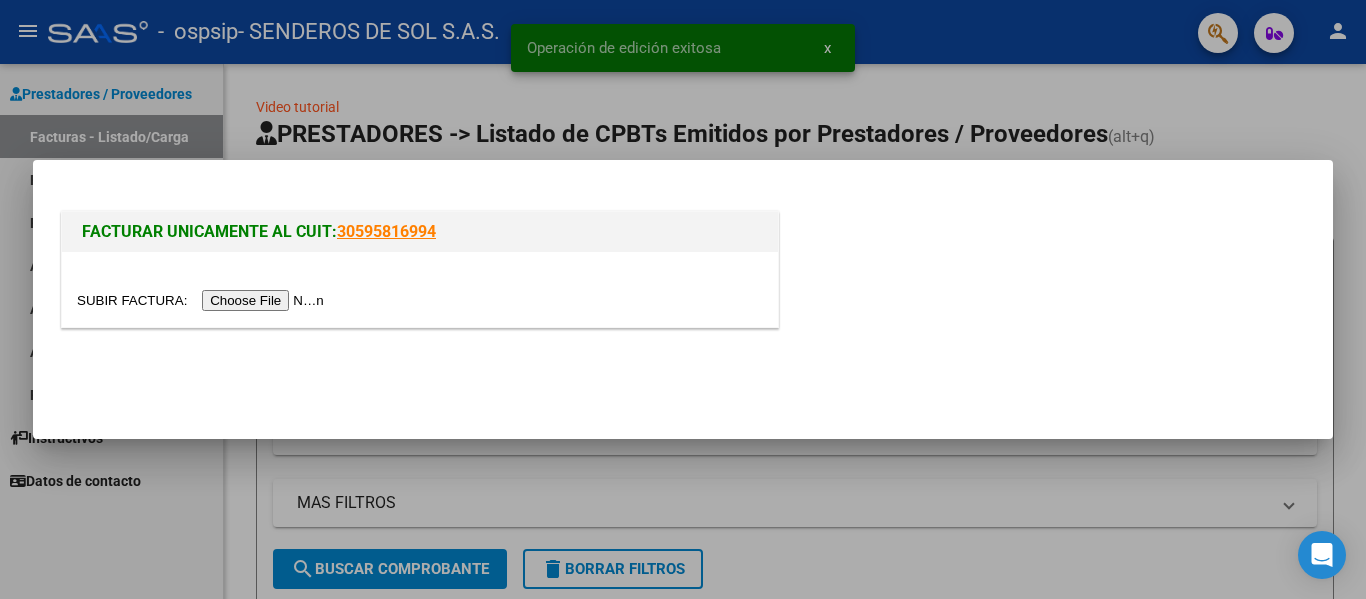 click at bounding box center (203, 300) 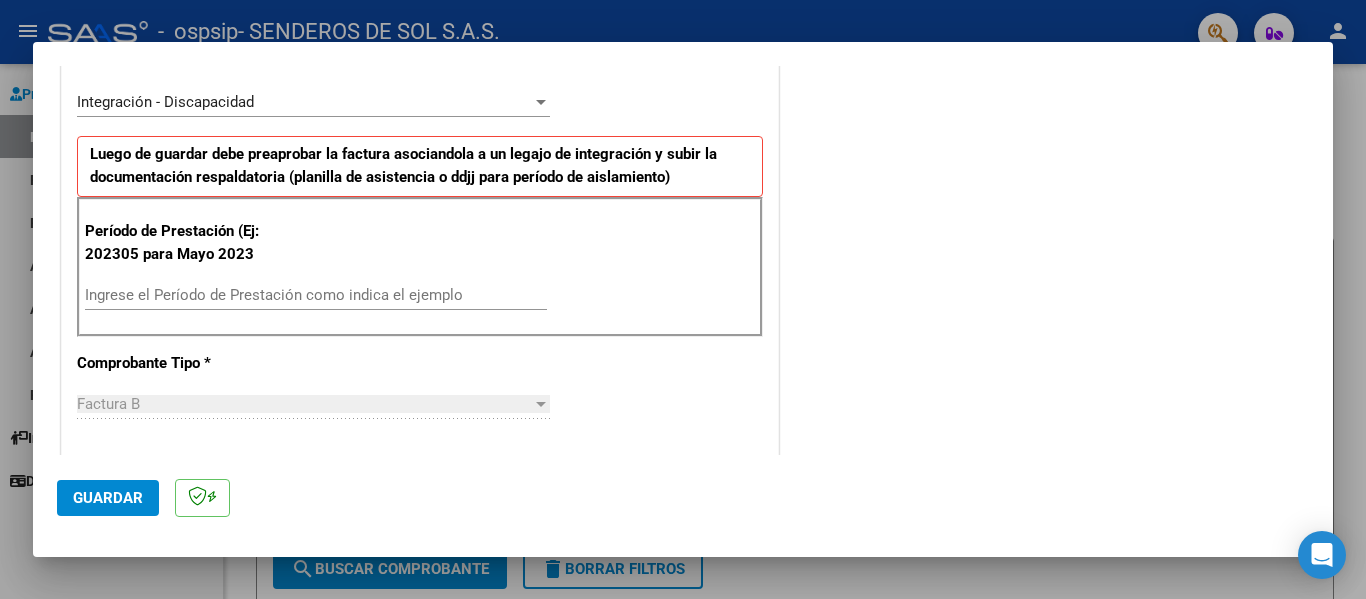 scroll, scrollTop: 500, scrollLeft: 0, axis: vertical 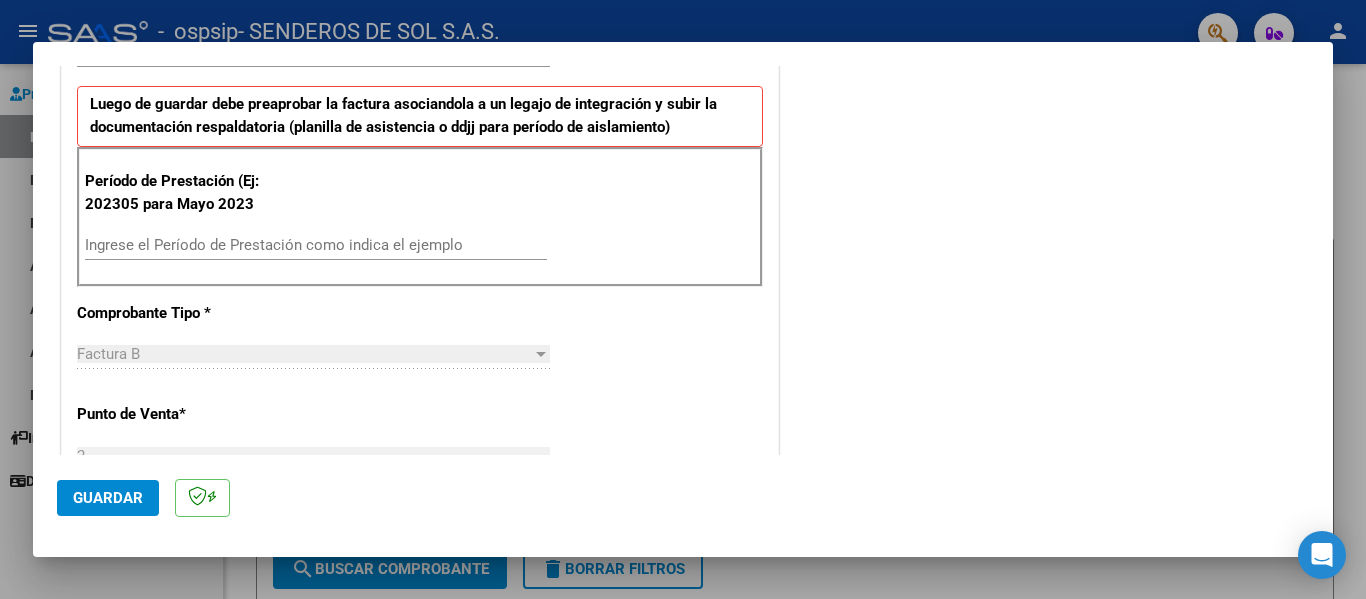 click on "Ingrese el Período de Prestación como indica el ejemplo" at bounding box center (316, 245) 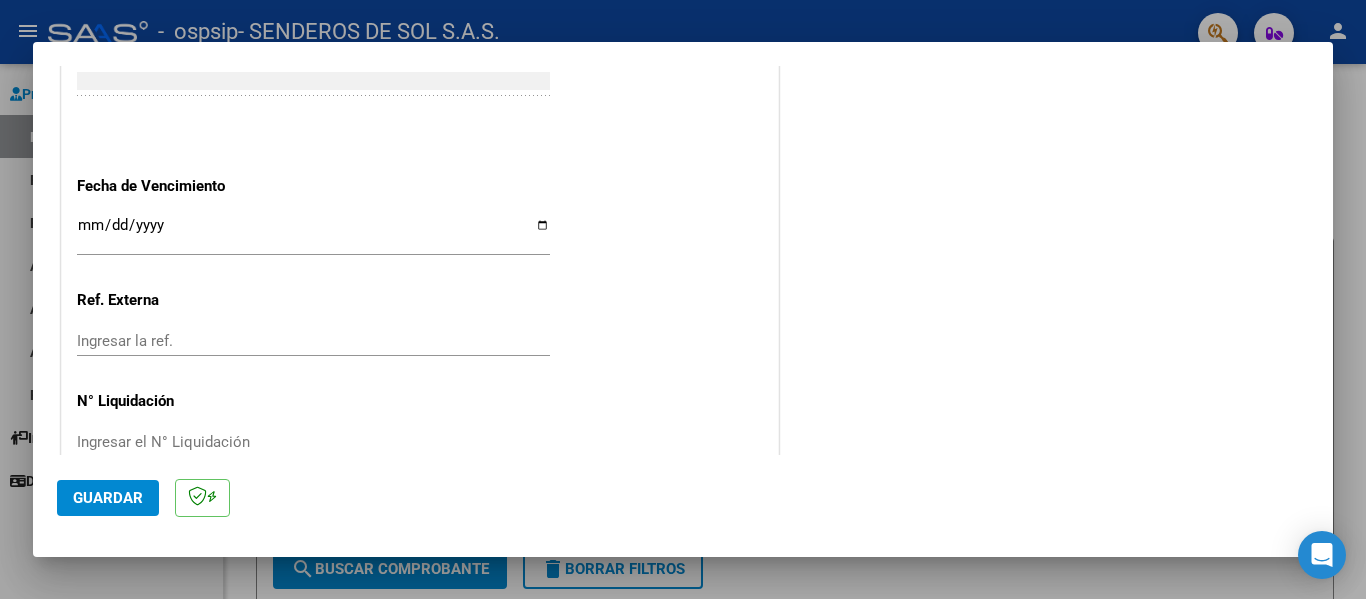 scroll, scrollTop: 1300, scrollLeft: 0, axis: vertical 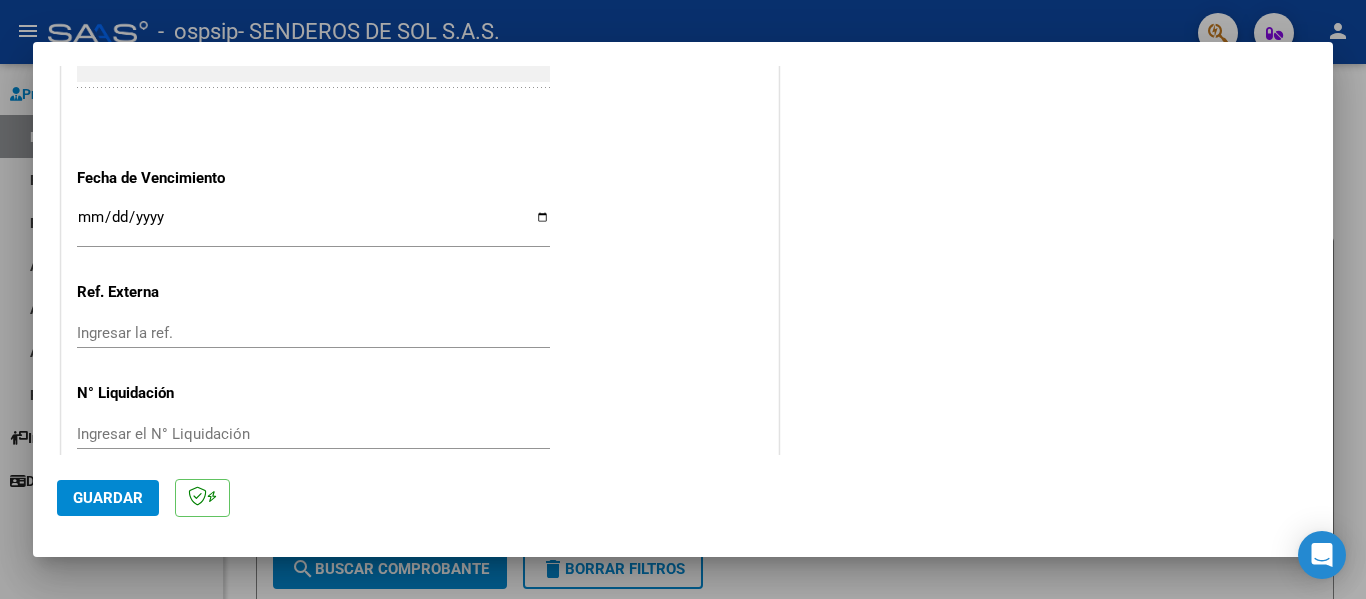 type on "202507" 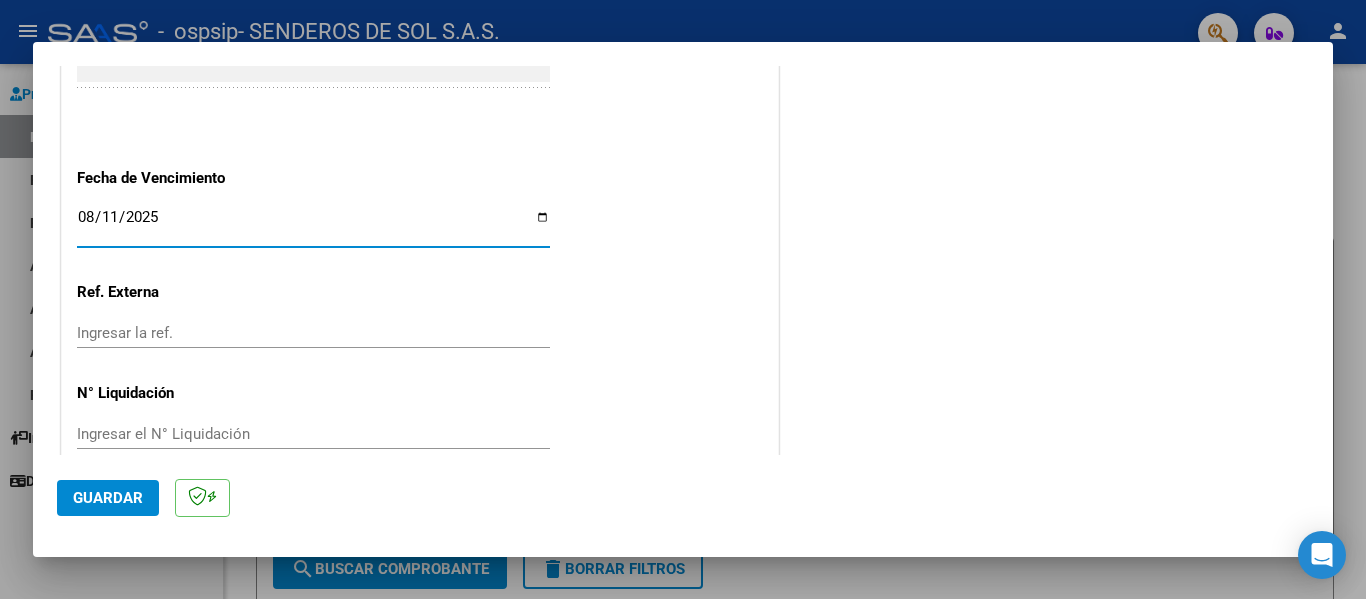 type on "2025-08-11" 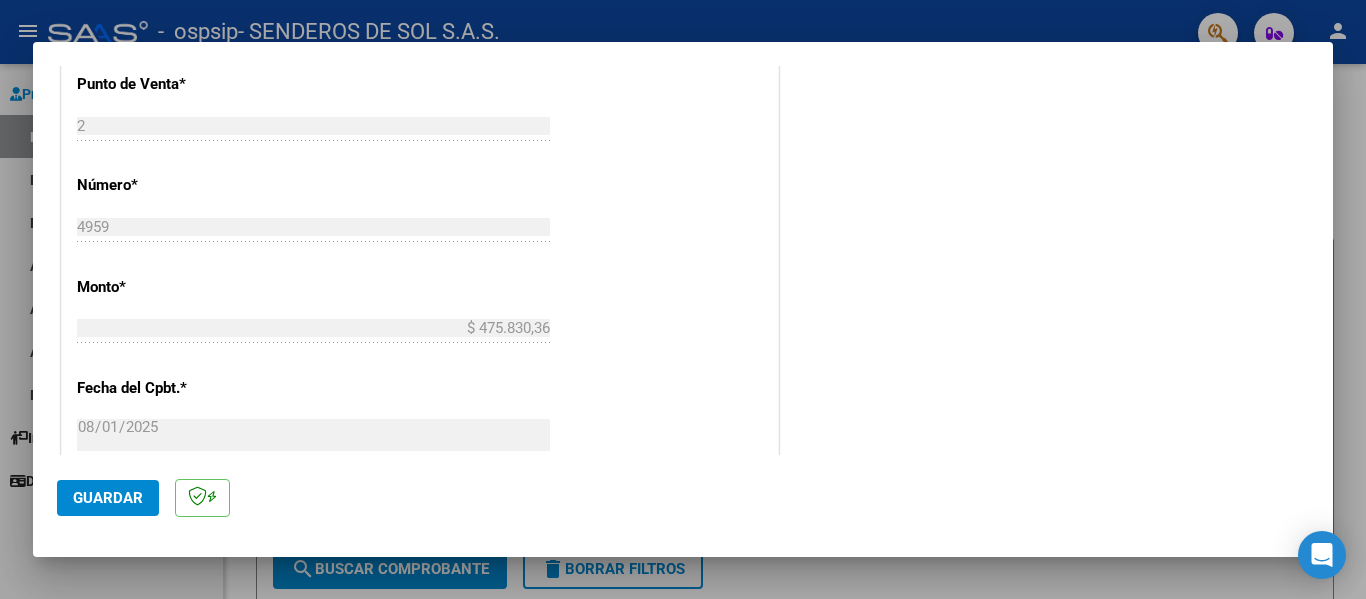 scroll, scrollTop: 1233, scrollLeft: 0, axis: vertical 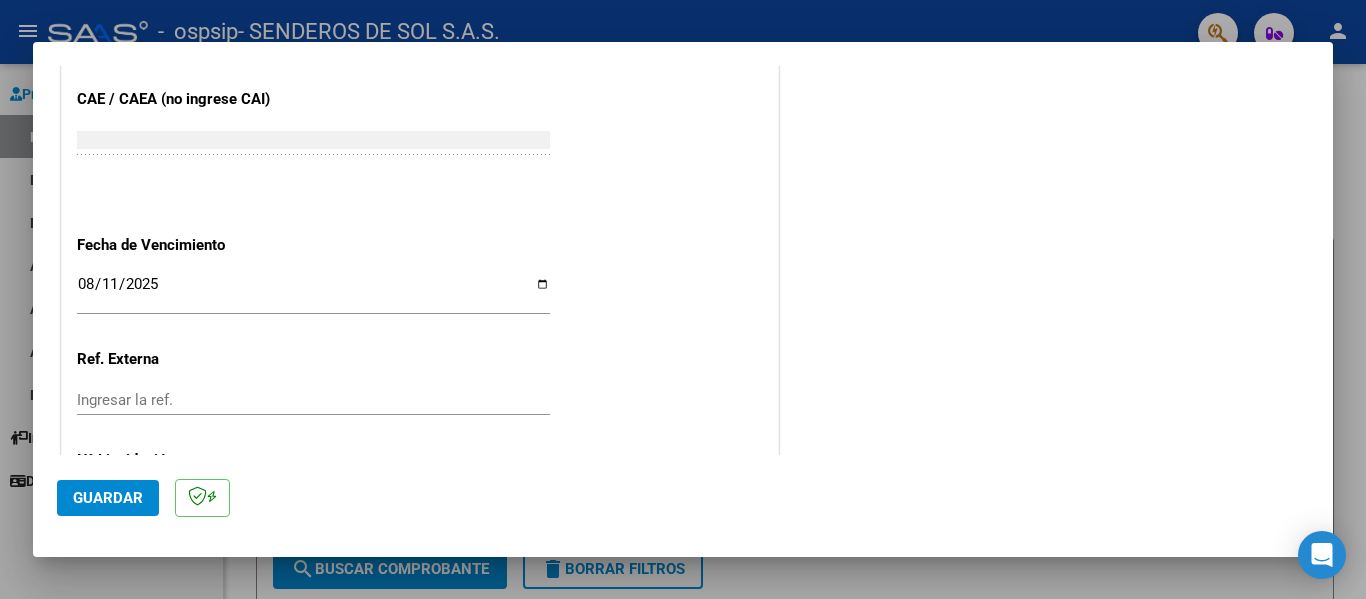 click on "Guardar" 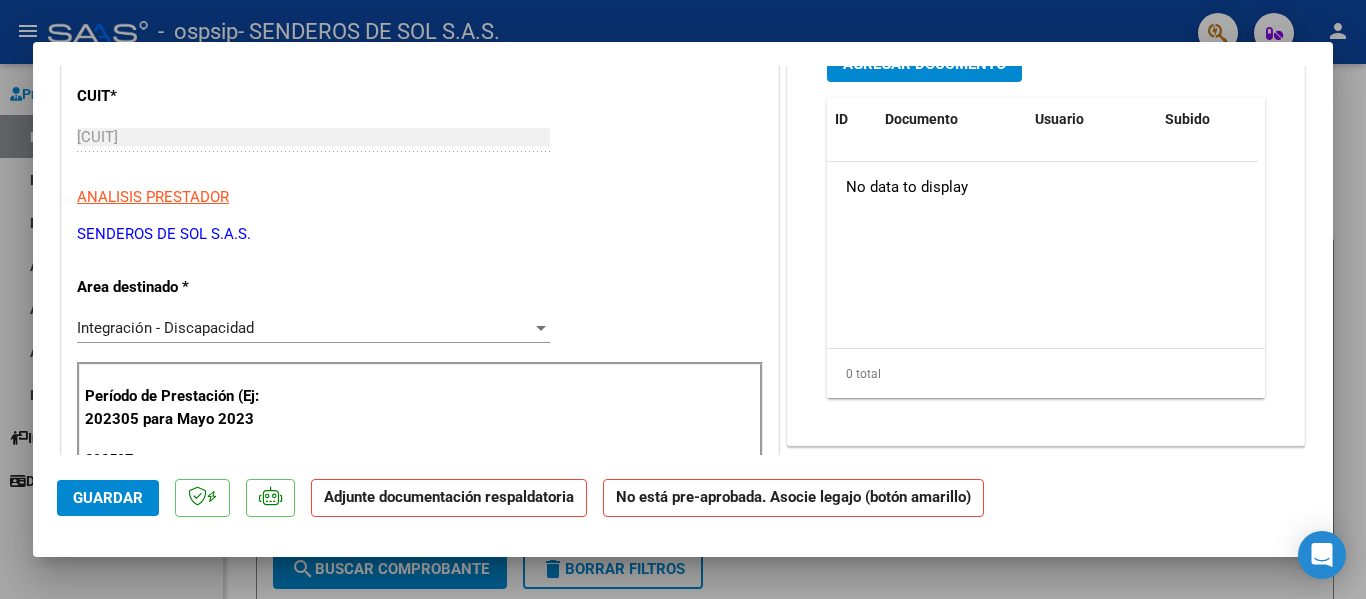 scroll, scrollTop: 0, scrollLeft: 0, axis: both 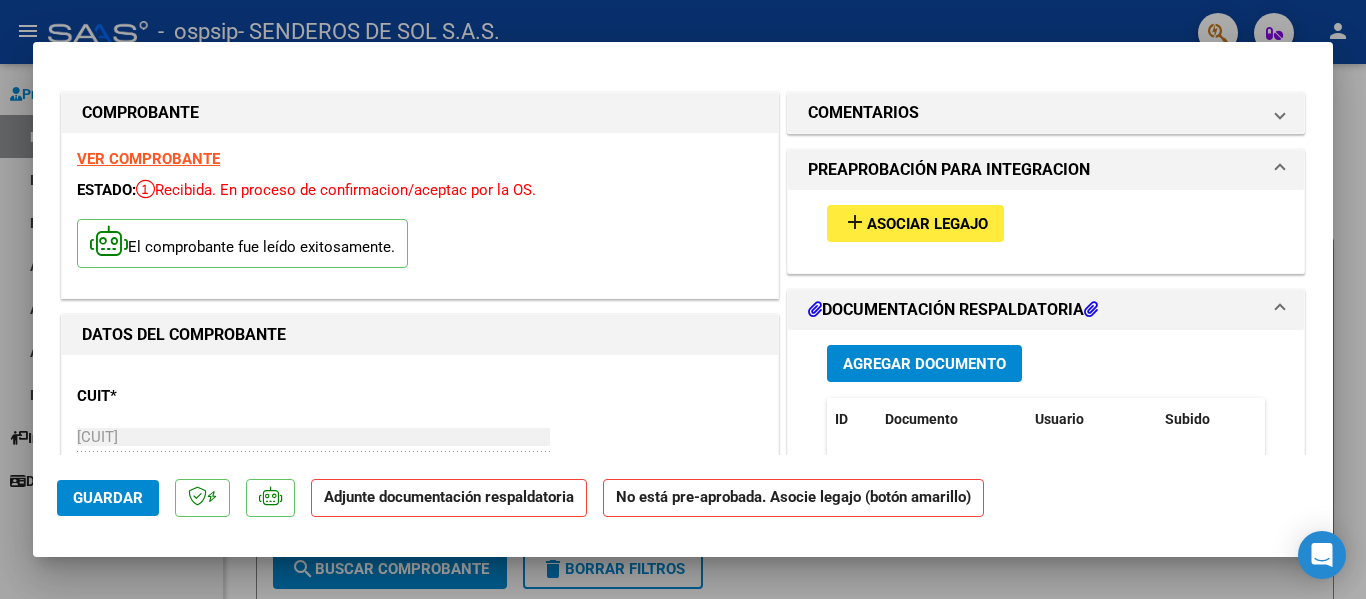 click on "add" at bounding box center [855, 222] 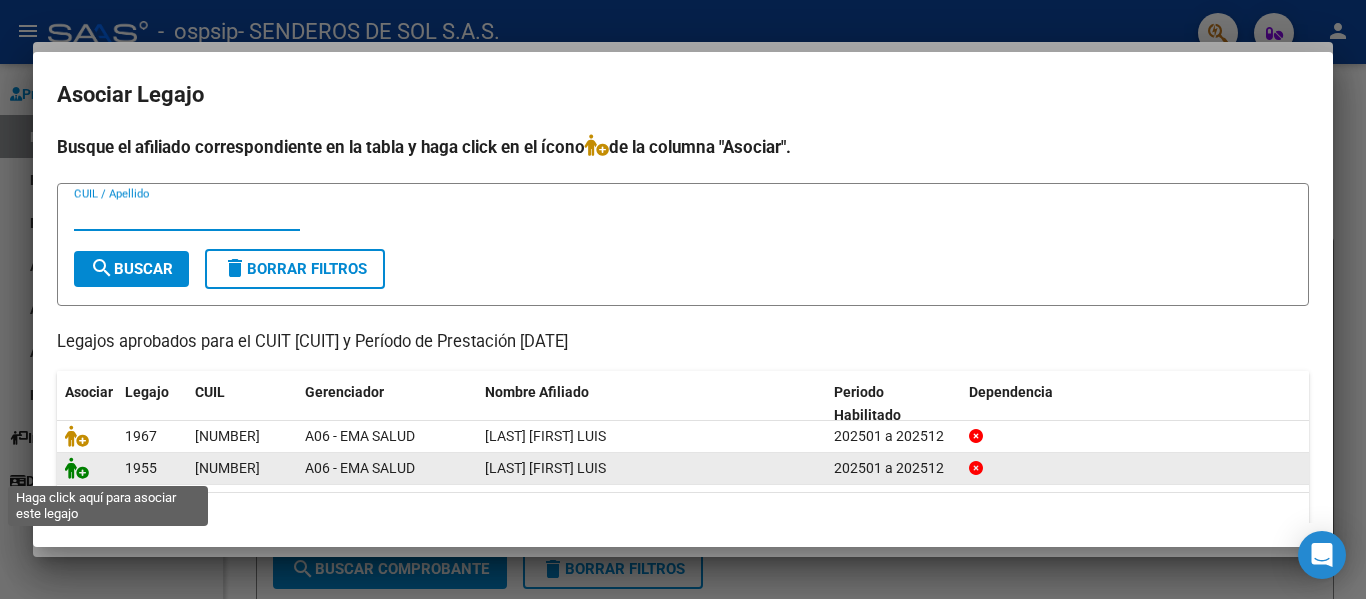click 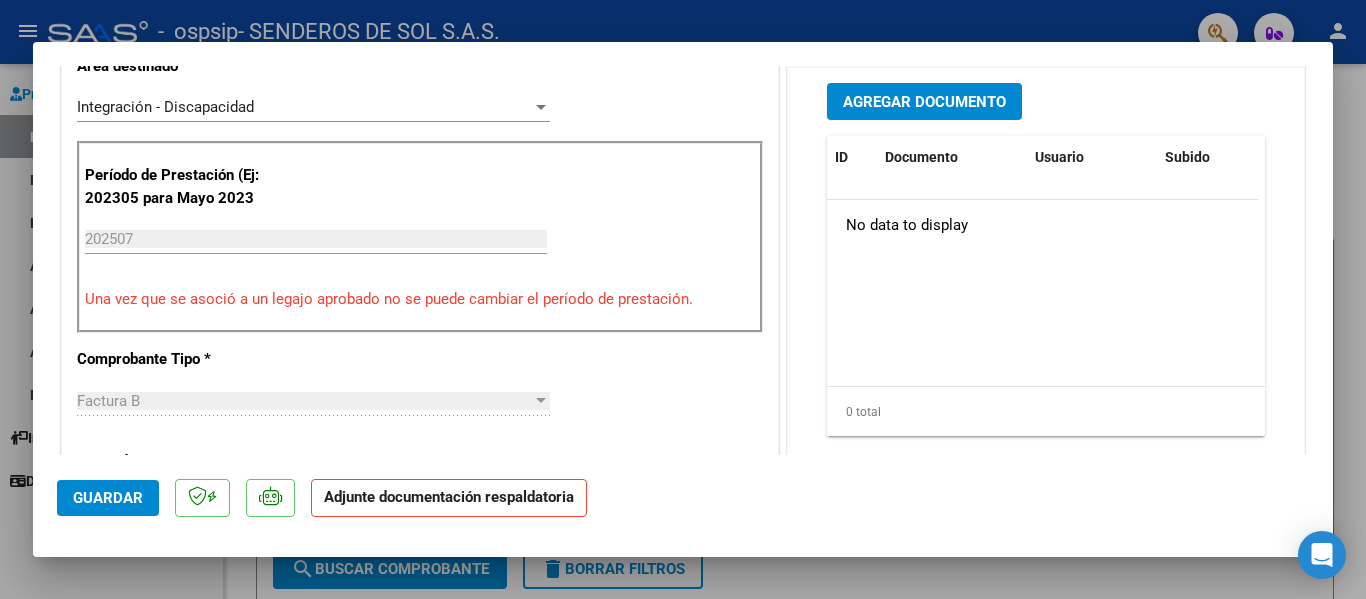 scroll, scrollTop: 300, scrollLeft: 0, axis: vertical 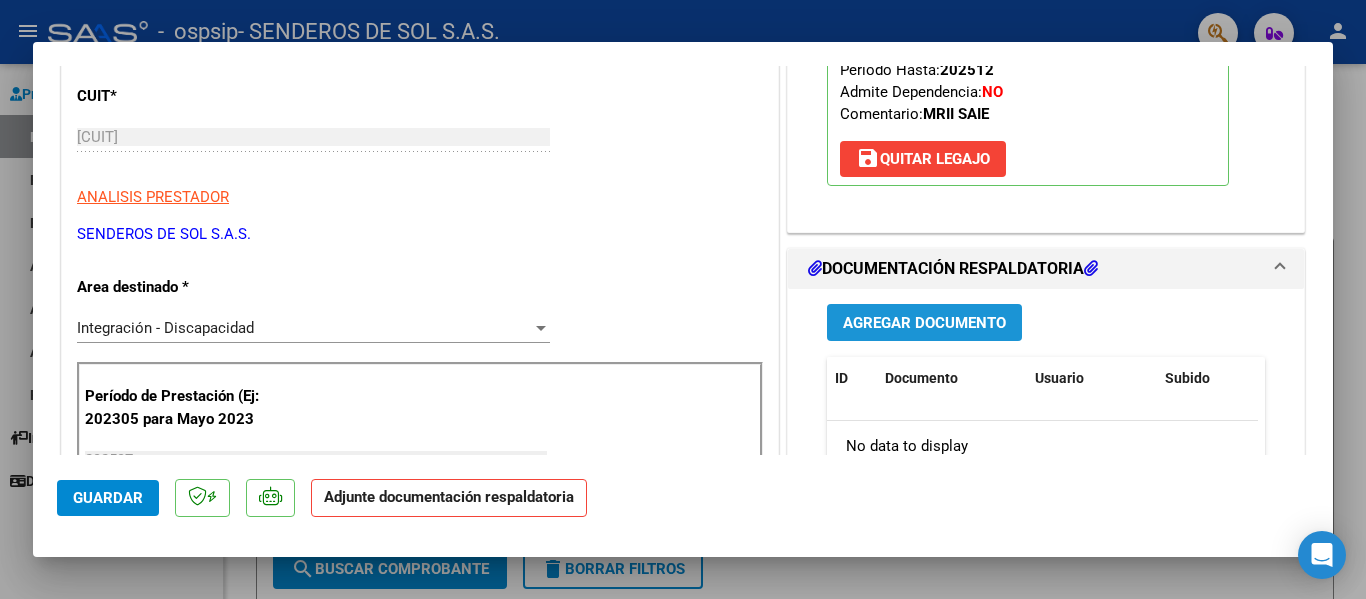 click on "Agregar Documento" at bounding box center [924, 323] 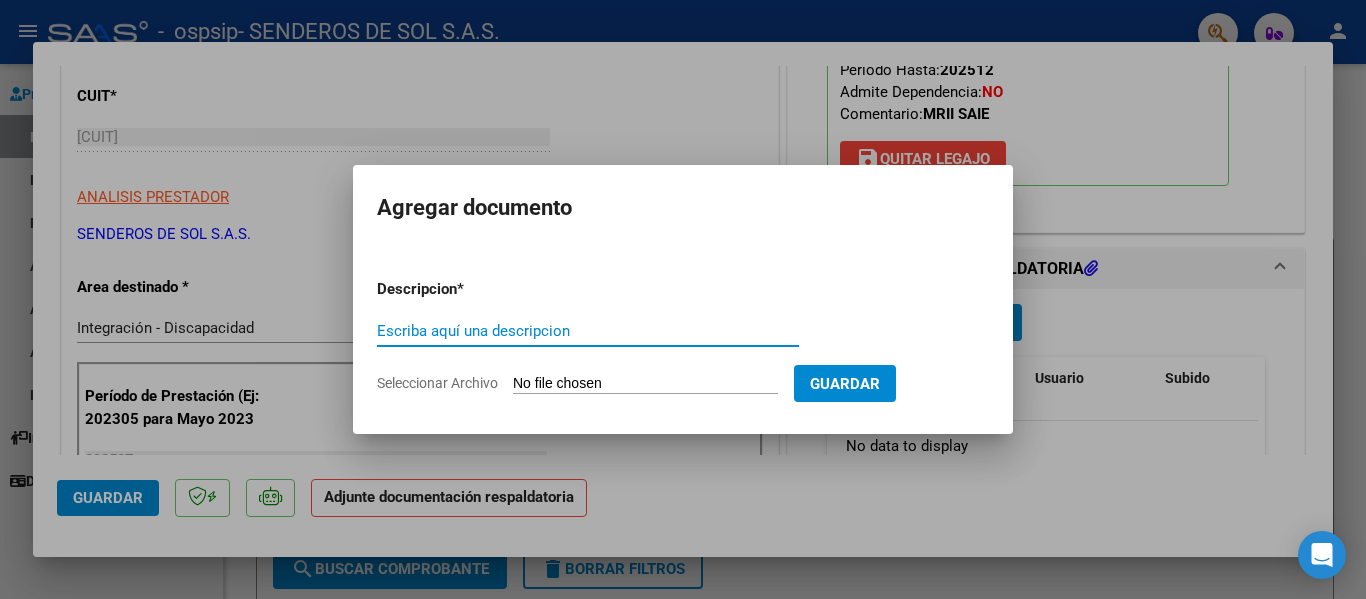 click on "Seleccionar Archivo" at bounding box center [645, 384] 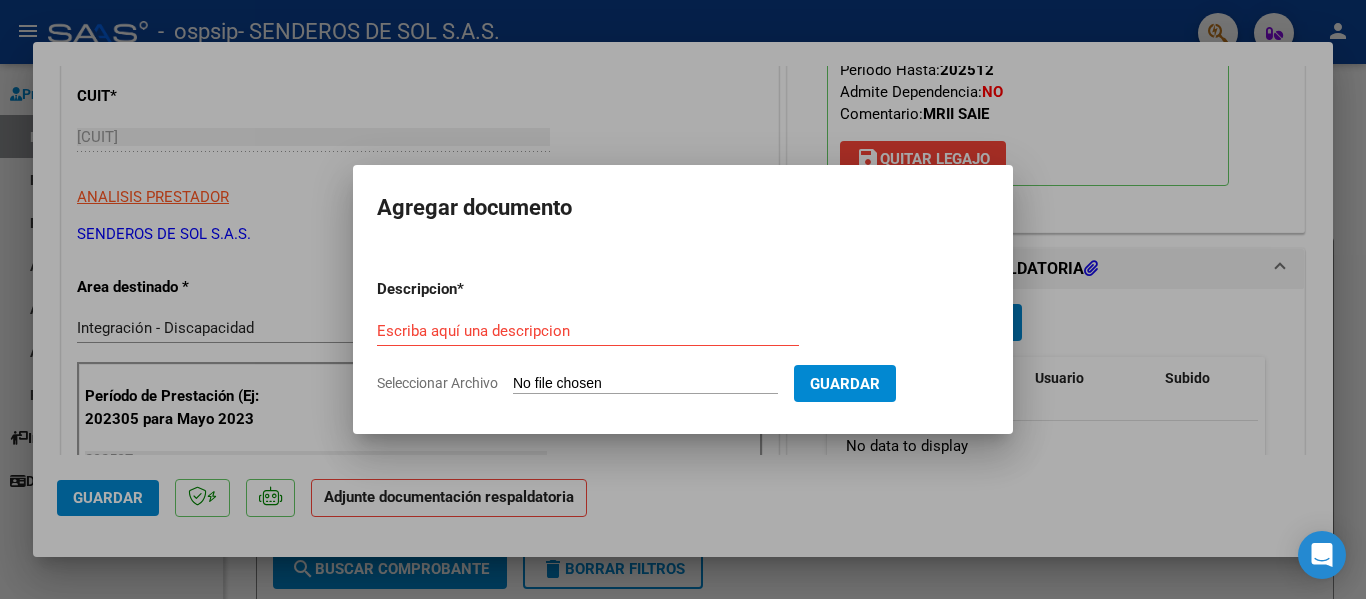 type on "C:\fakepath\[LAST] [FIRST].pdf" 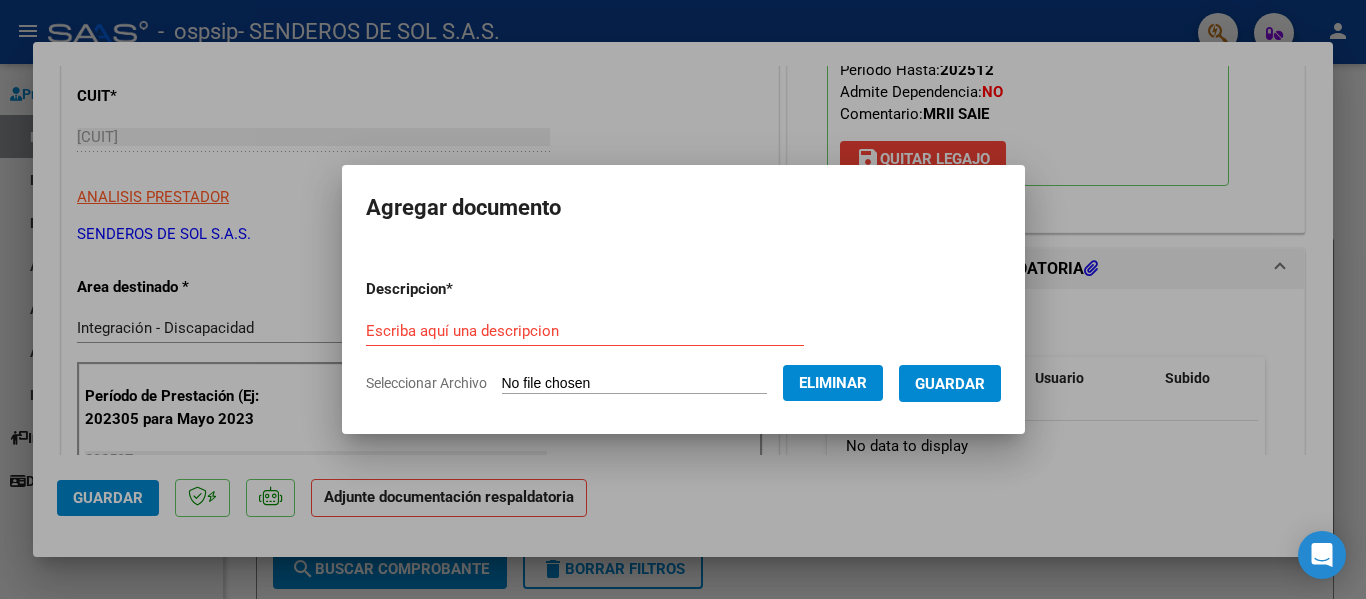 click on "Escriba aquí una descripcion" at bounding box center (585, 331) 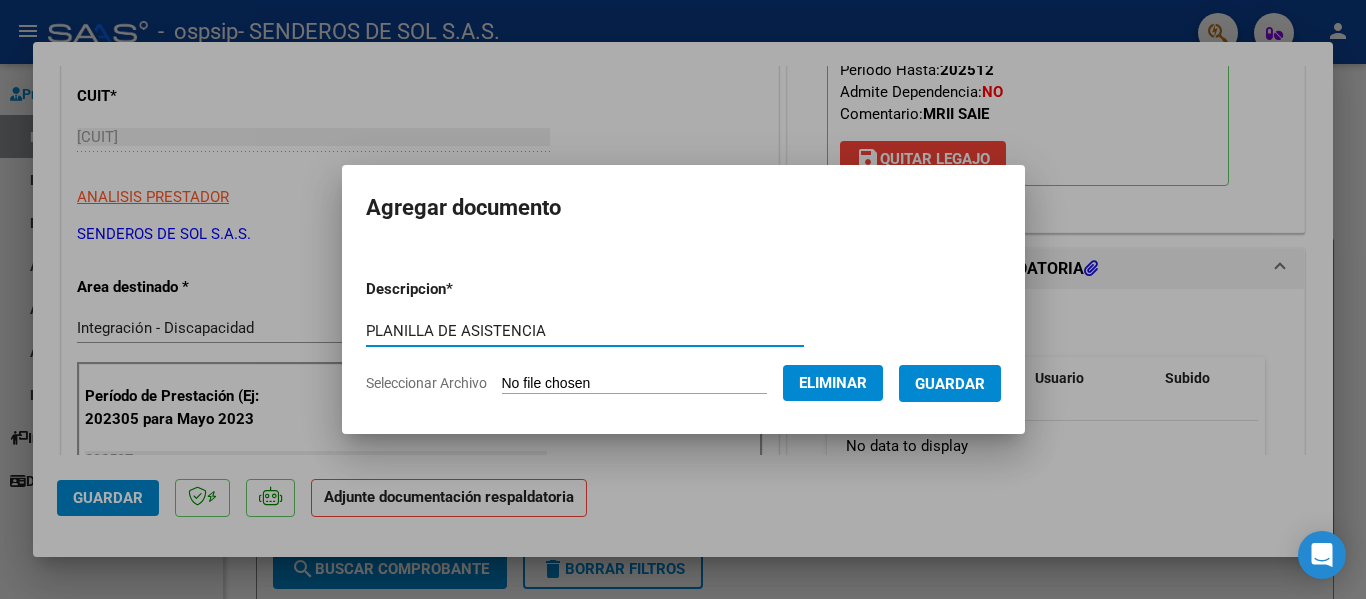 type on "PLANILLA DE ASISTENCIA" 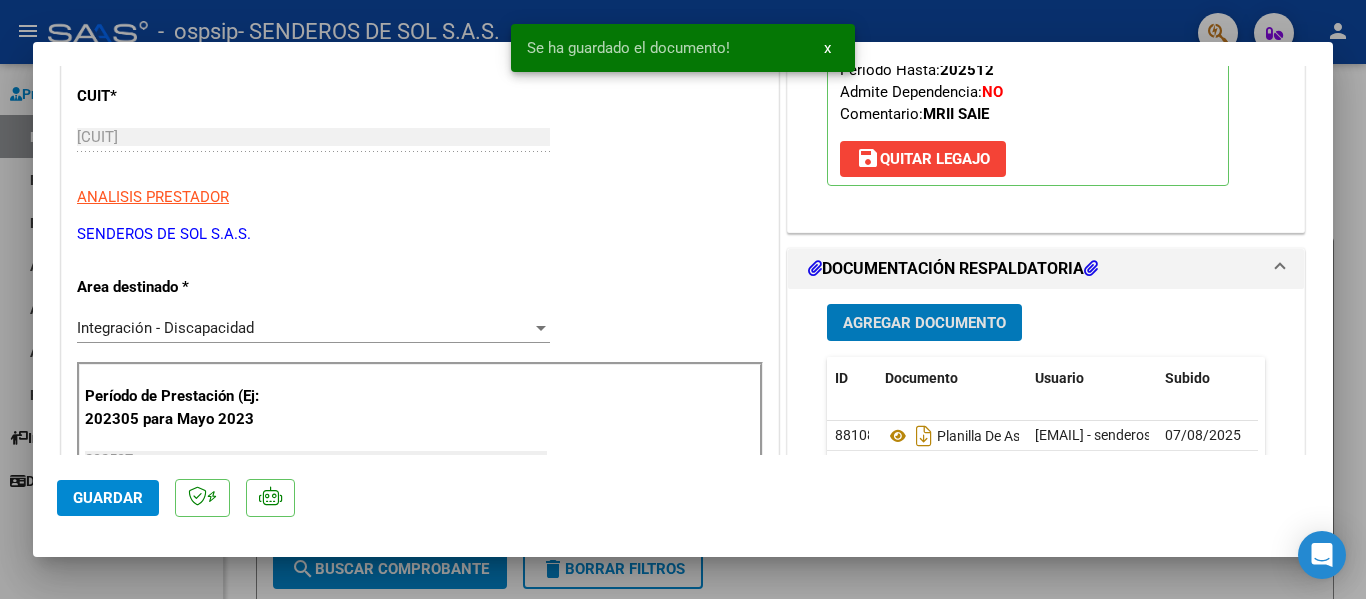 click on "Agregar Documento" at bounding box center [924, 323] 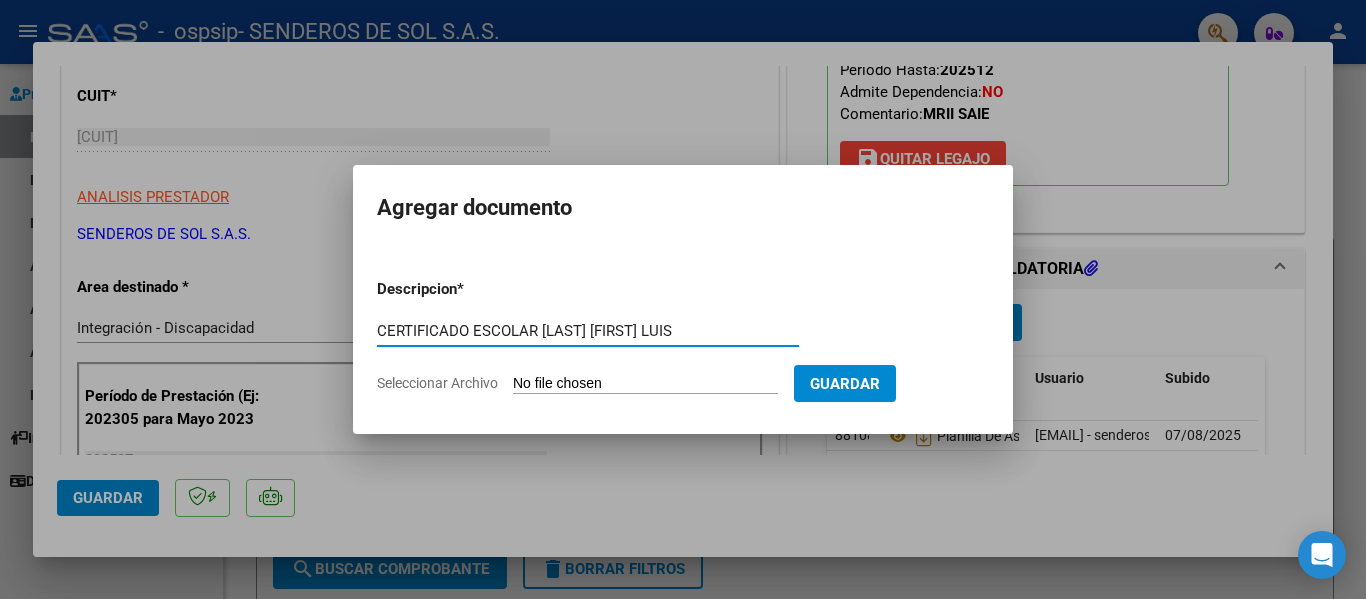type on "CERTIFICADO ESCOLAR [LAST] [FIRST] LUIS" 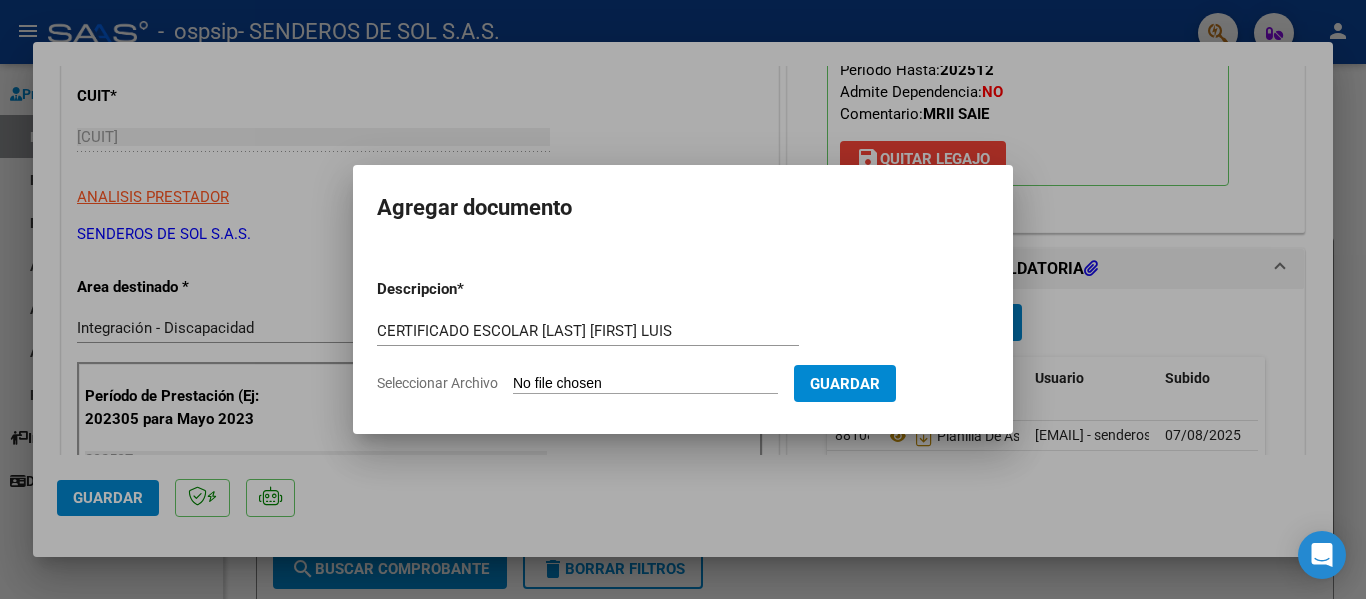 click on "Seleccionar Archivo" at bounding box center [645, 384] 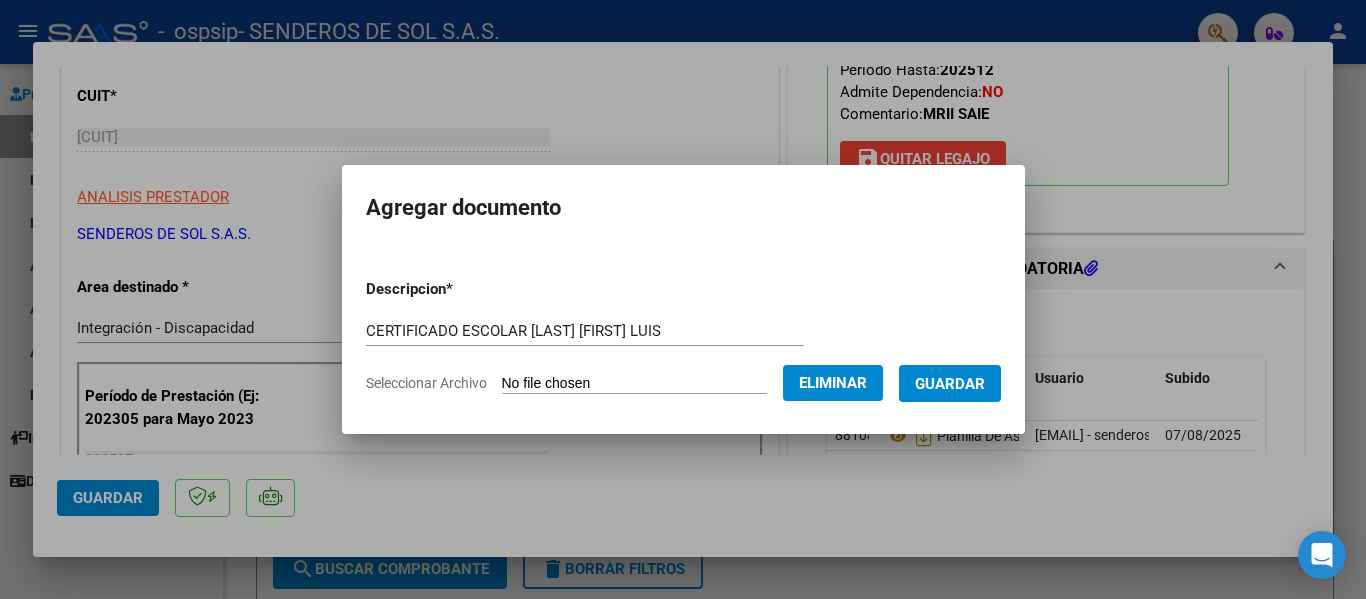 click on "Guardar" at bounding box center [950, 384] 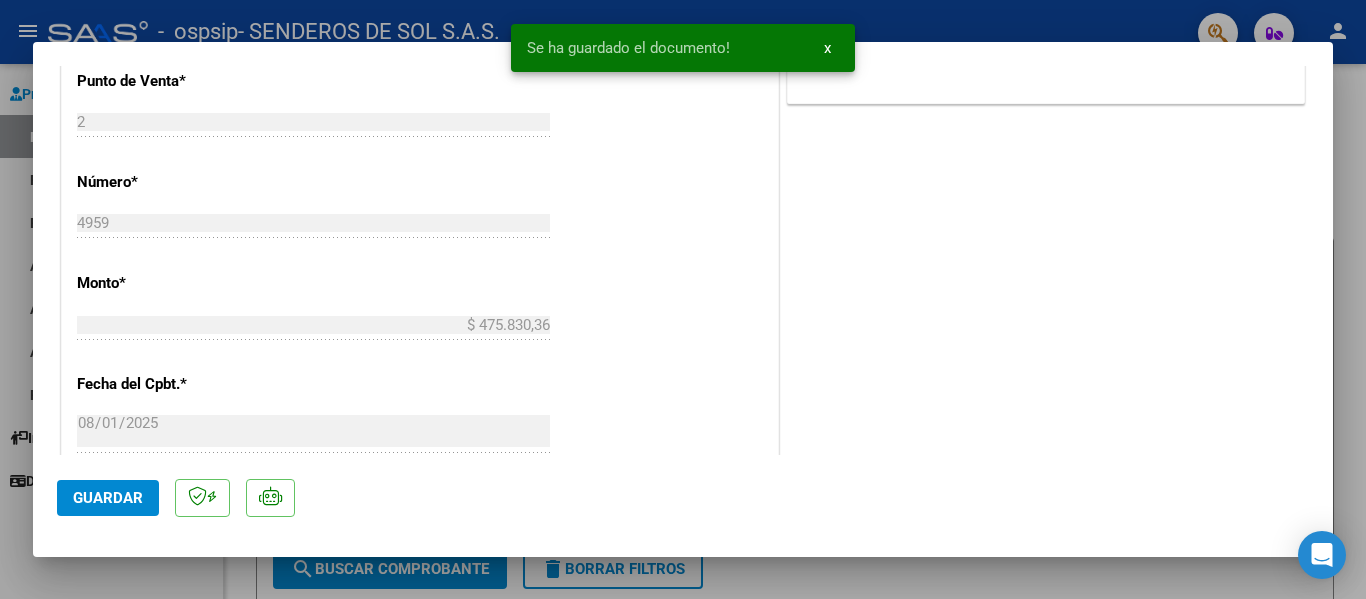 scroll, scrollTop: 1401, scrollLeft: 0, axis: vertical 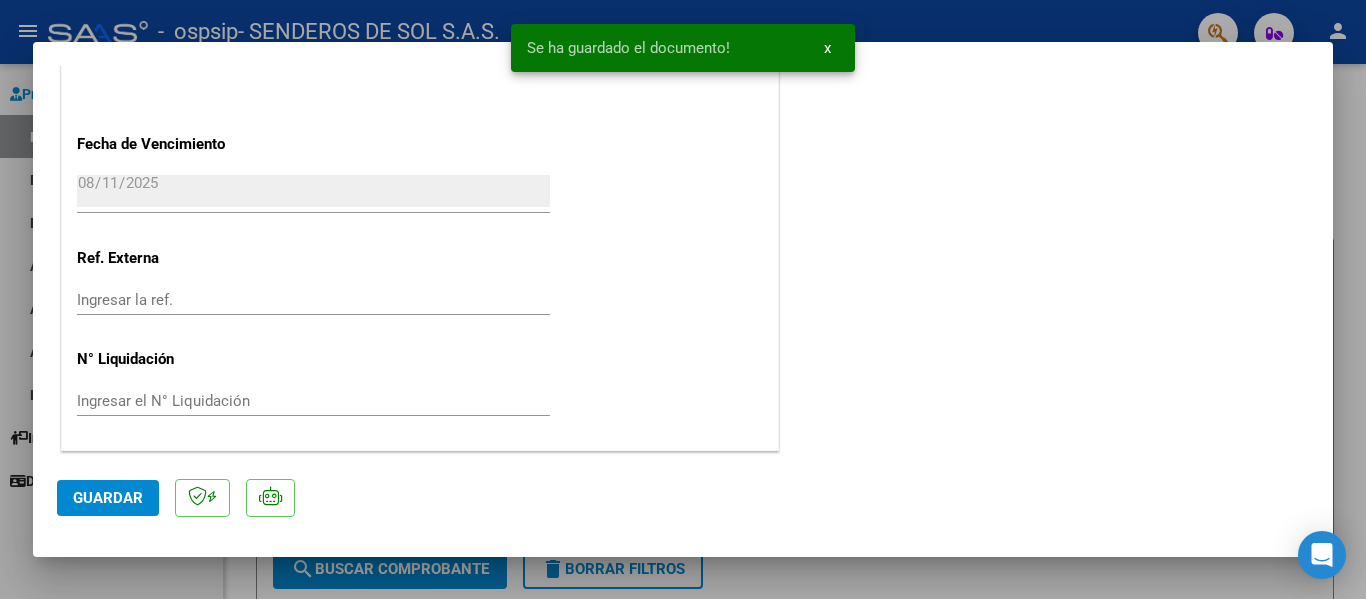 click on "Guardar" 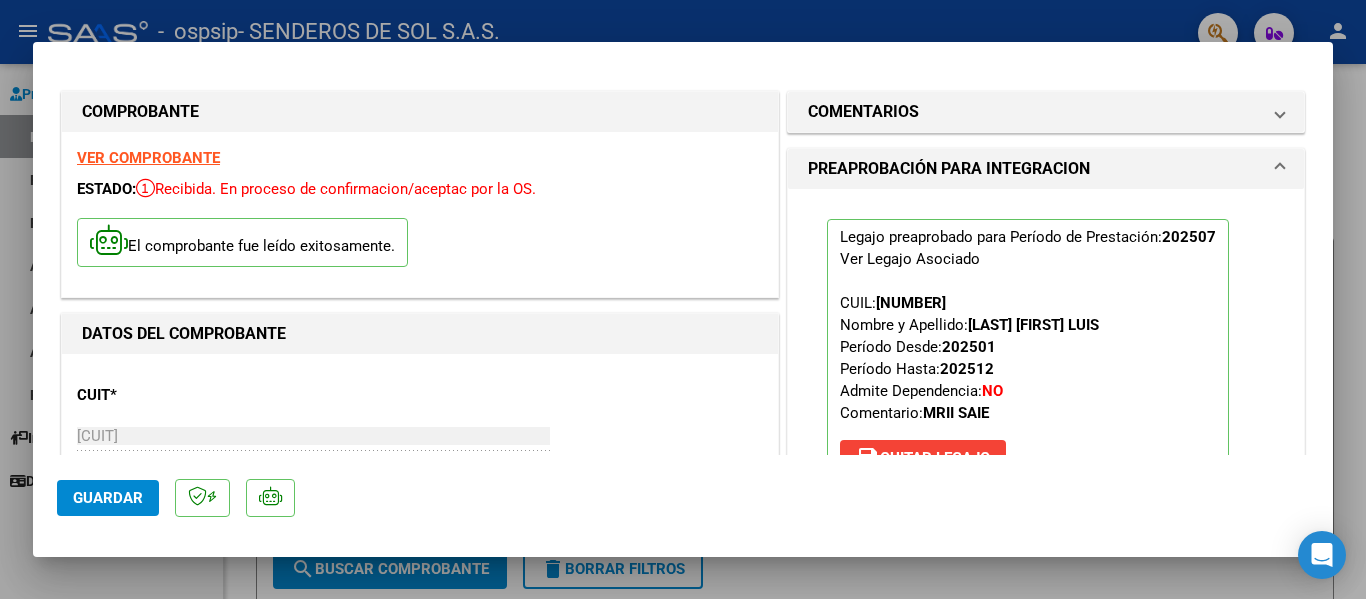 scroll, scrollTop: 0, scrollLeft: 0, axis: both 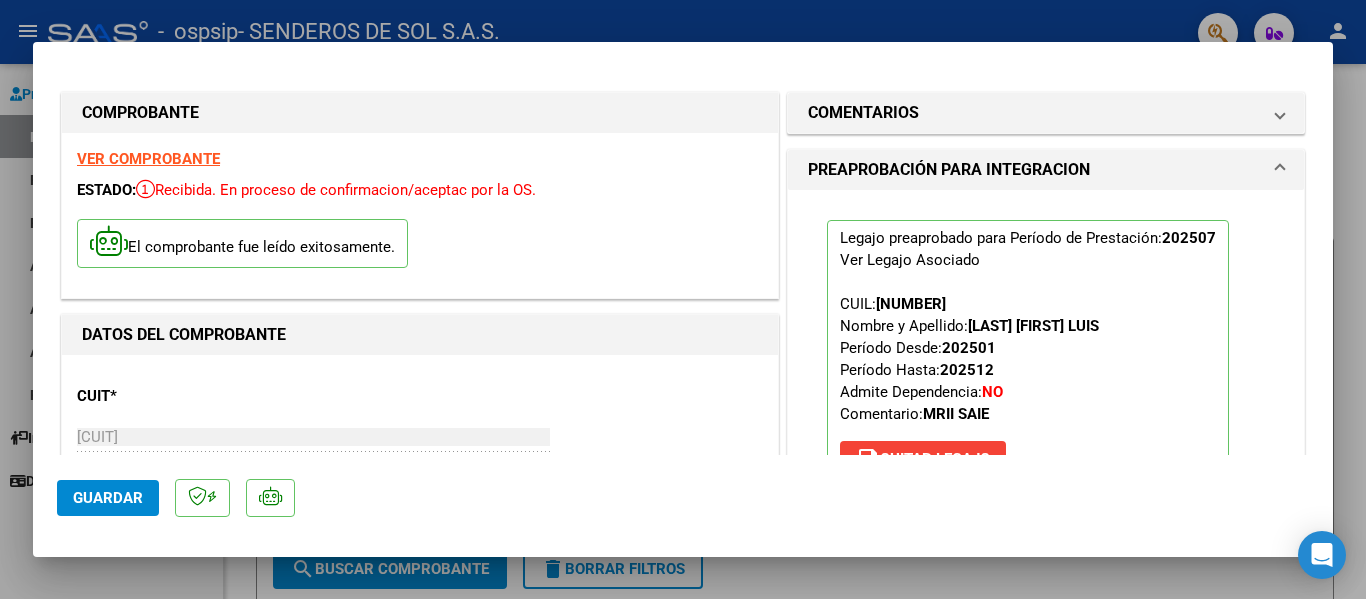 click on "Guardar" 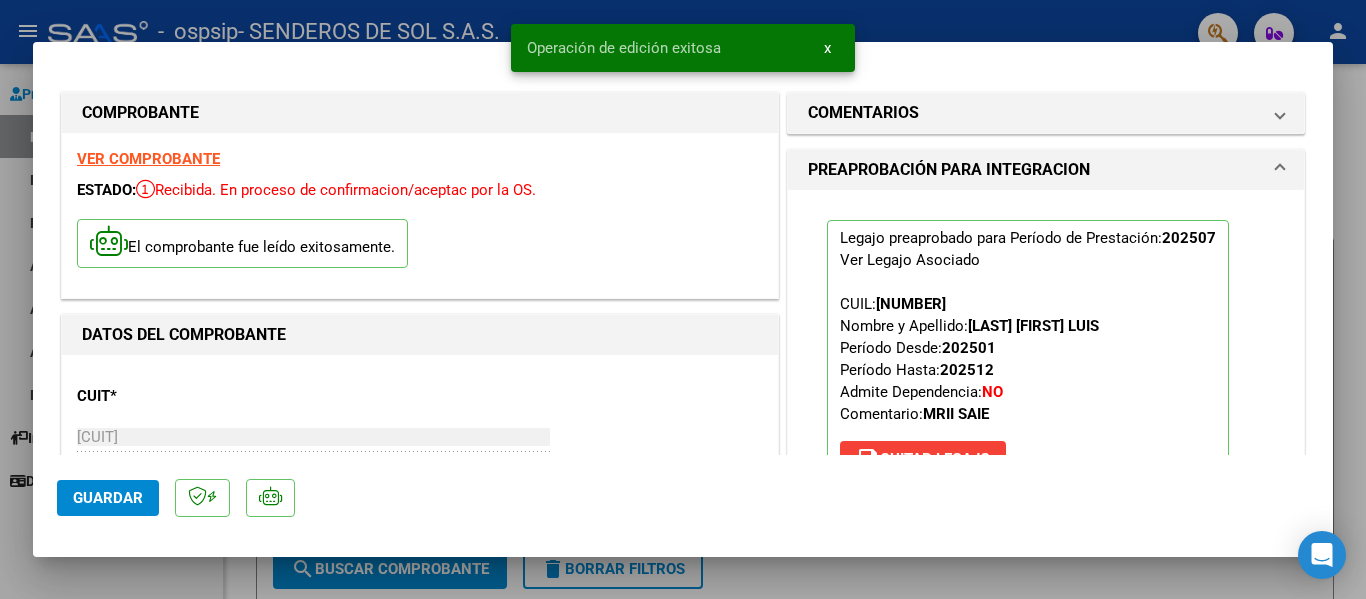 click at bounding box center [683, 299] 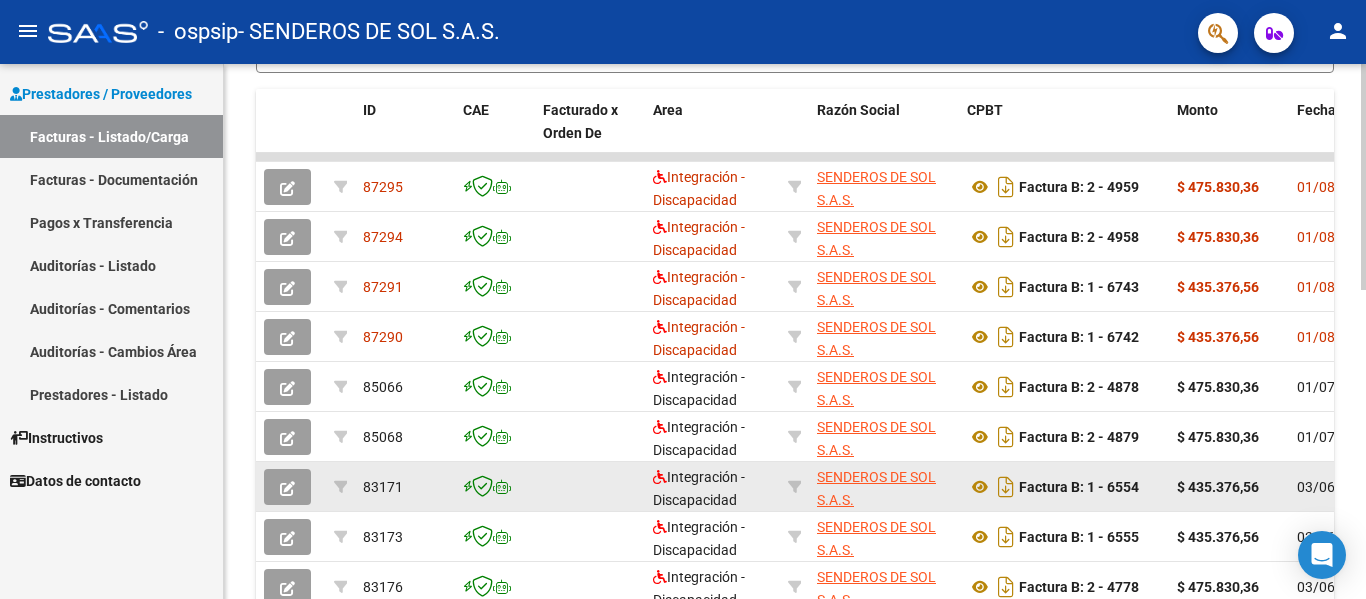 scroll, scrollTop: 233, scrollLeft: 0, axis: vertical 